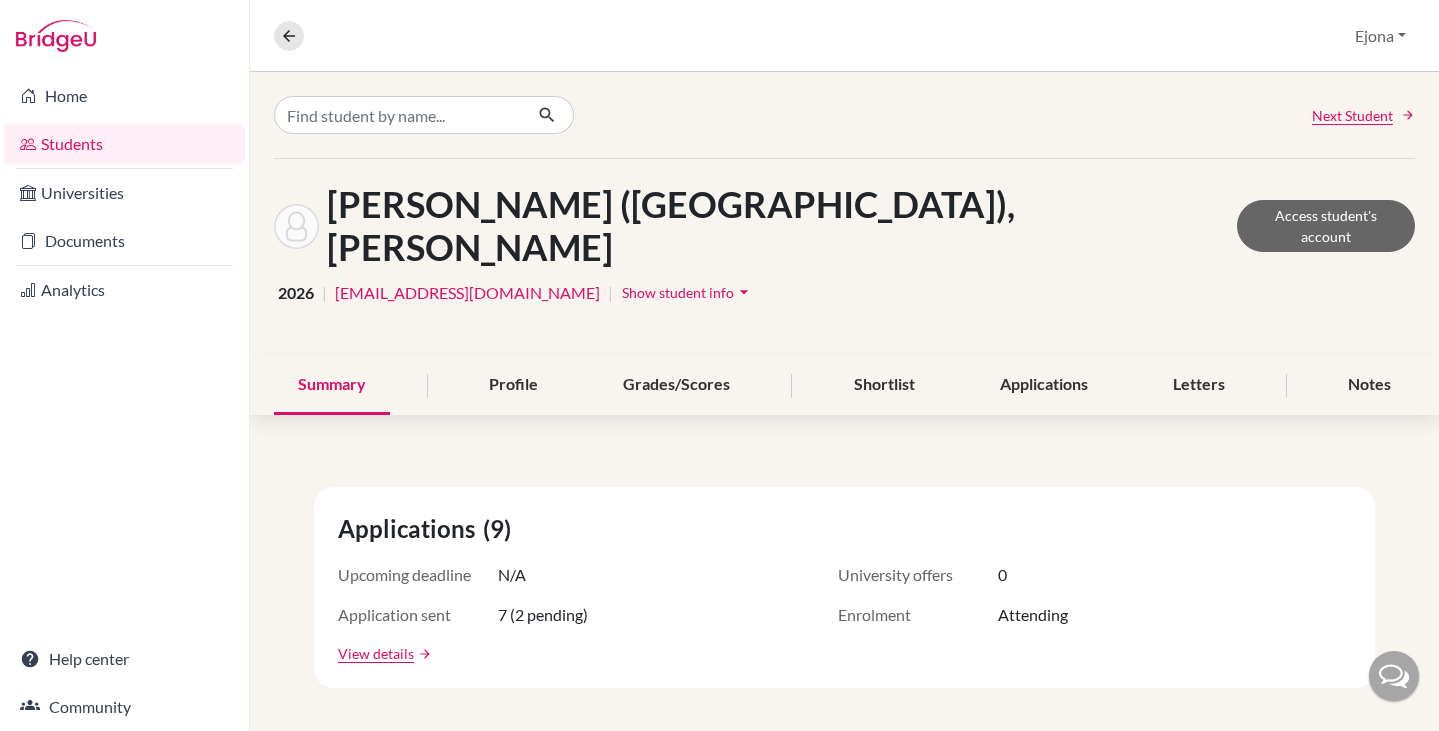 scroll, scrollTop: 0, scrollLeft: 0, axis: both 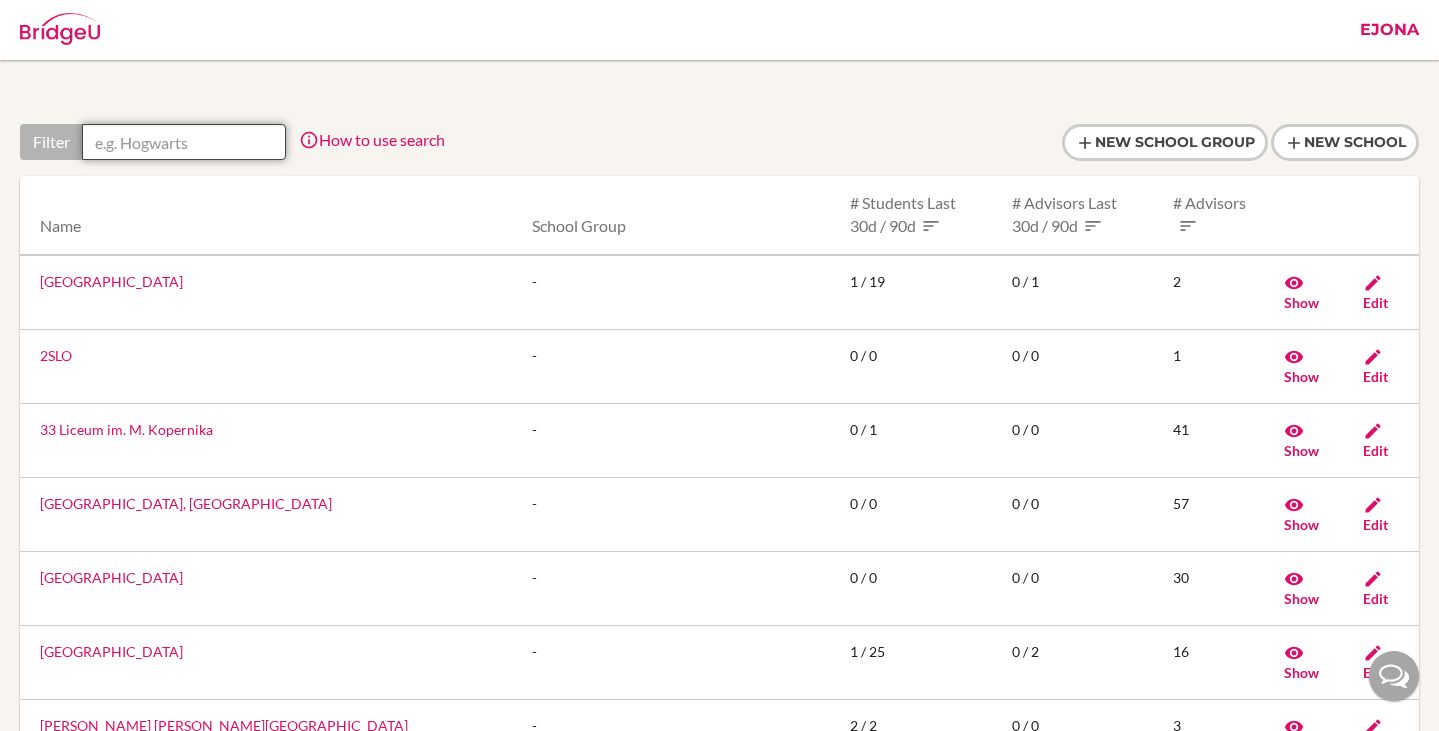 click at bounding box center (184, 142) 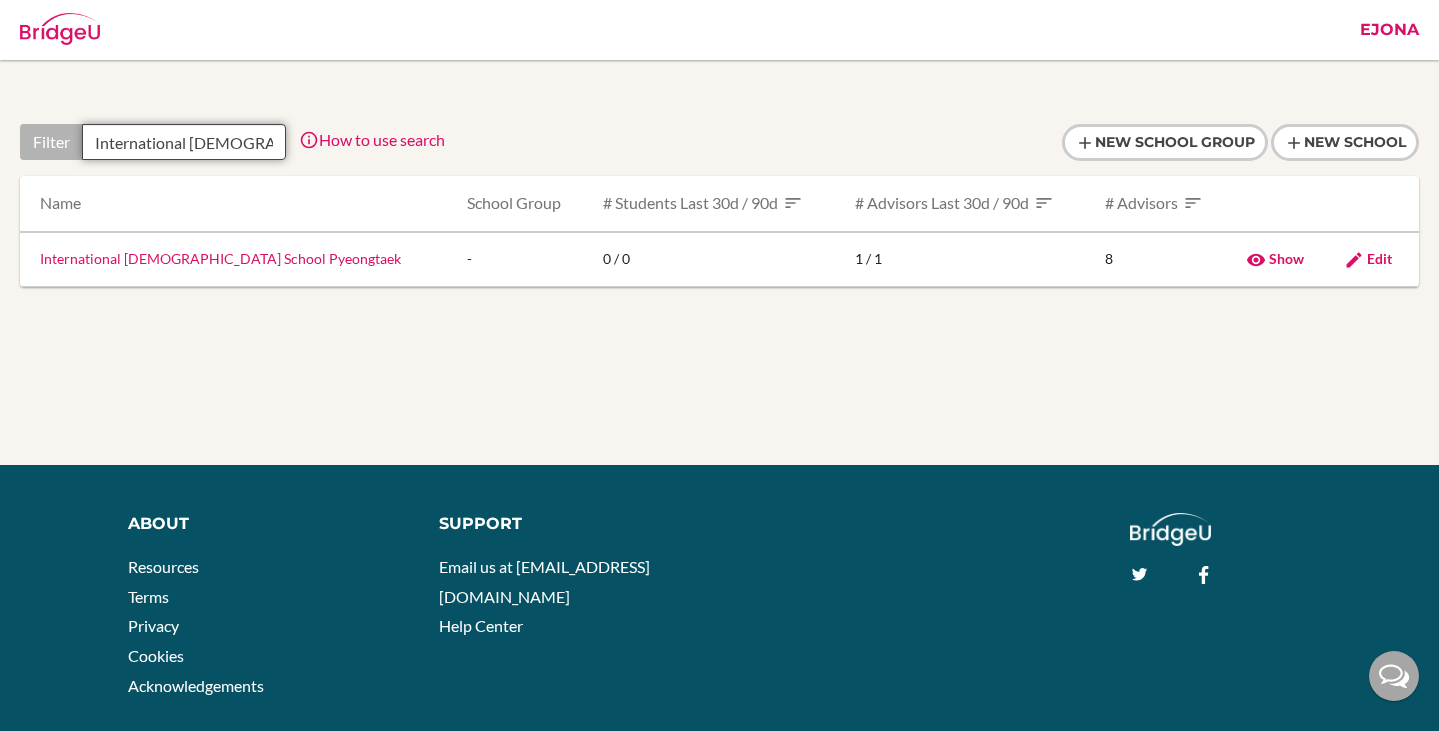 scroll, scrollTop: 0, scrollLeft: 125, axis: horizontal 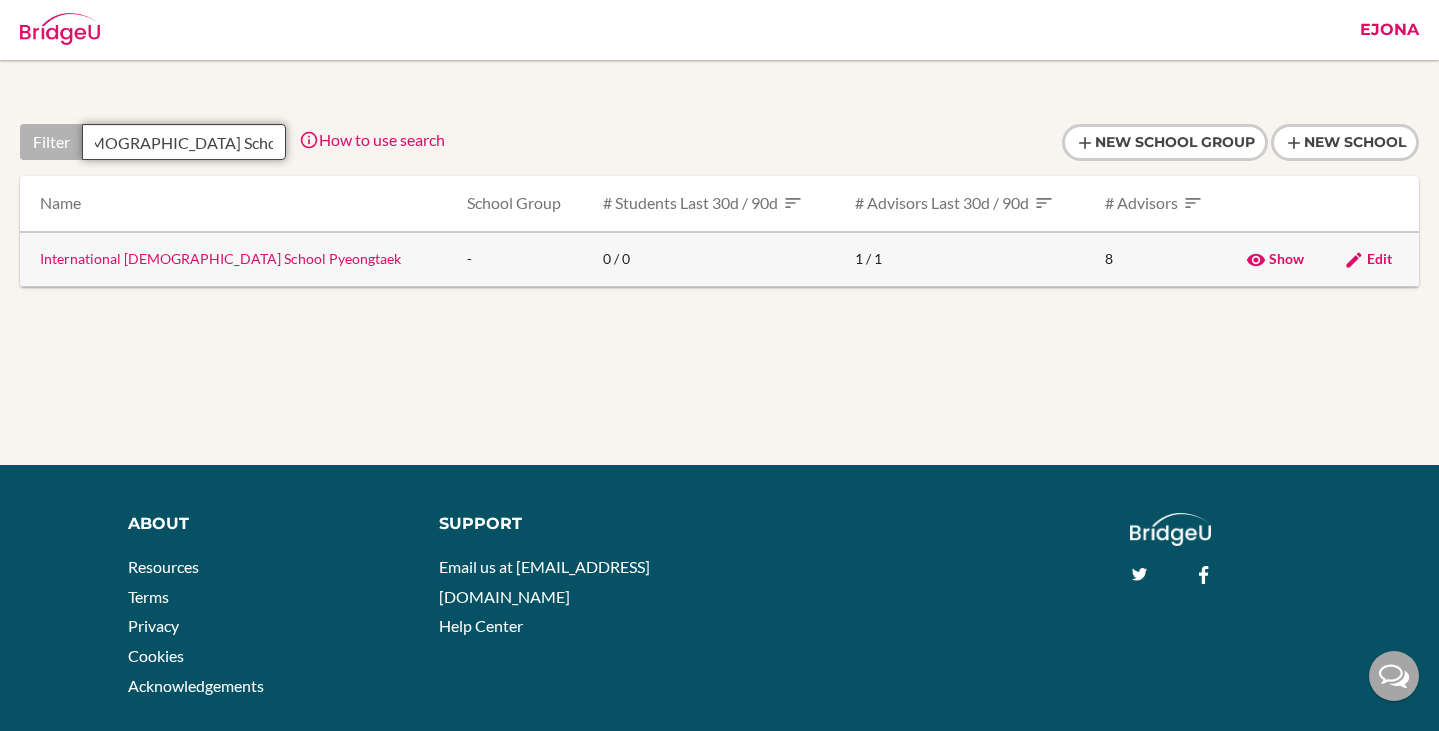 type on "International Christian School Pyeongtaek" 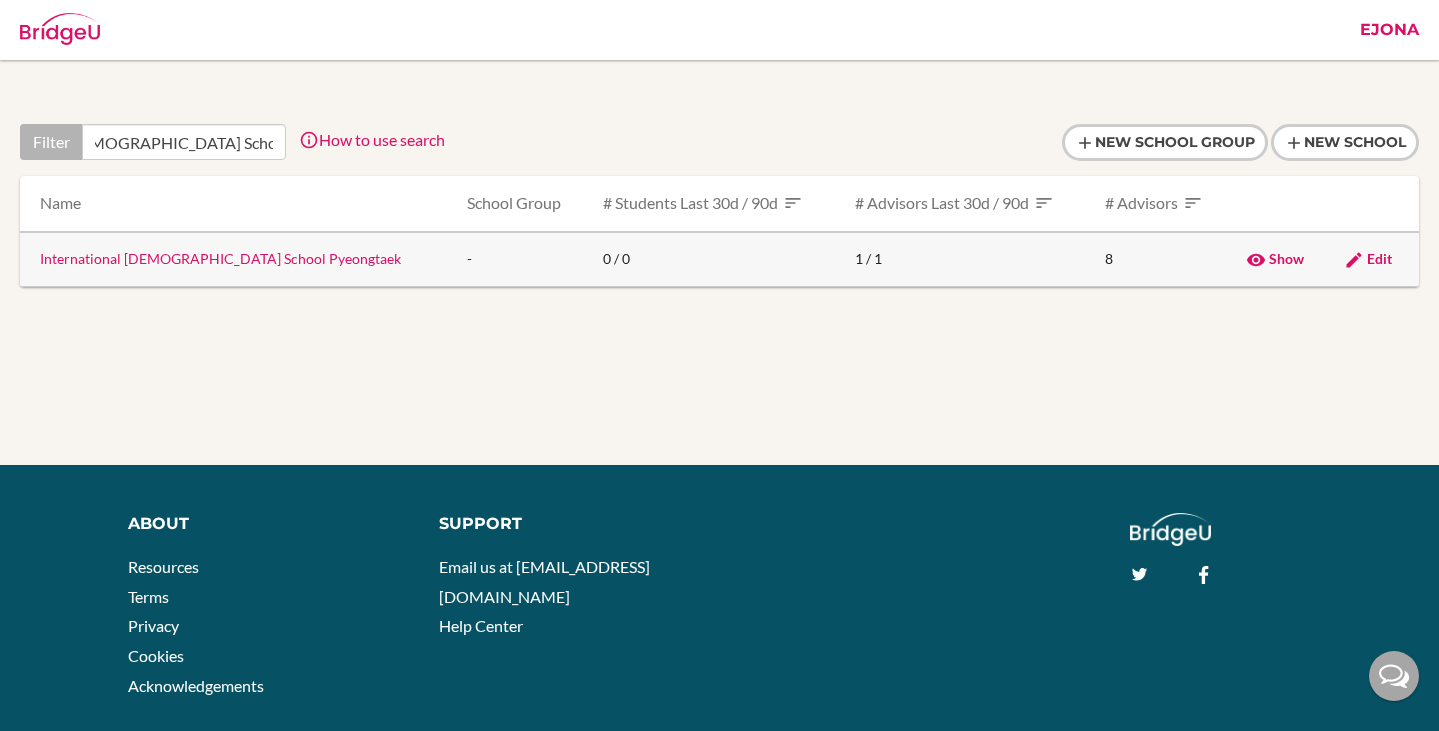 click on "International Christian School Pyeongtaek" at bounding box center [220, 258] 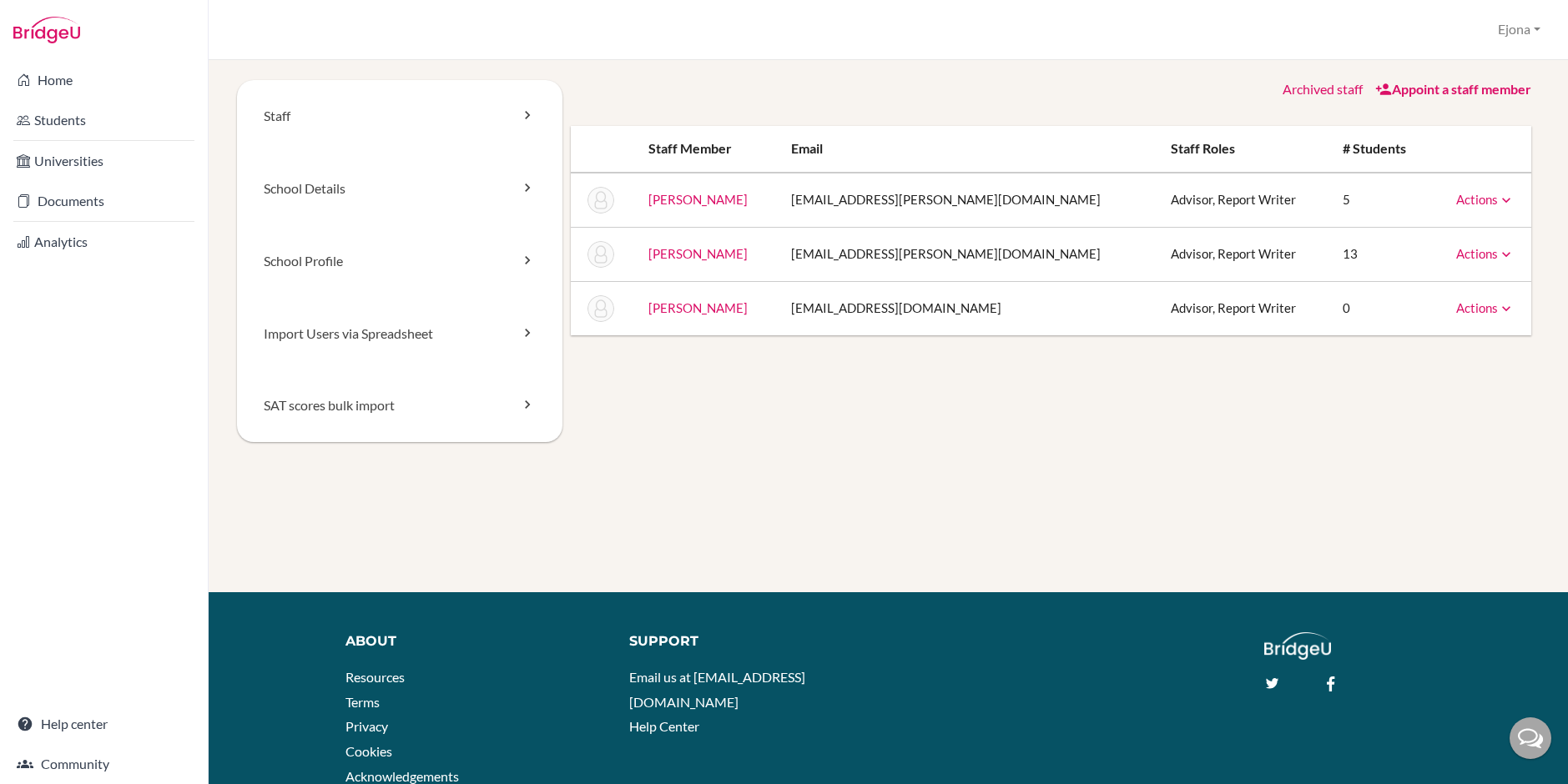 scroll, scrollTop: 0, scrollLeft: 0, axis: both 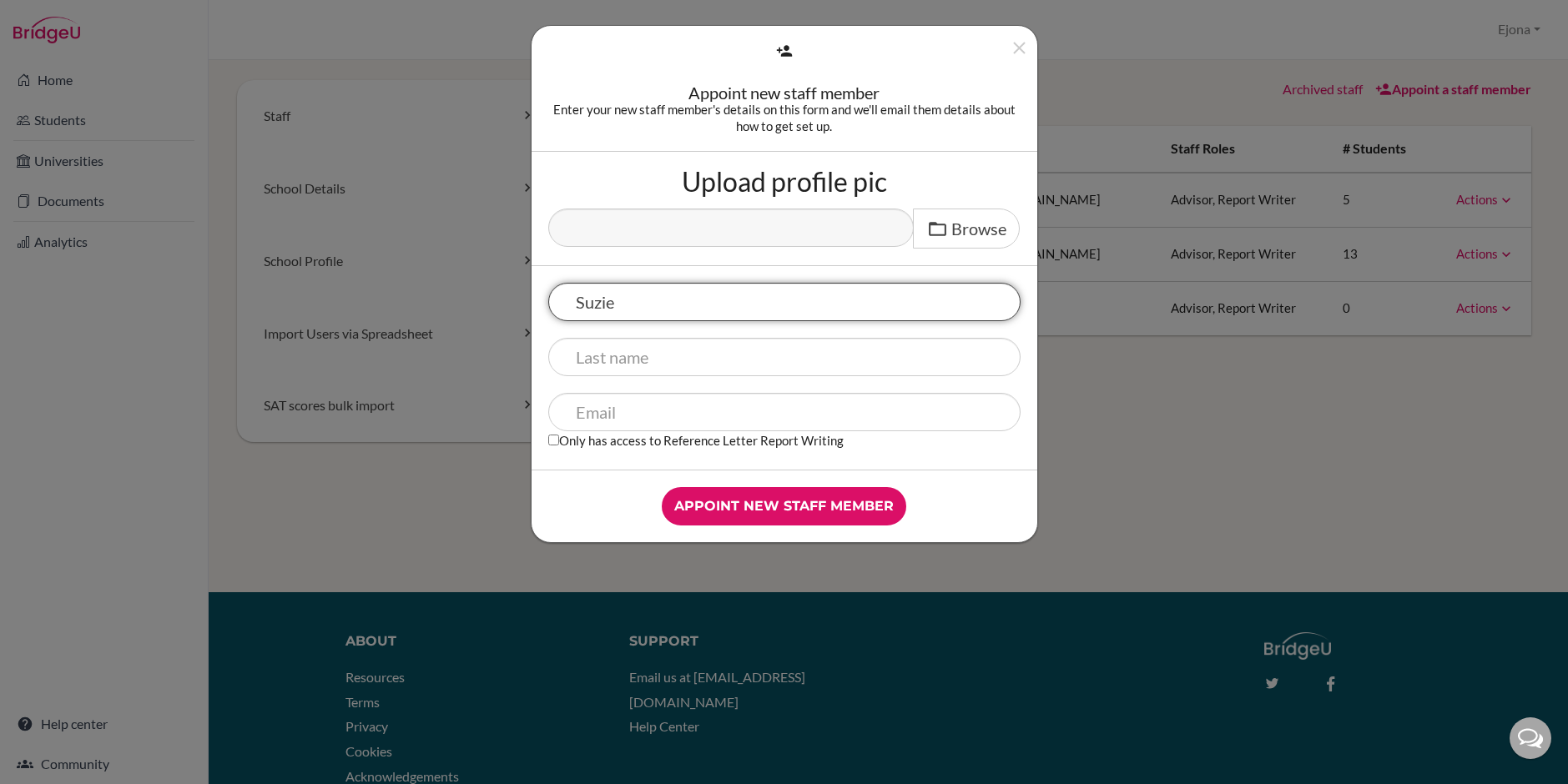 type on "Suzie" 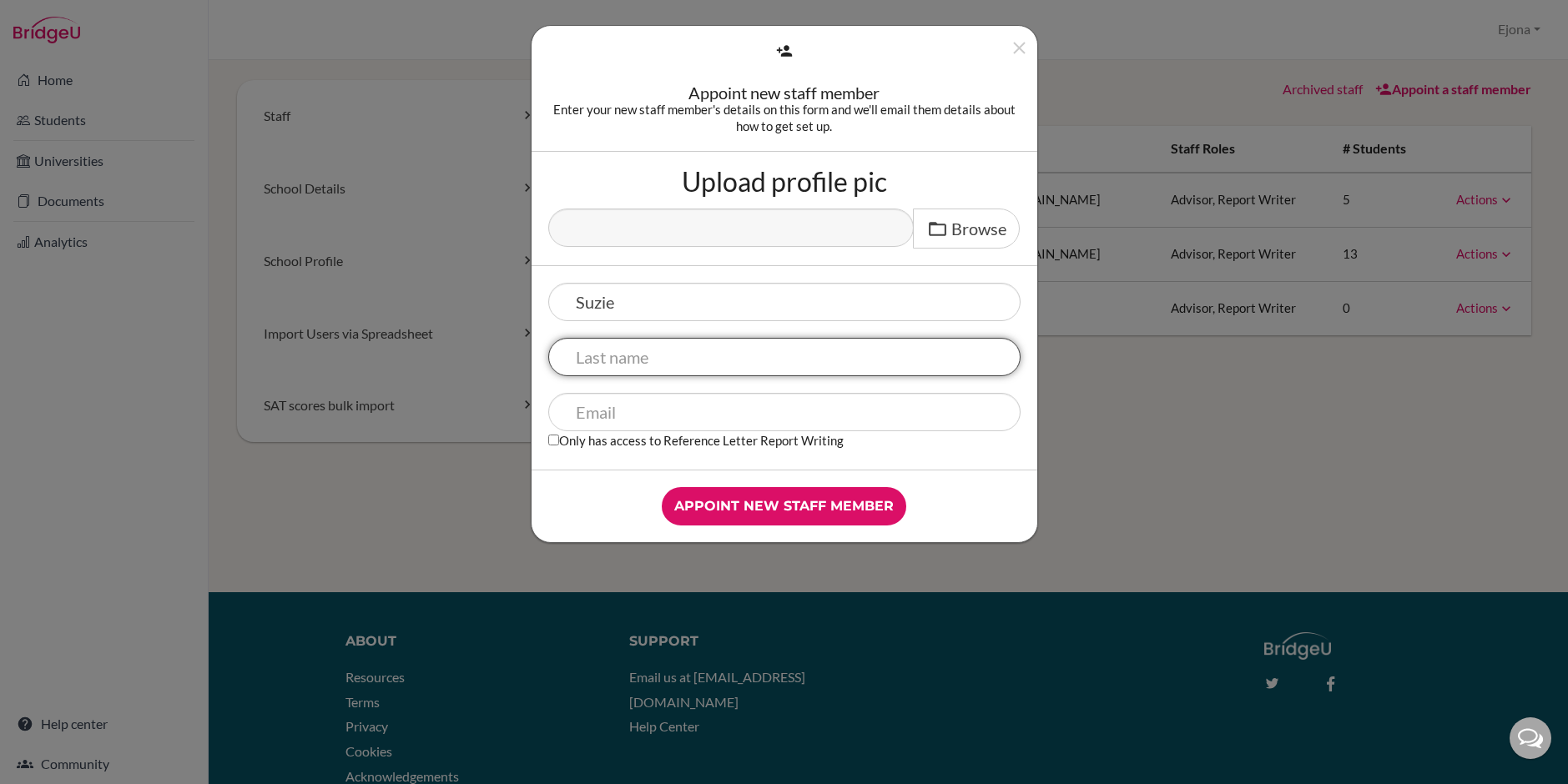 click at bounding box center [784, 357] 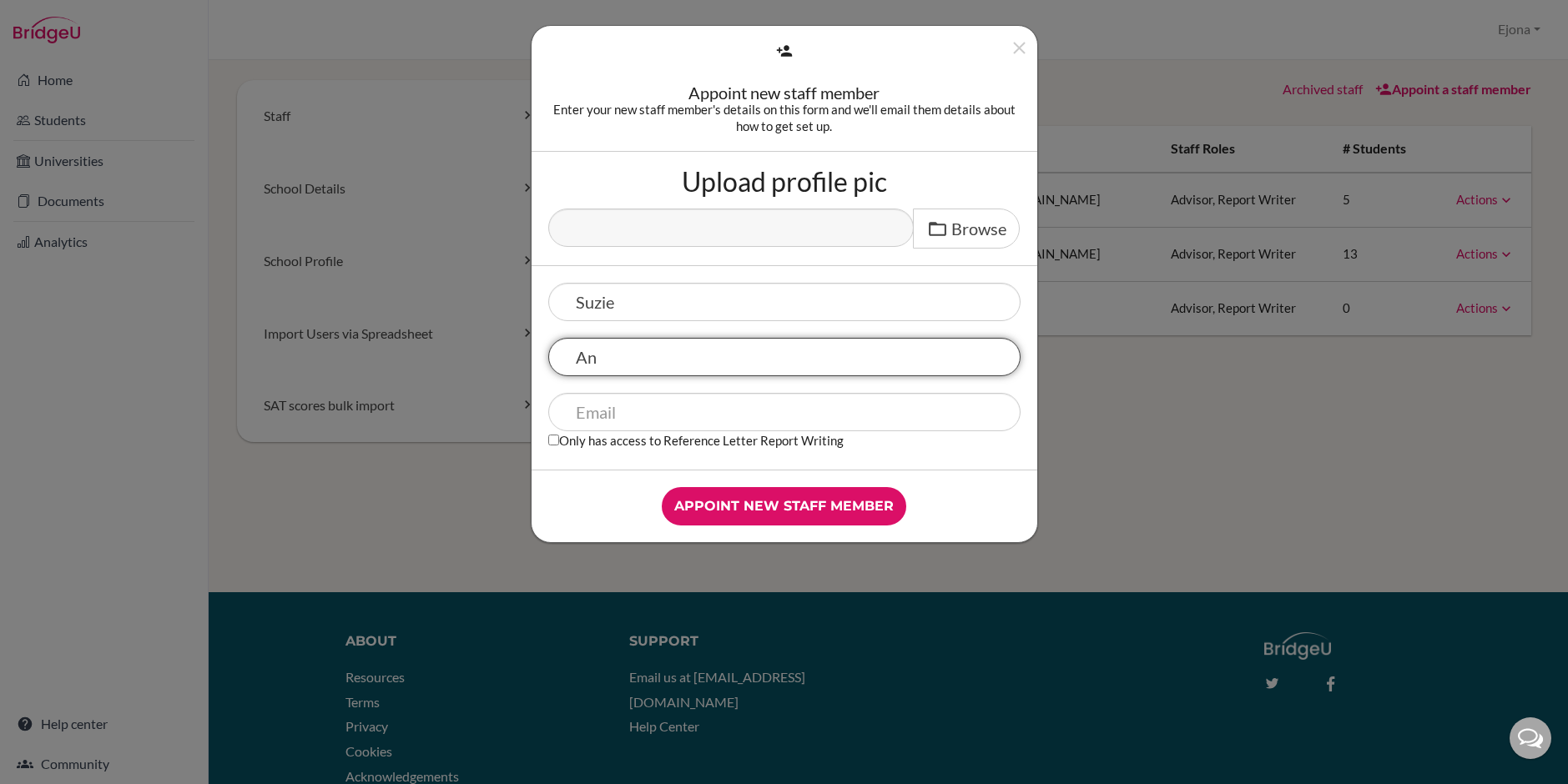 type on "An" 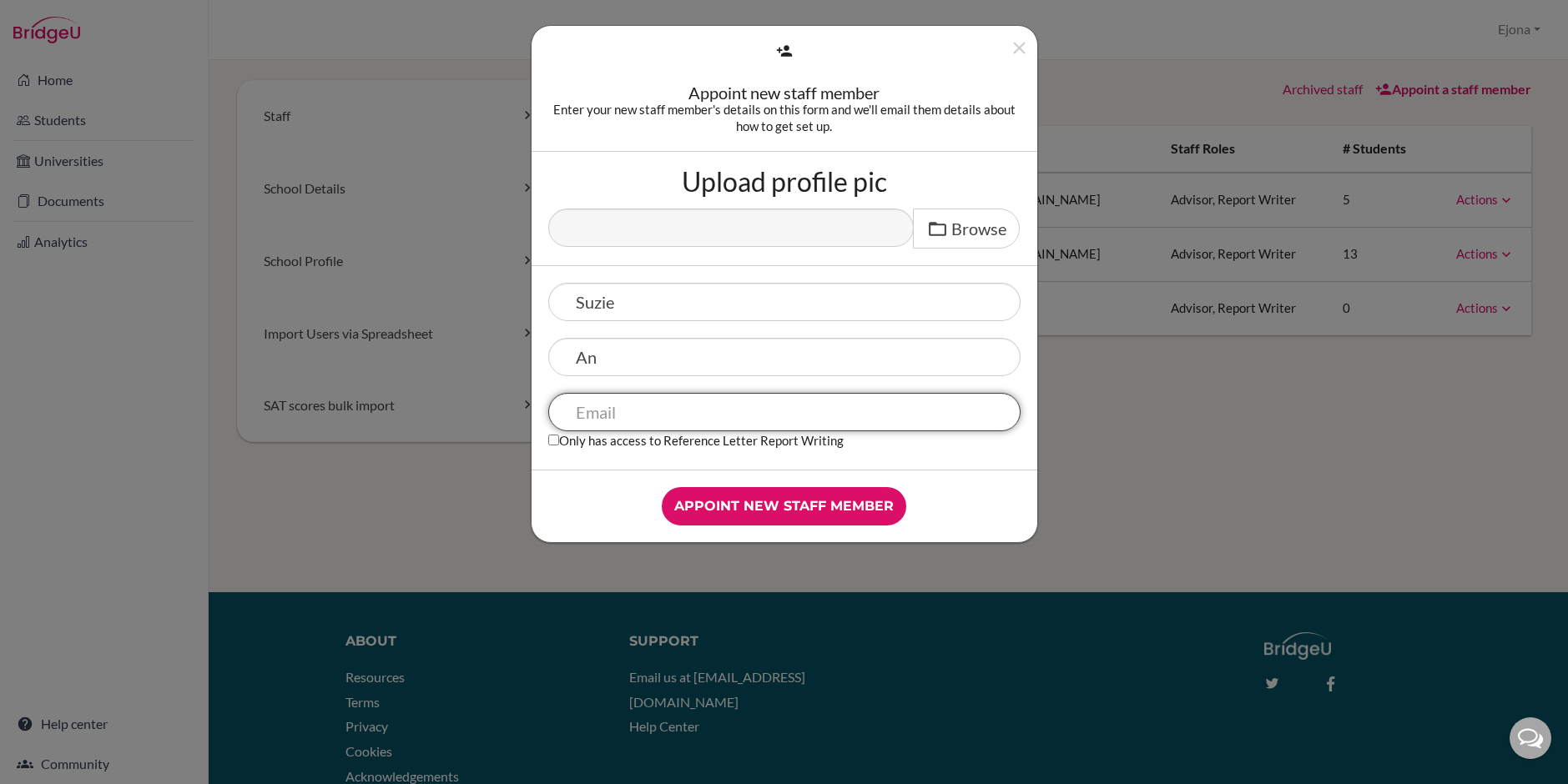 click at bounding box center (784, 412) 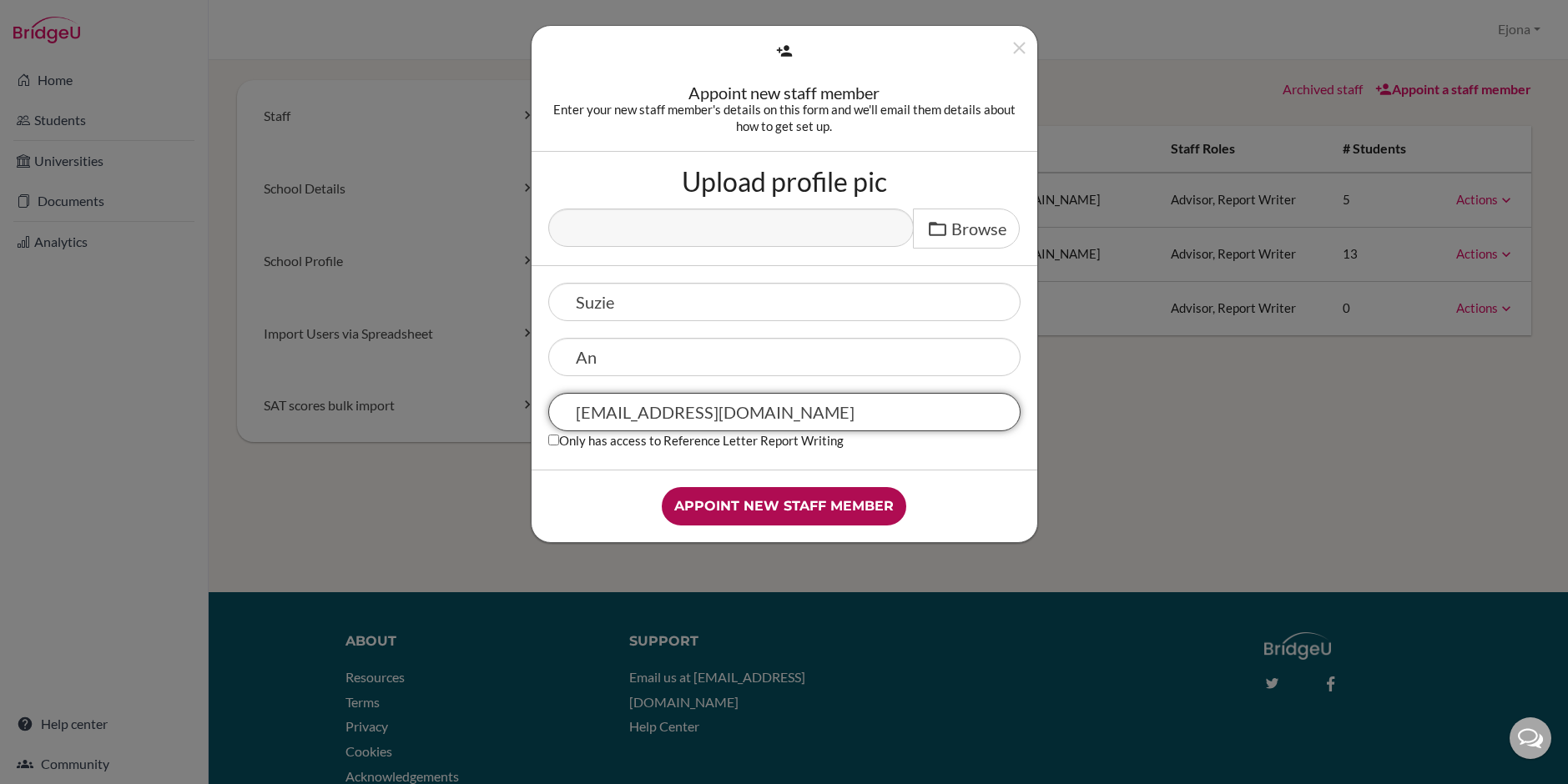 type on "suzie.an@icsptk.org" 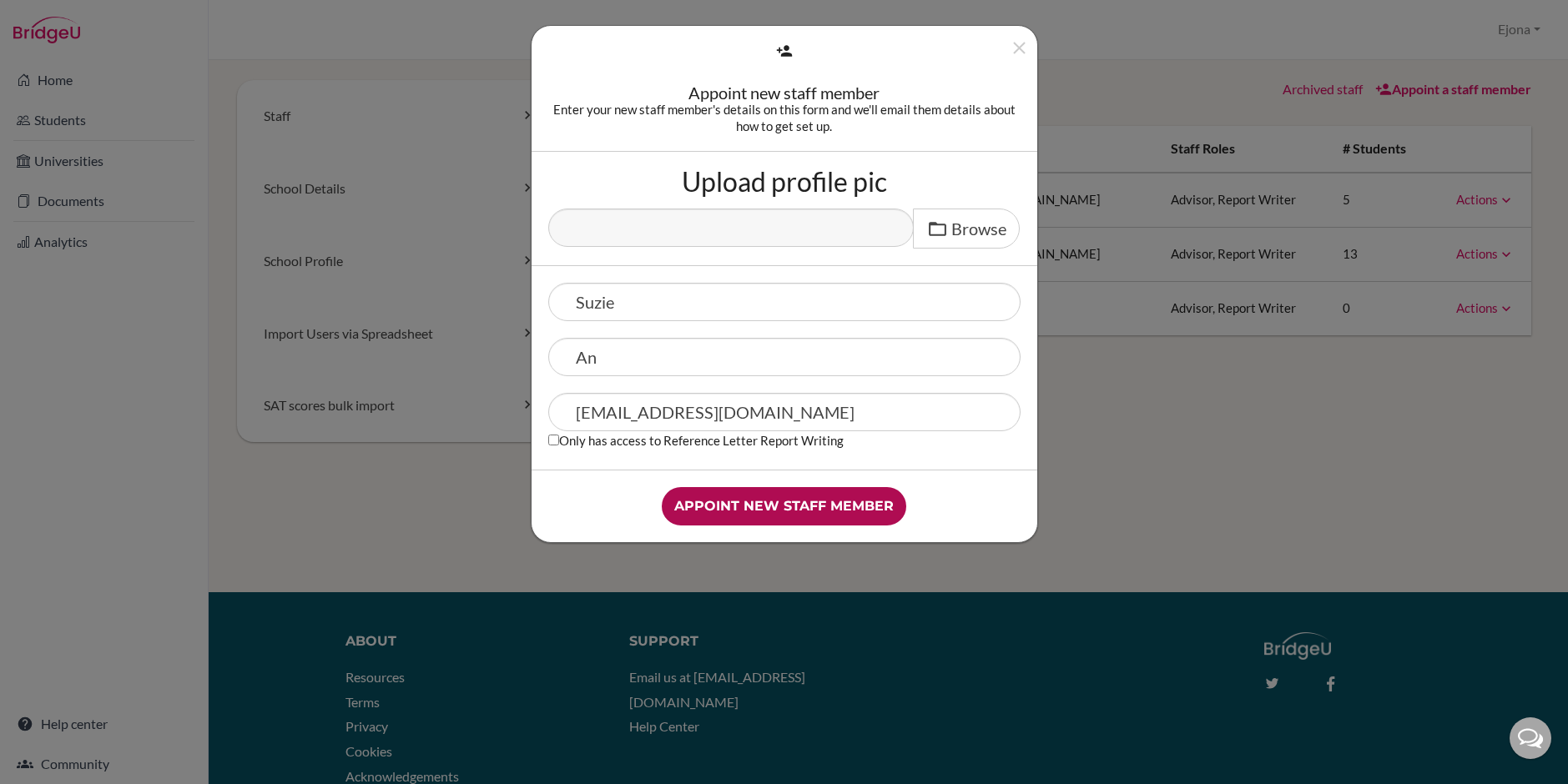 click on "Appoint new staff member" at bounding box center [784, 506] 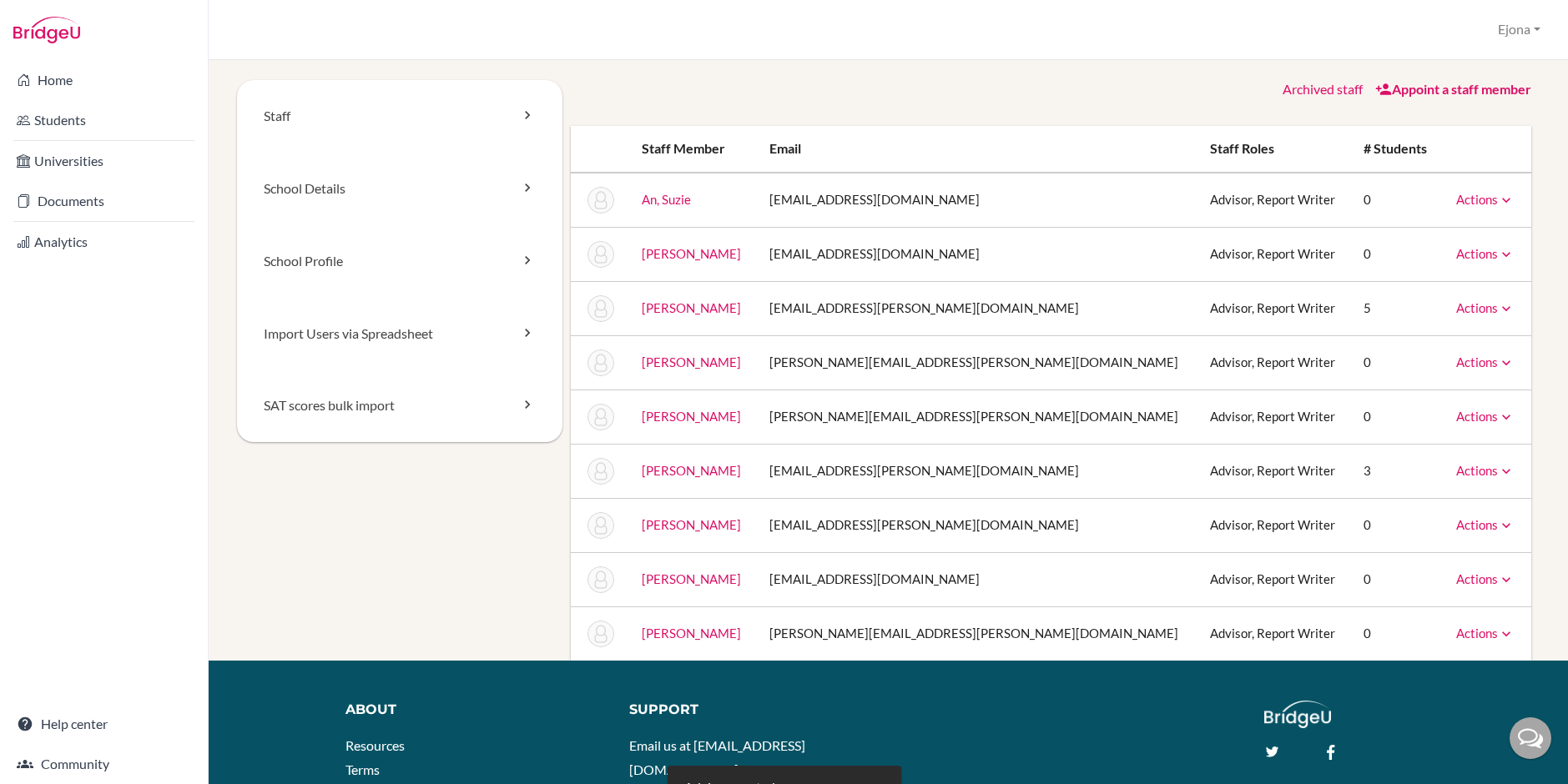 scroll, scrollTop: 0, scrollLeft: 0, axis: both 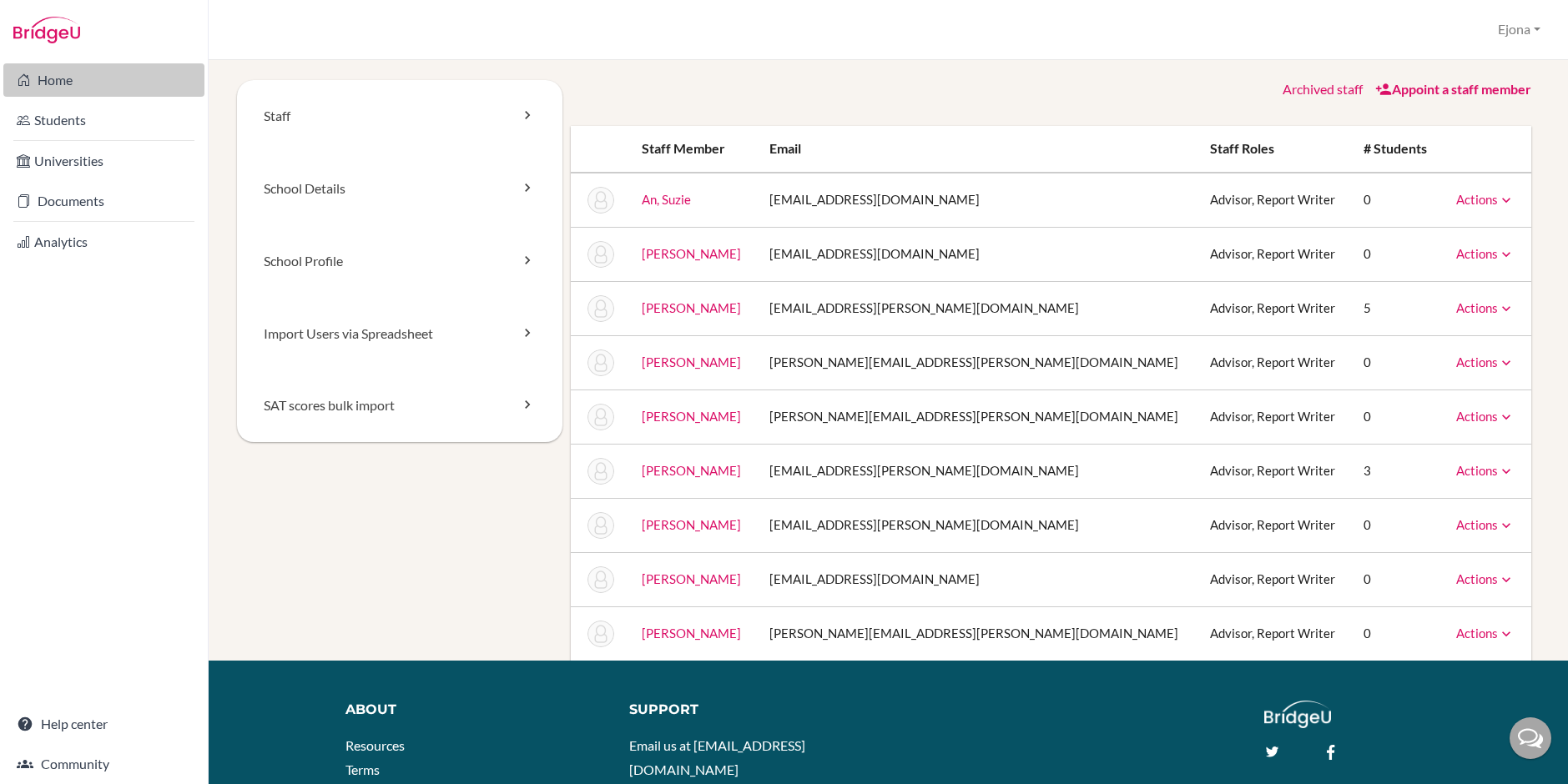 click on "Home" at bounding box center [103, 80] 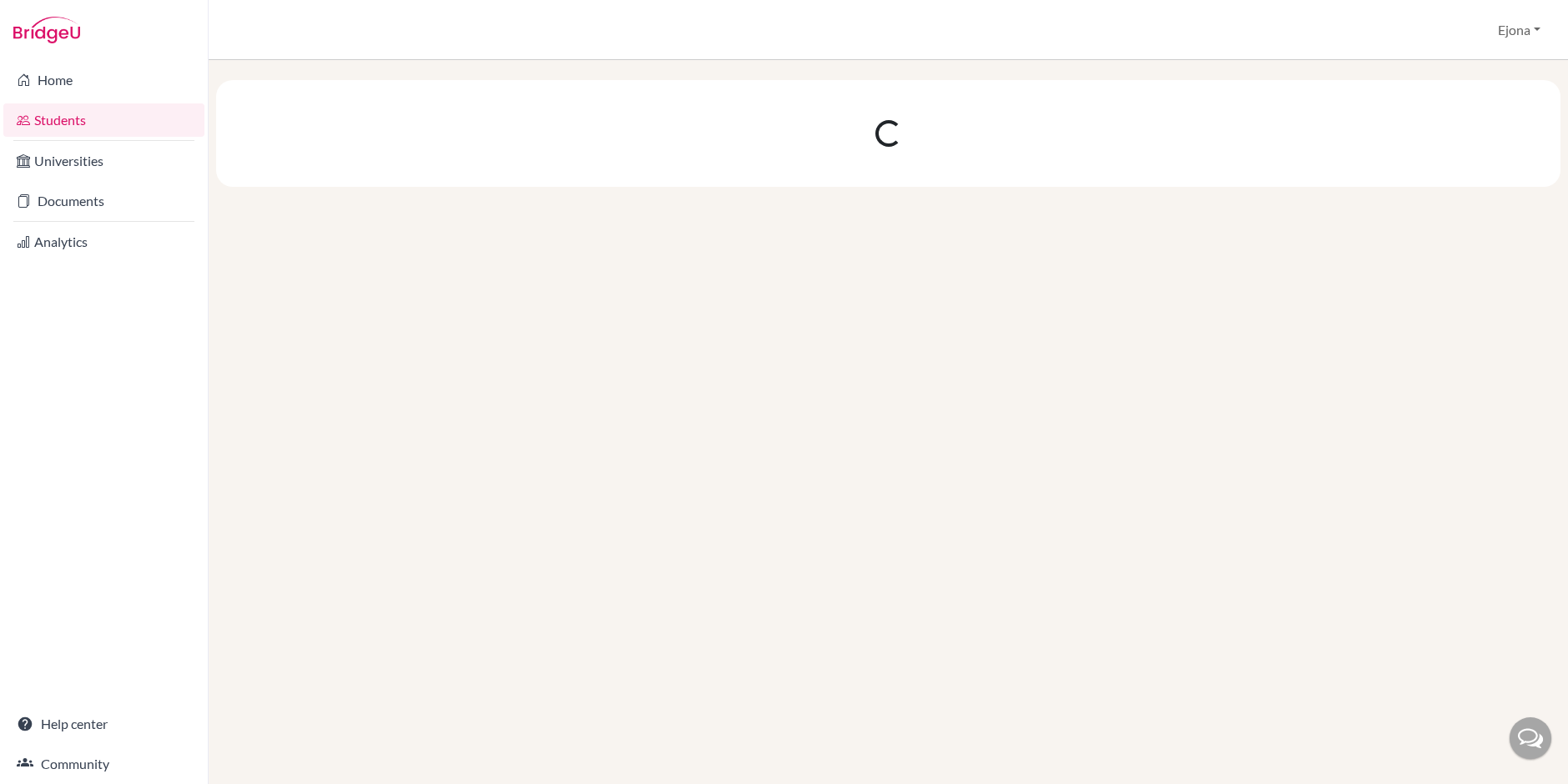scroll, scrollTop: 0, scrollLeft: 0, axis: both 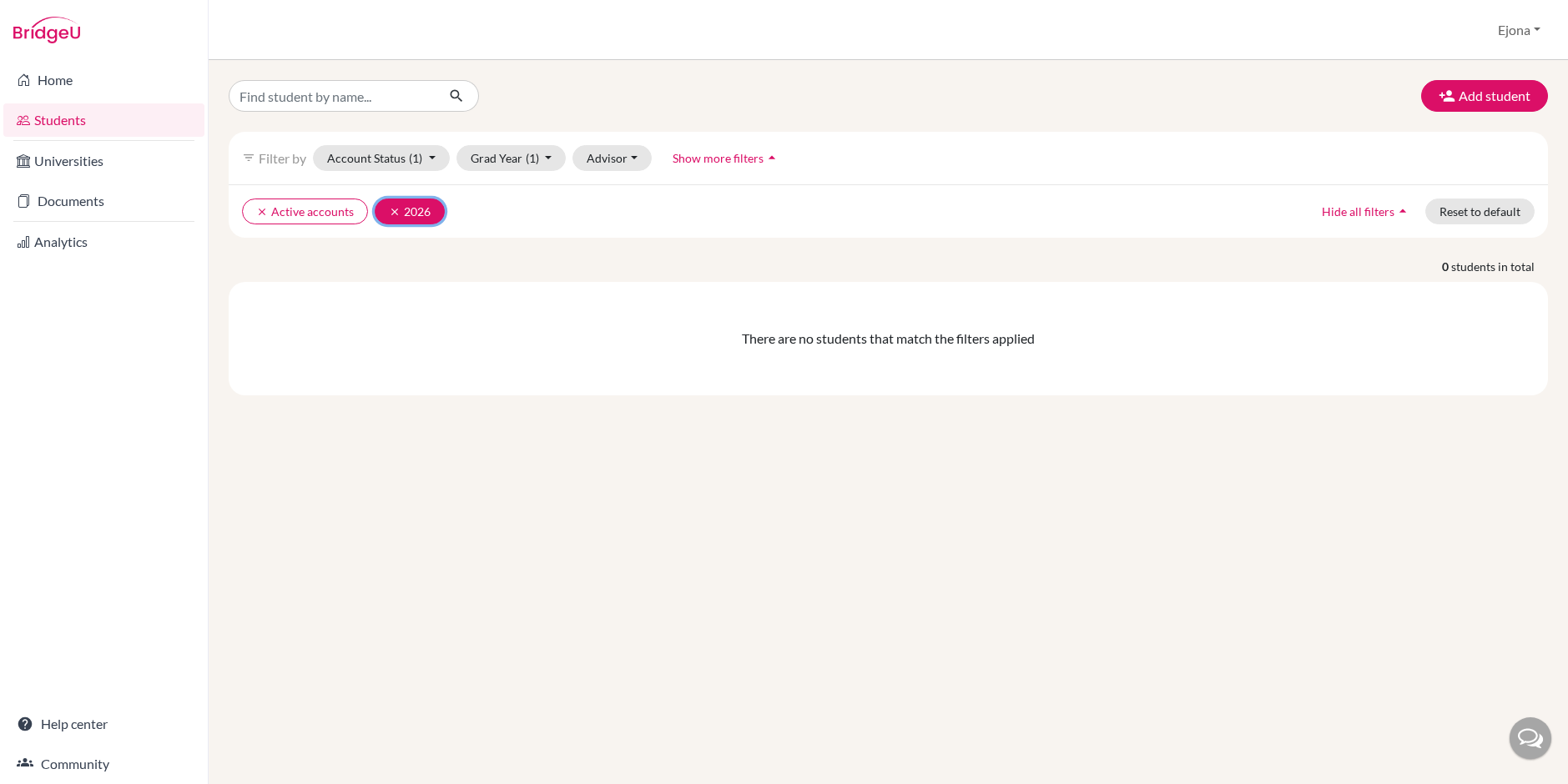 click on "clear" at bounding box center (395, 212) 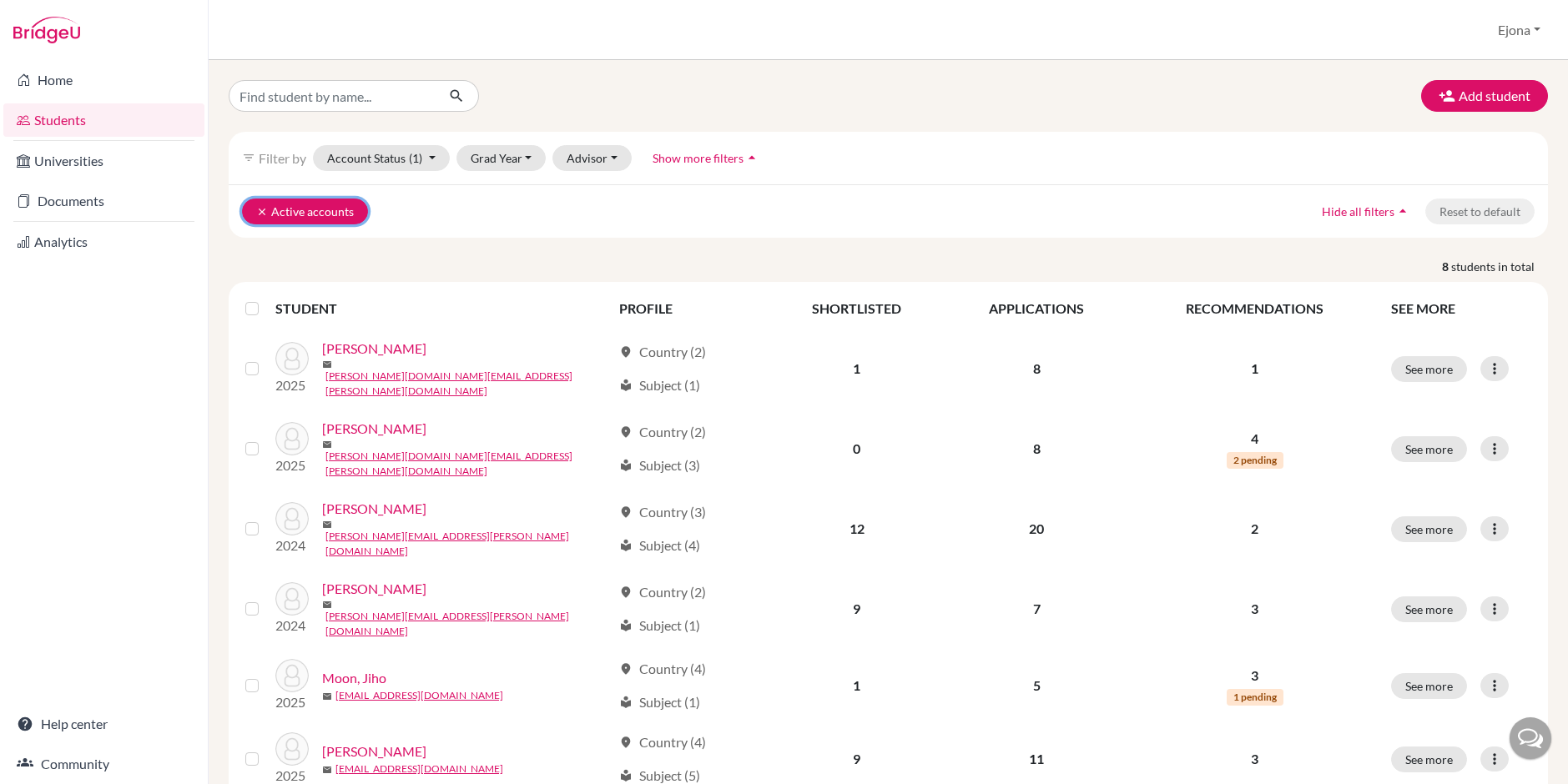 click on "clear" at bounding box center [262, 212] 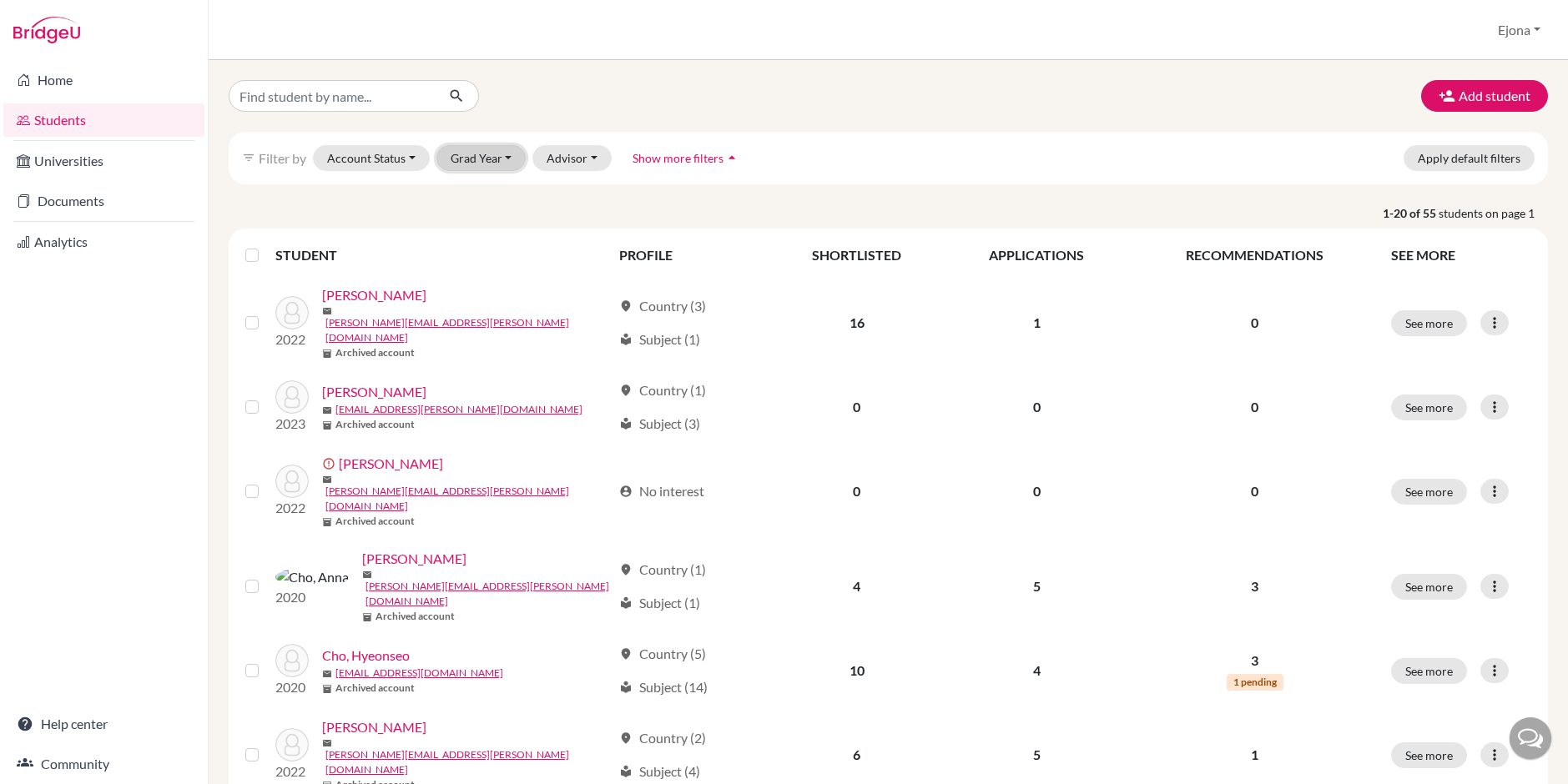 click on "Grad Year" at bounding box center (481, 158) 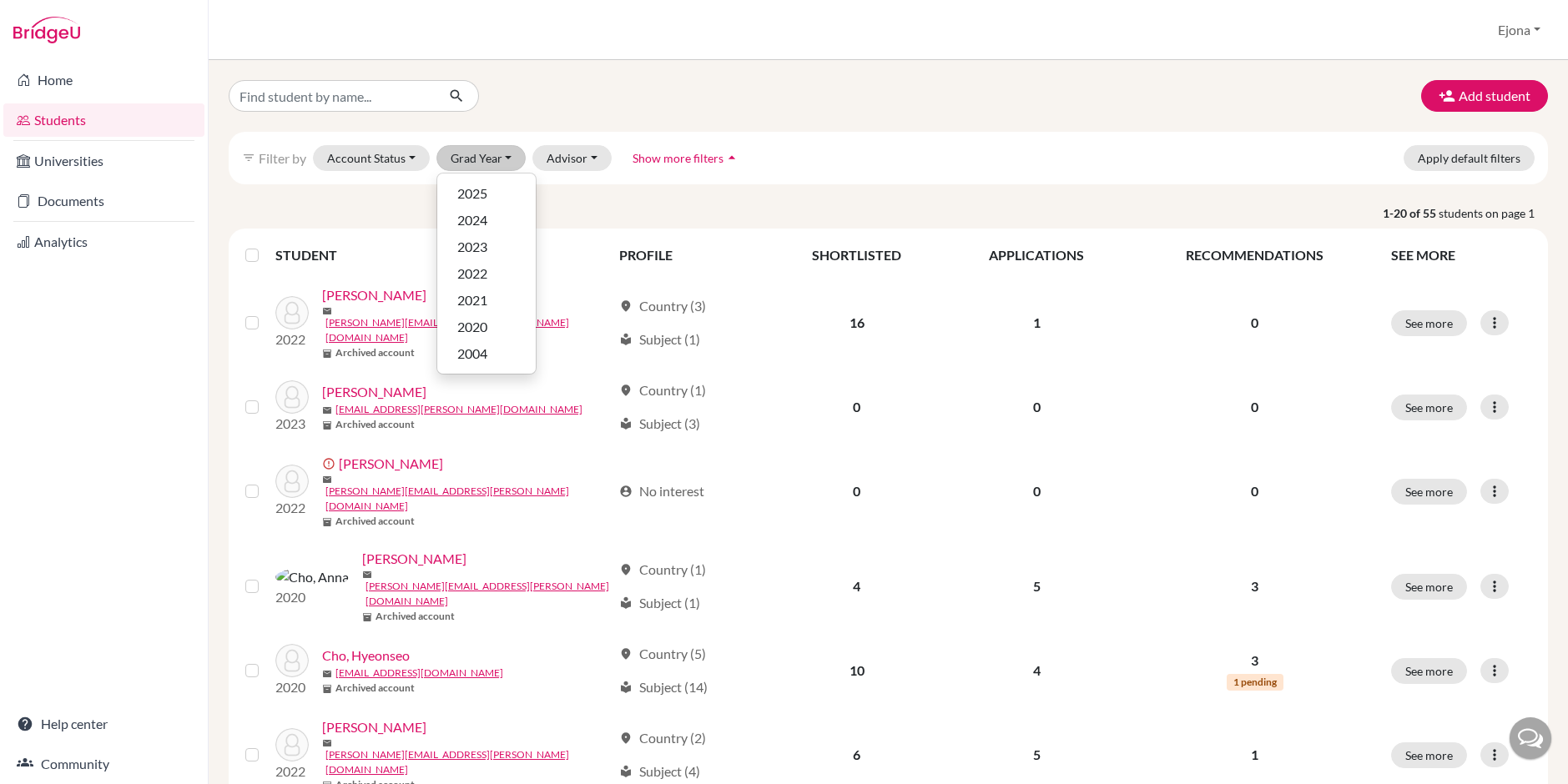 drag, startPoint x: 660, startPoint y: 128, endPoint x: 681, endPoint y: 116, distance: 24.18677 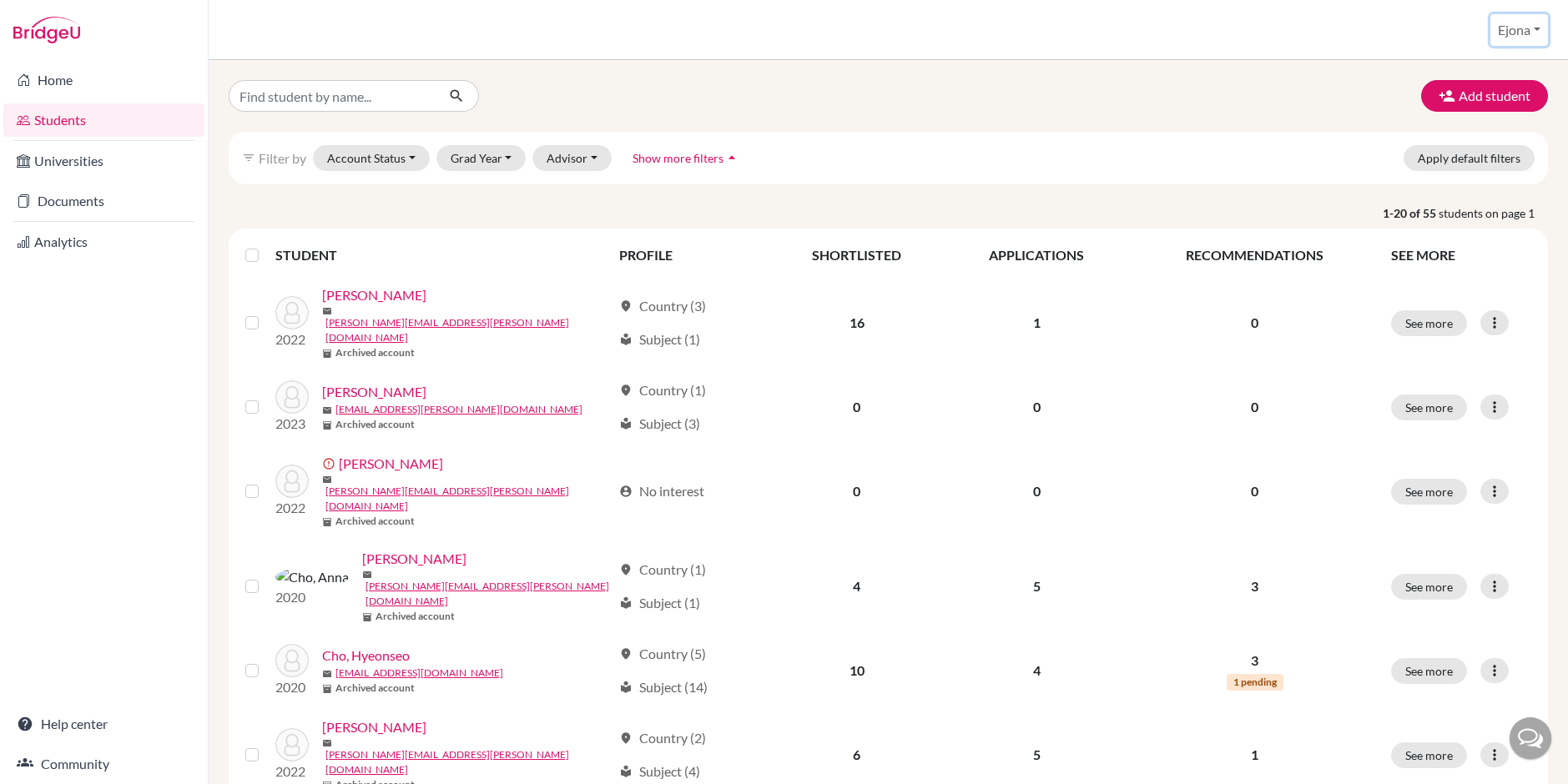 click on "Ejona" at bounding box center [1519, 30] 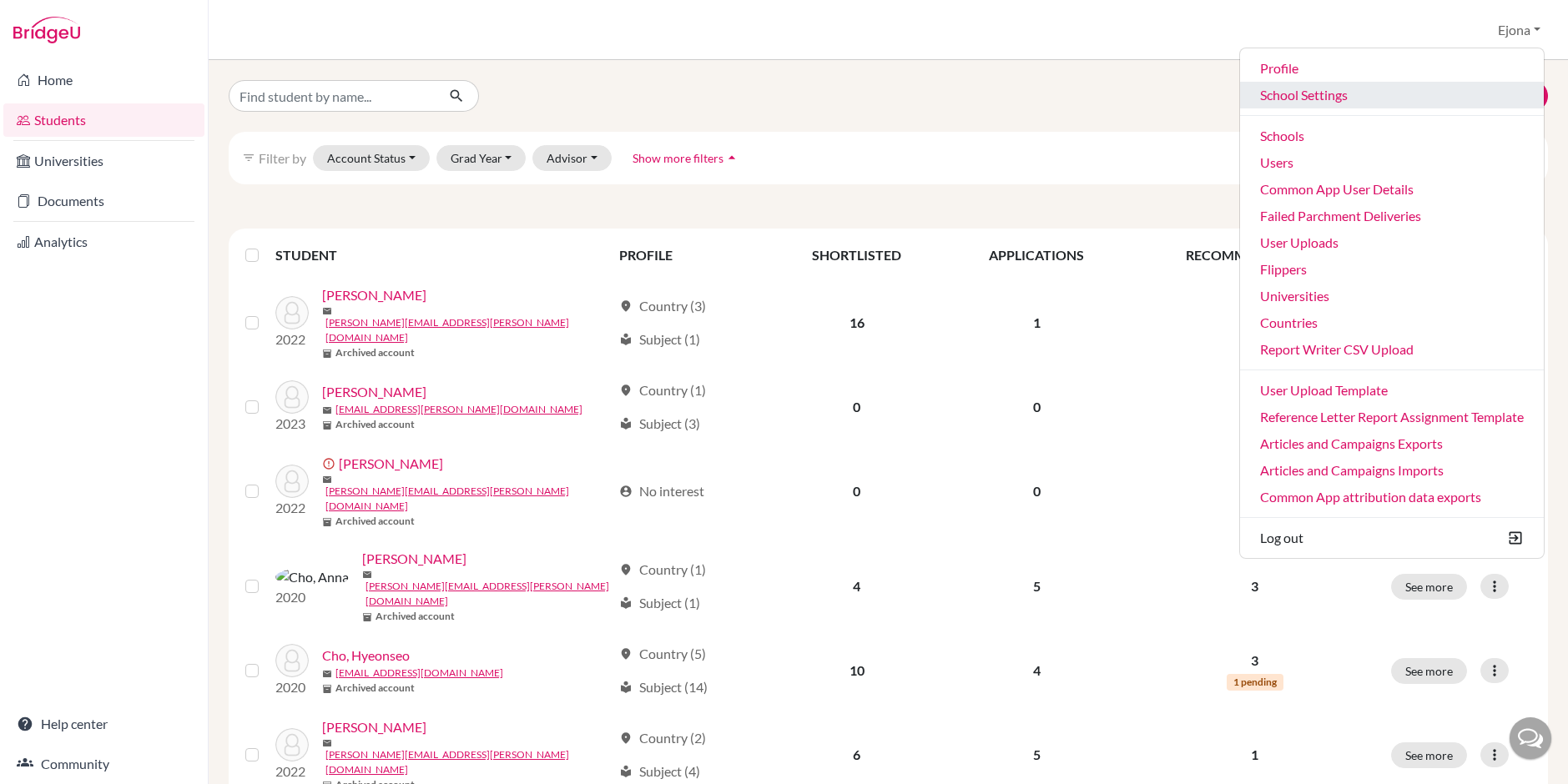 click on "School Settings" at bounding box center [1392, 95] 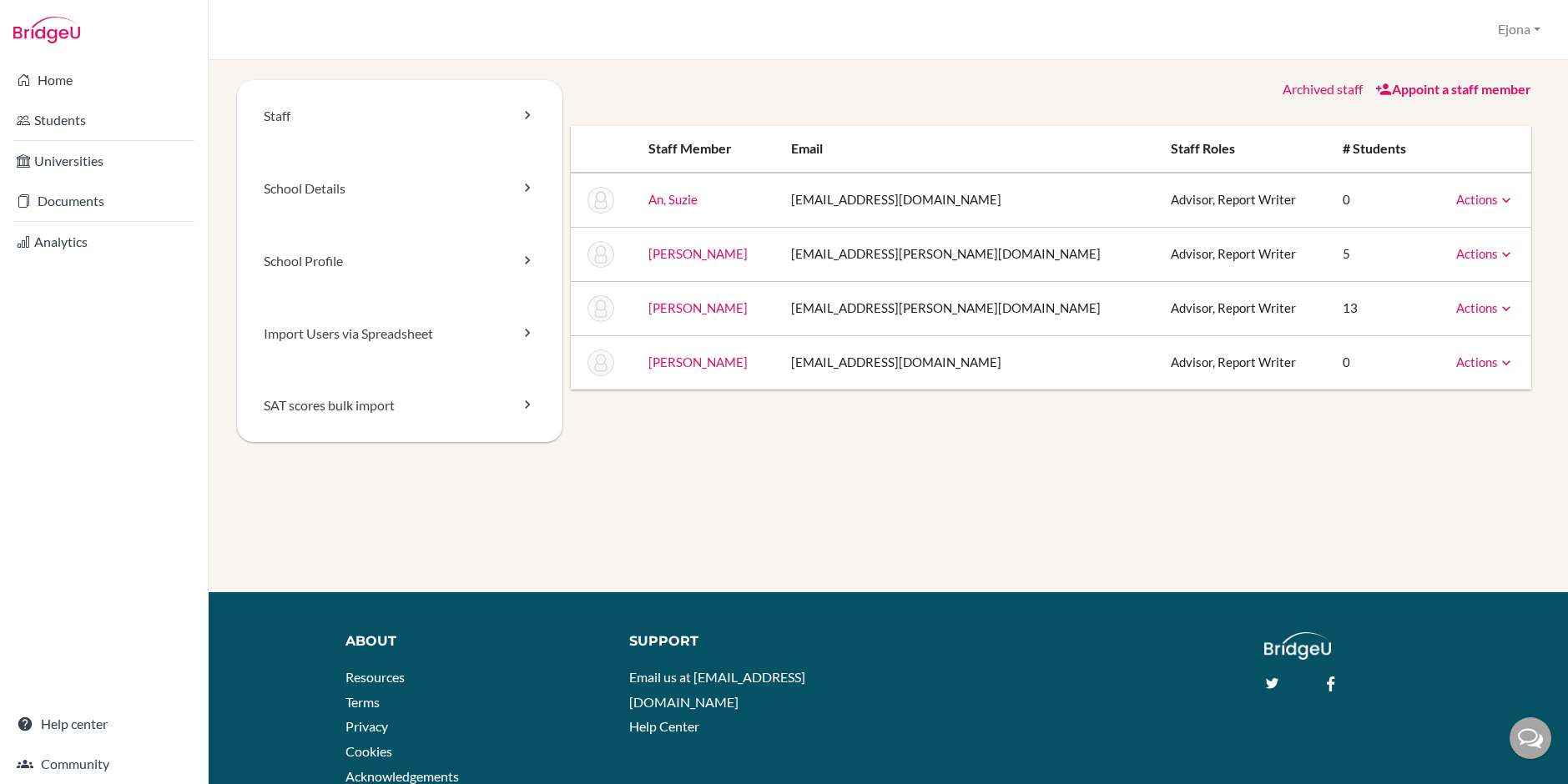 scroll, scrollTop: 0, scrollLeft: 0, axis: both 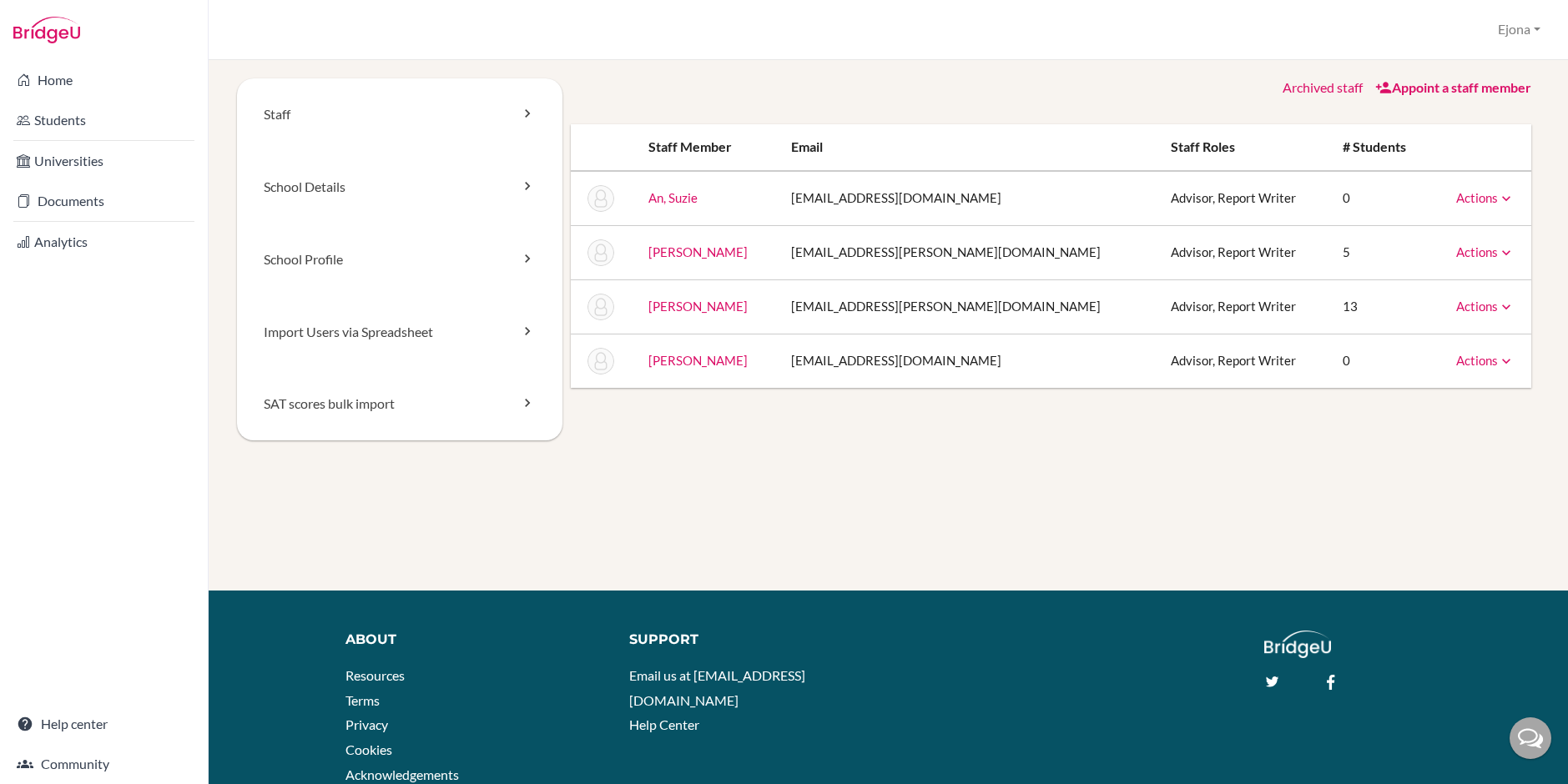 click on "School Settings > Staff
Ejona
Profile
School Settings
Admin
Schools
Users
Common App User Details
Failed Parchment Deliveries
User Uploads
Flippers
Universities
Countries
Report Writer CSV Upload
User Upload Template
Reference Letter Report Assignment Template
Articles and Campaigns Exports
Articles and Campaigns Imports
Common App attribution data exports
Log out
Your browser is not supported by BridgeU.
Please use Internet Explorer 11+, or switch to Edge, Firefox or Chrome." at bounding box center [888, 30] 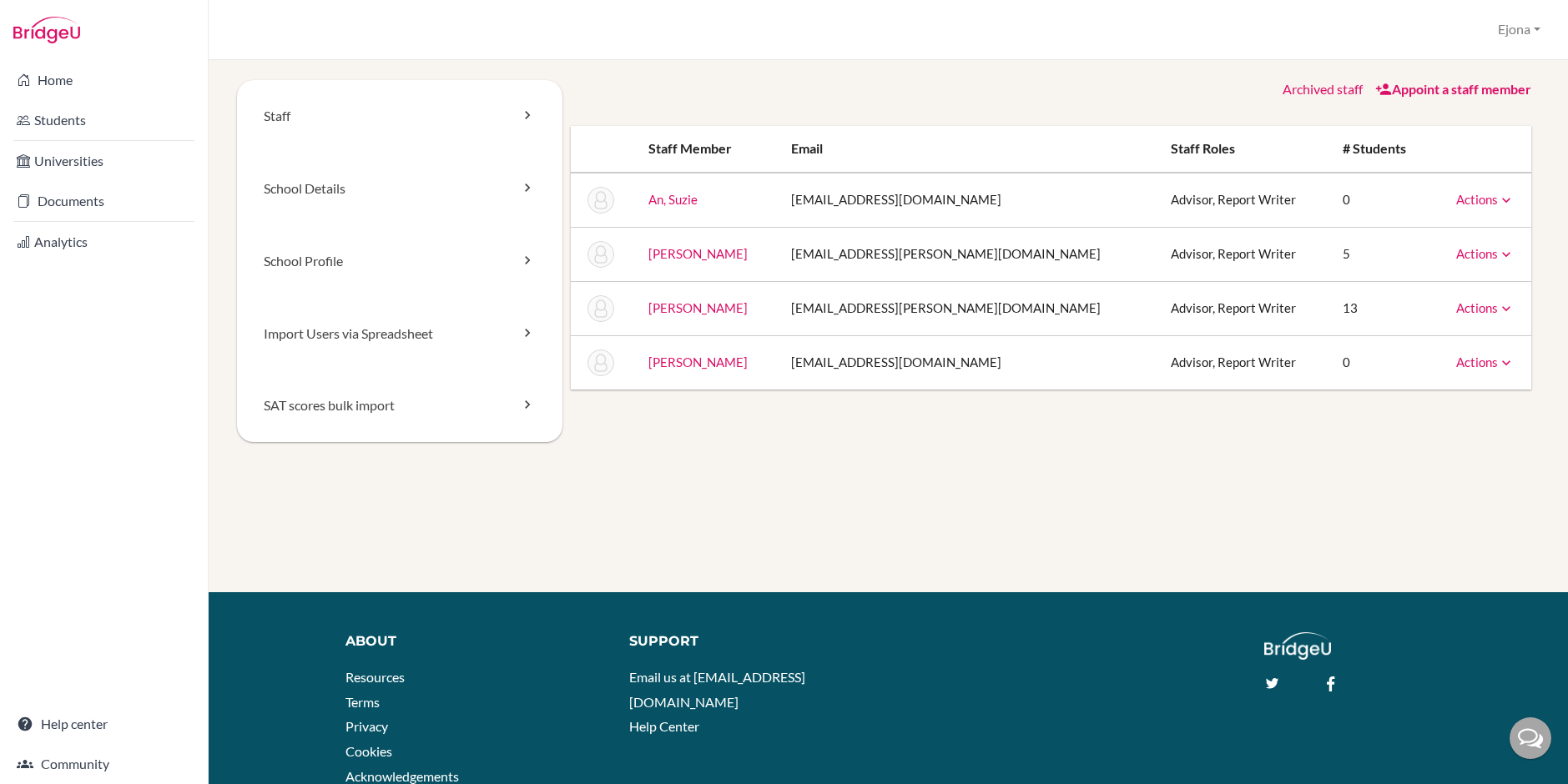 scroll, scrollTop: 0, scrollLeft: 0, axis: both 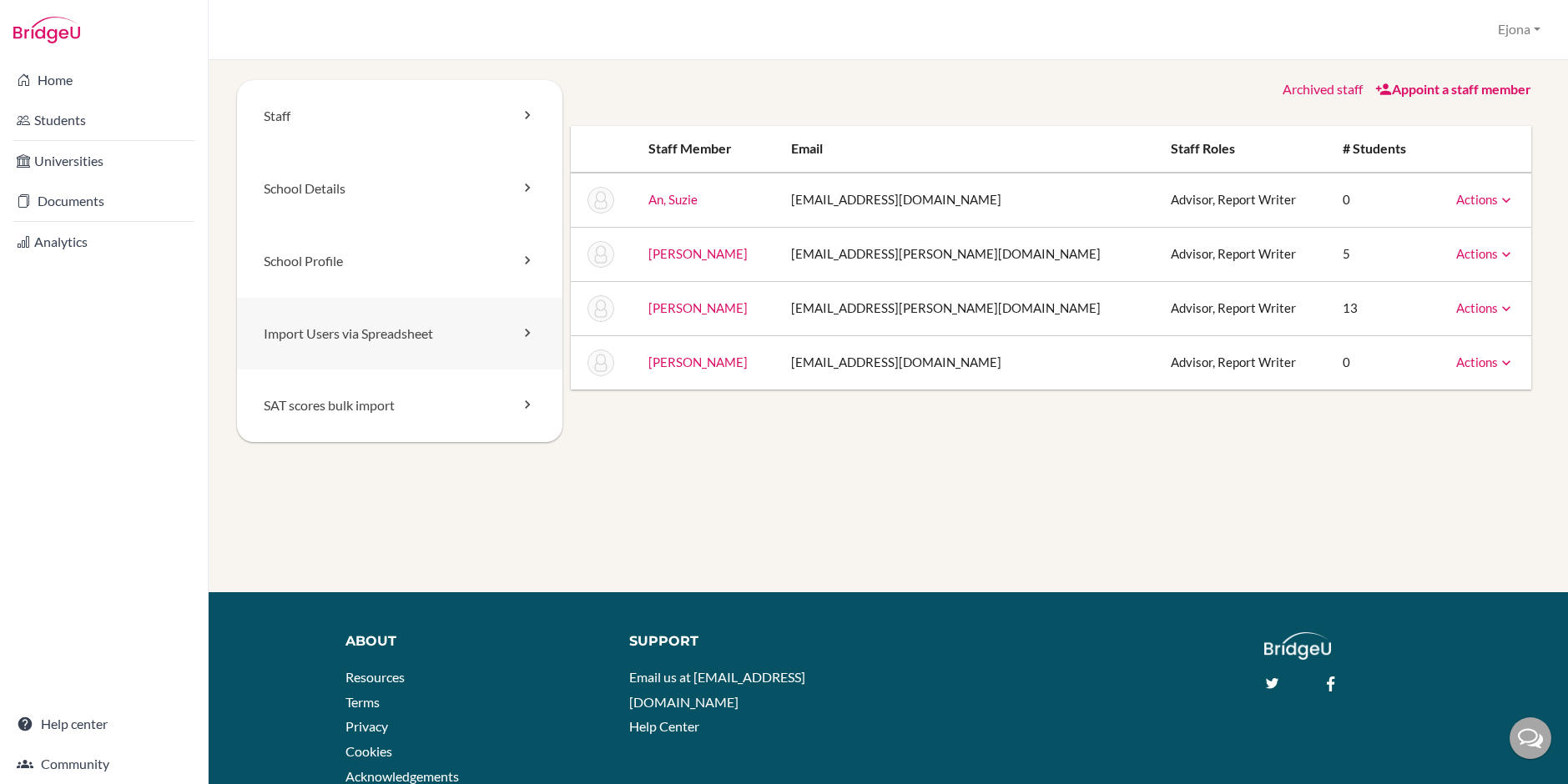 click on "Import Users via Spreadsheet" at bounding box center (400, 334) 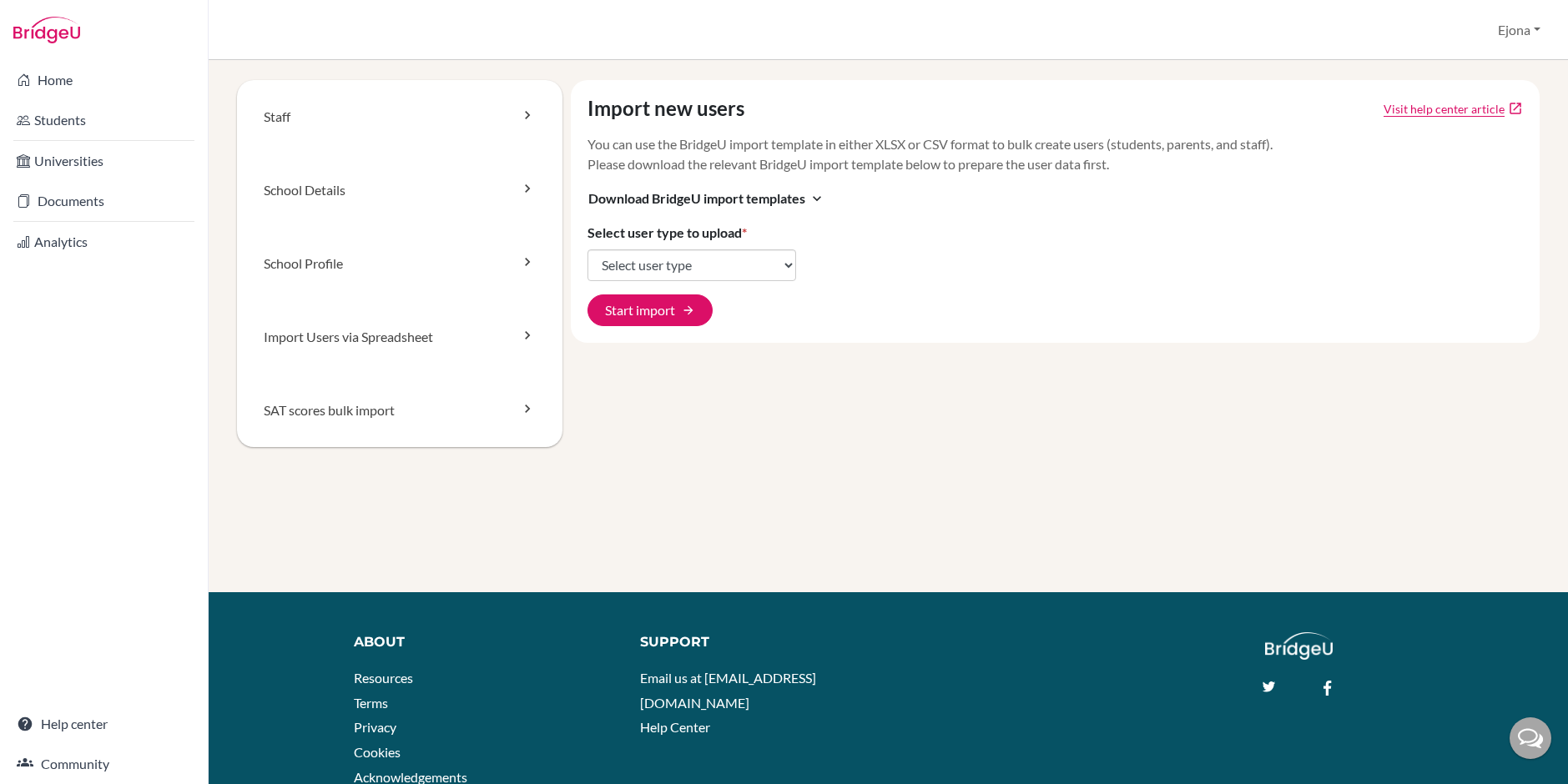 scroll, scrollTop: 0, scrollLeft: 0, axis: both 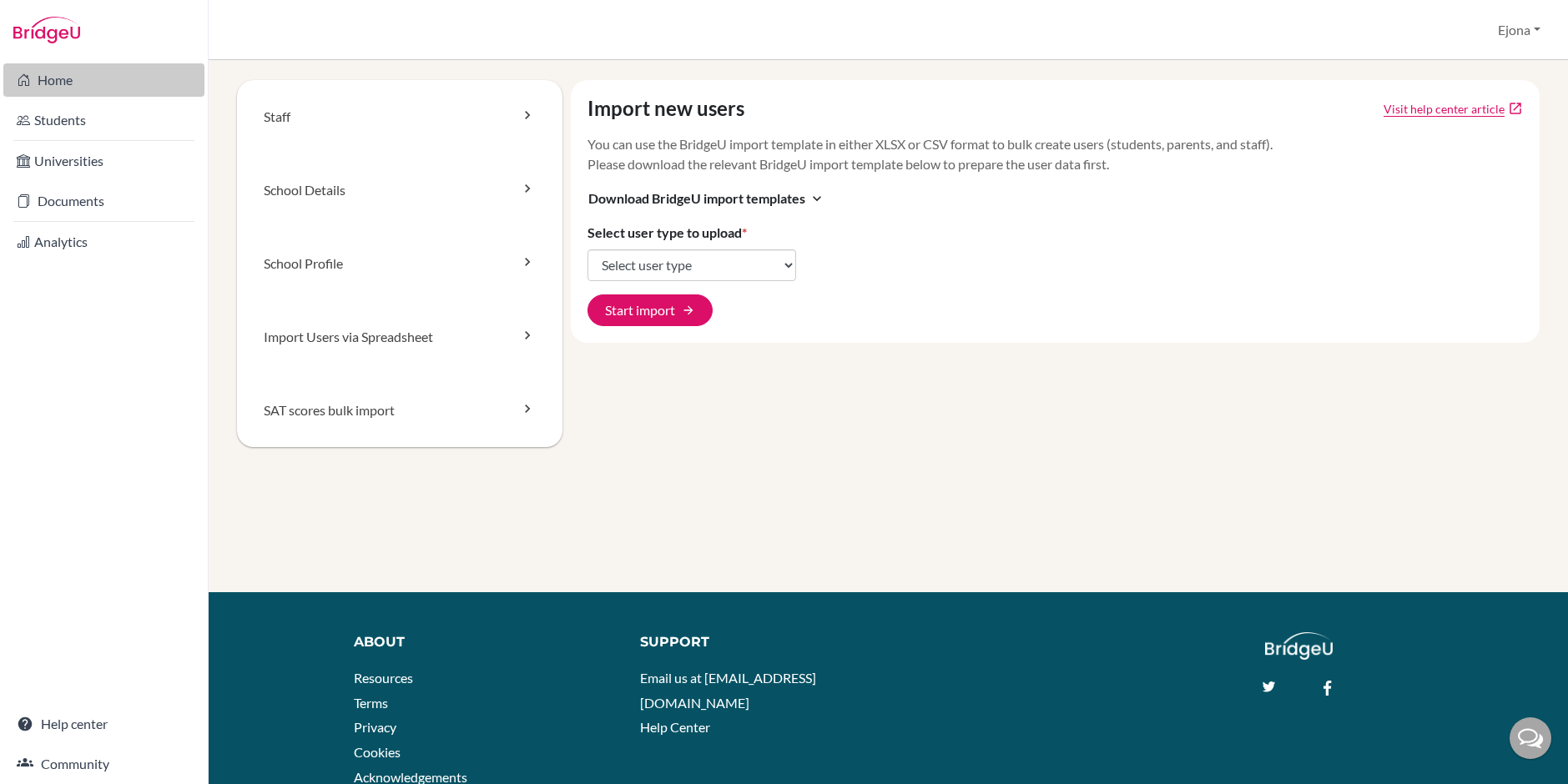click on "Home" at bounding box center [103, 80] 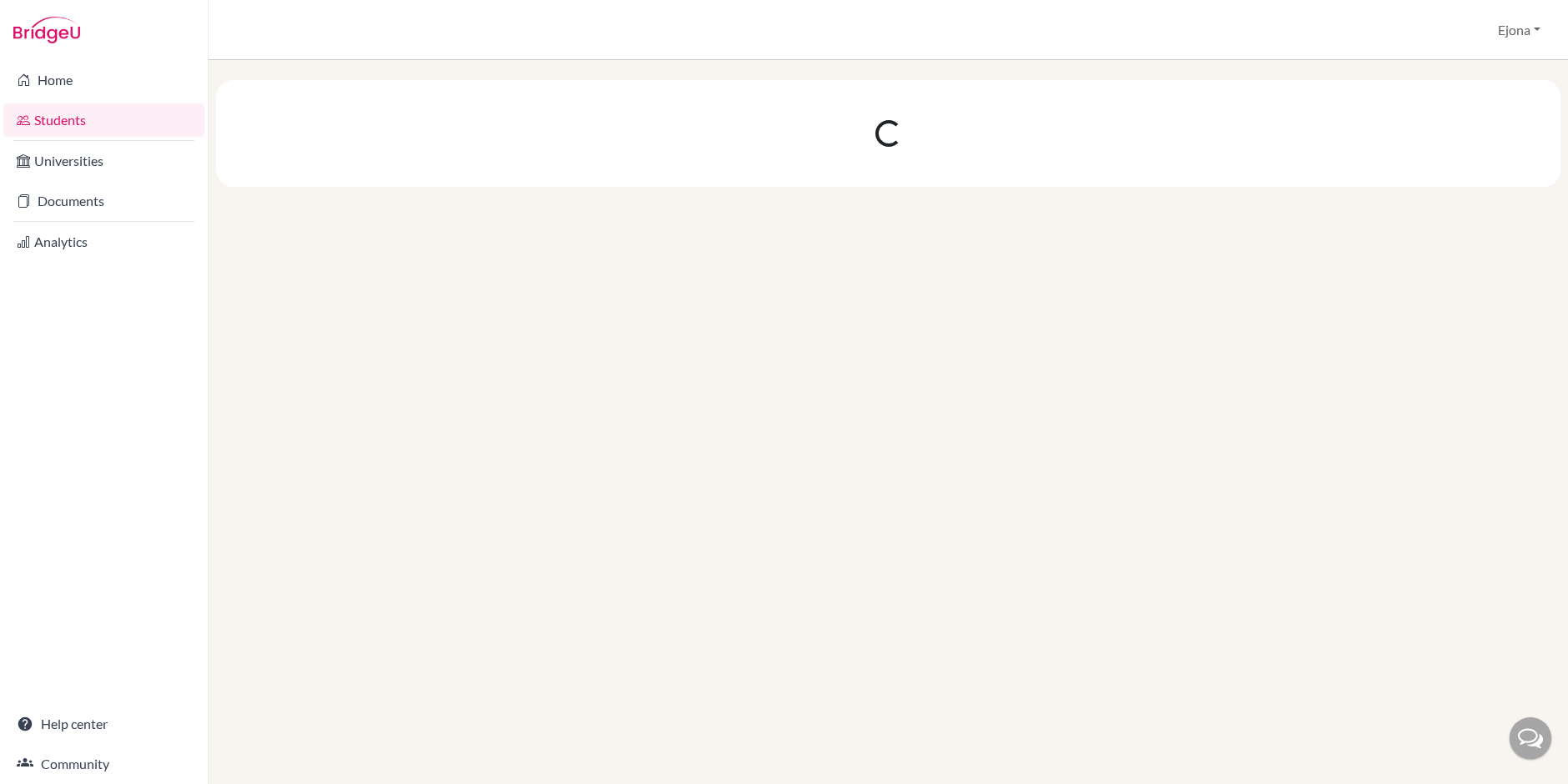 scroll, scrollTop: 0, scrollLeft: 0, axis: both 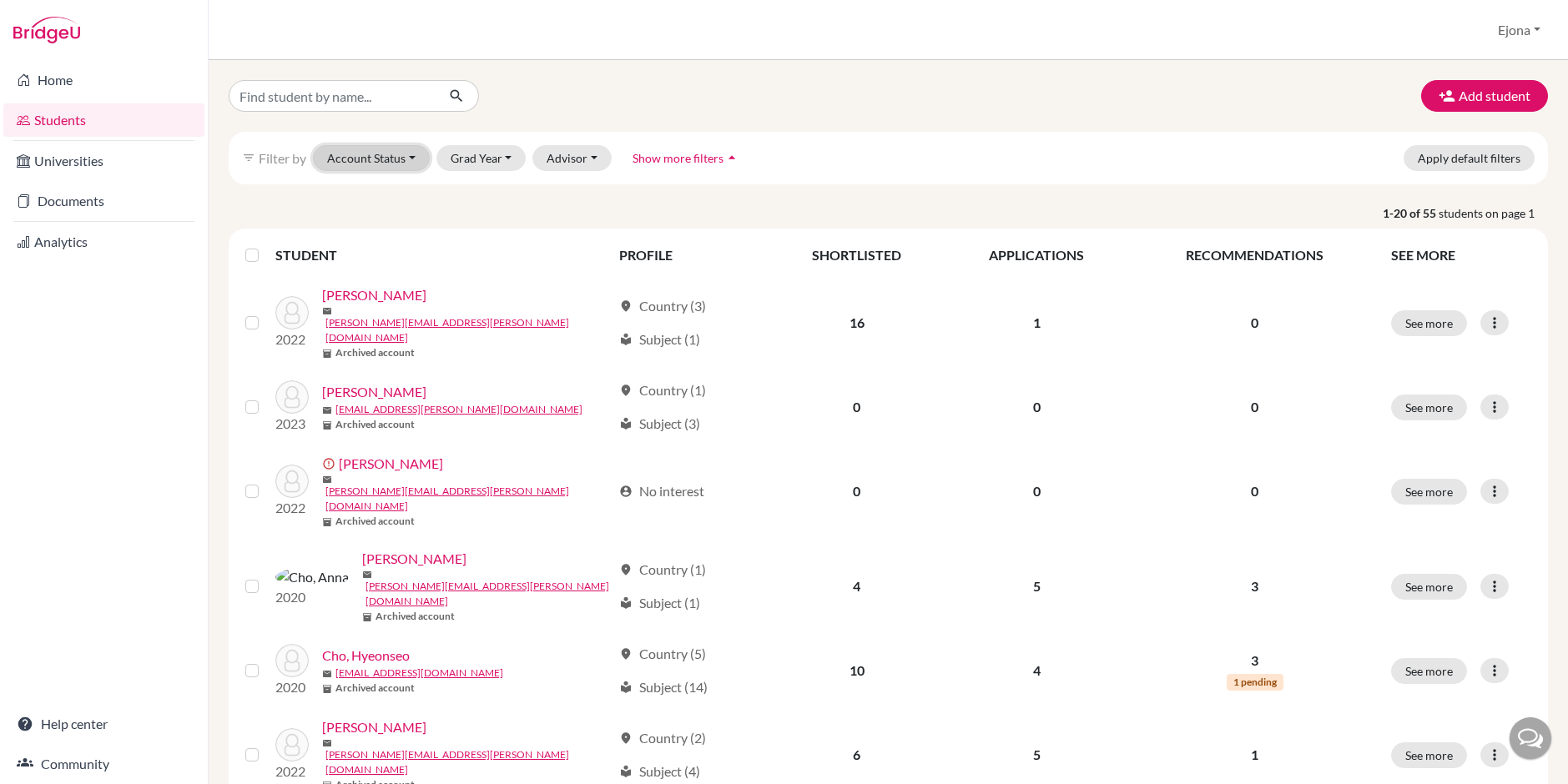 click on "Account Status" at bounding box center [371, 158] 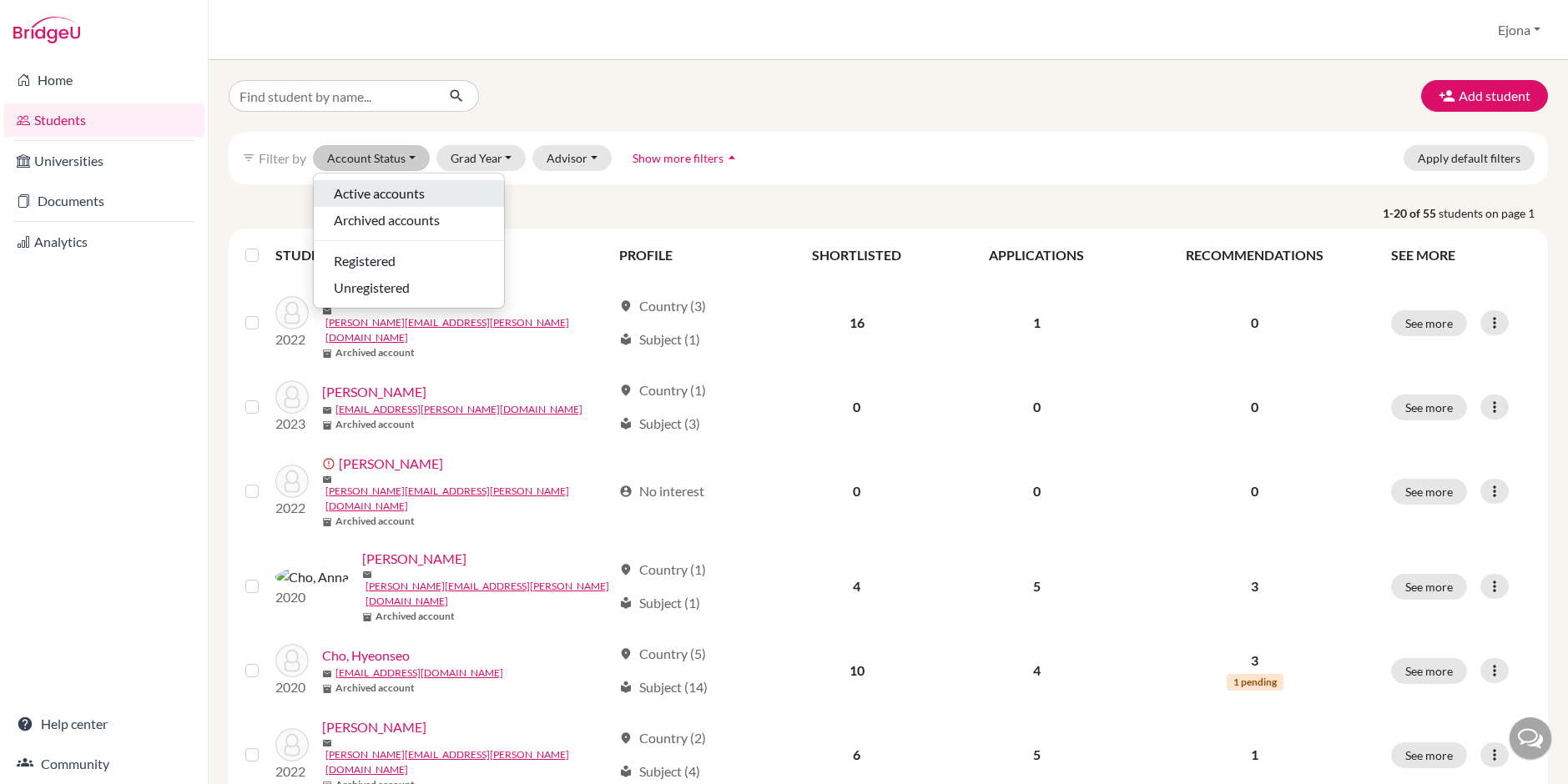 click on "Active accounts" at bounding box center (379, 193) 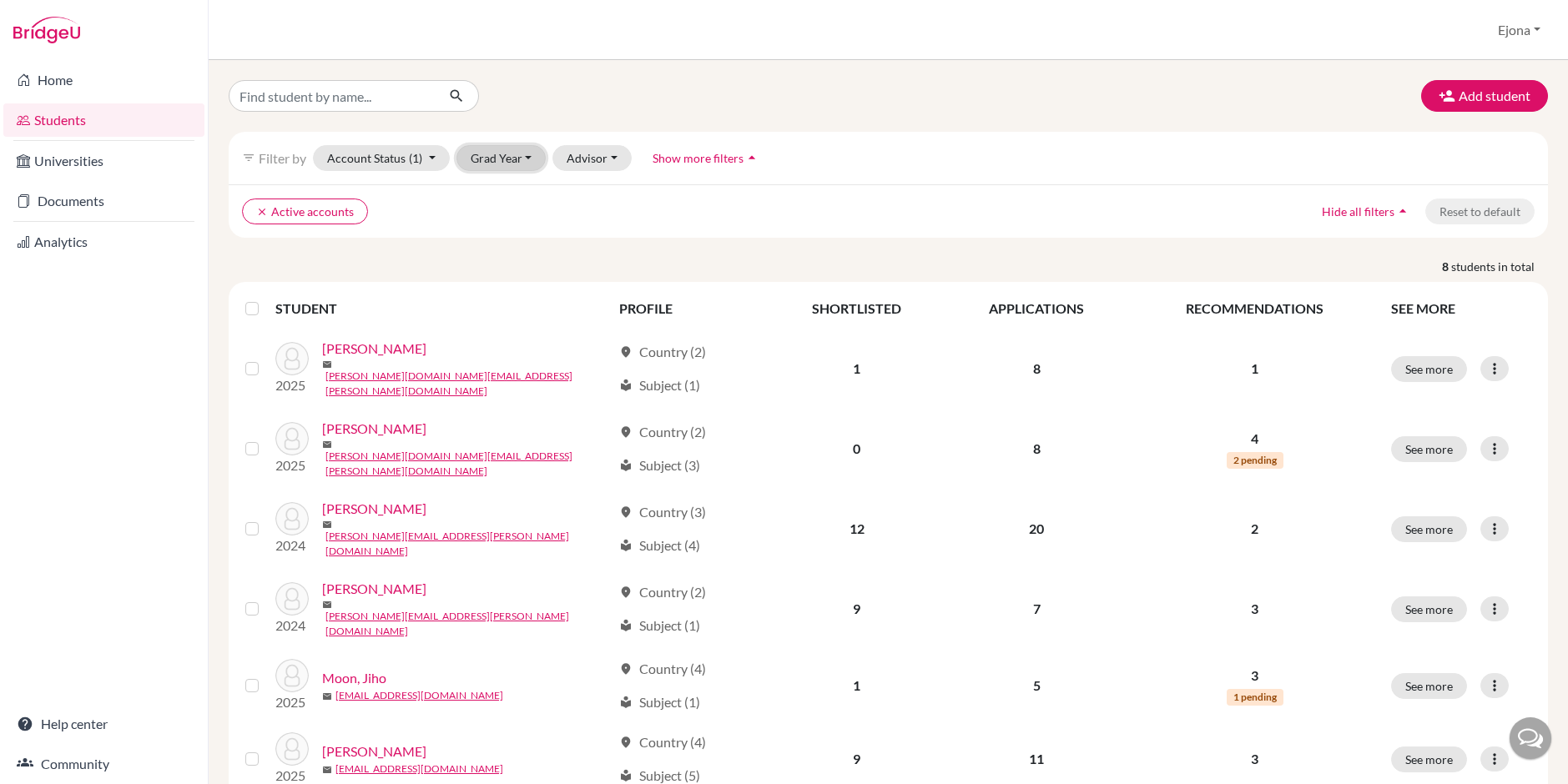 click on "Grad Year" at bounding box center (502, 158) 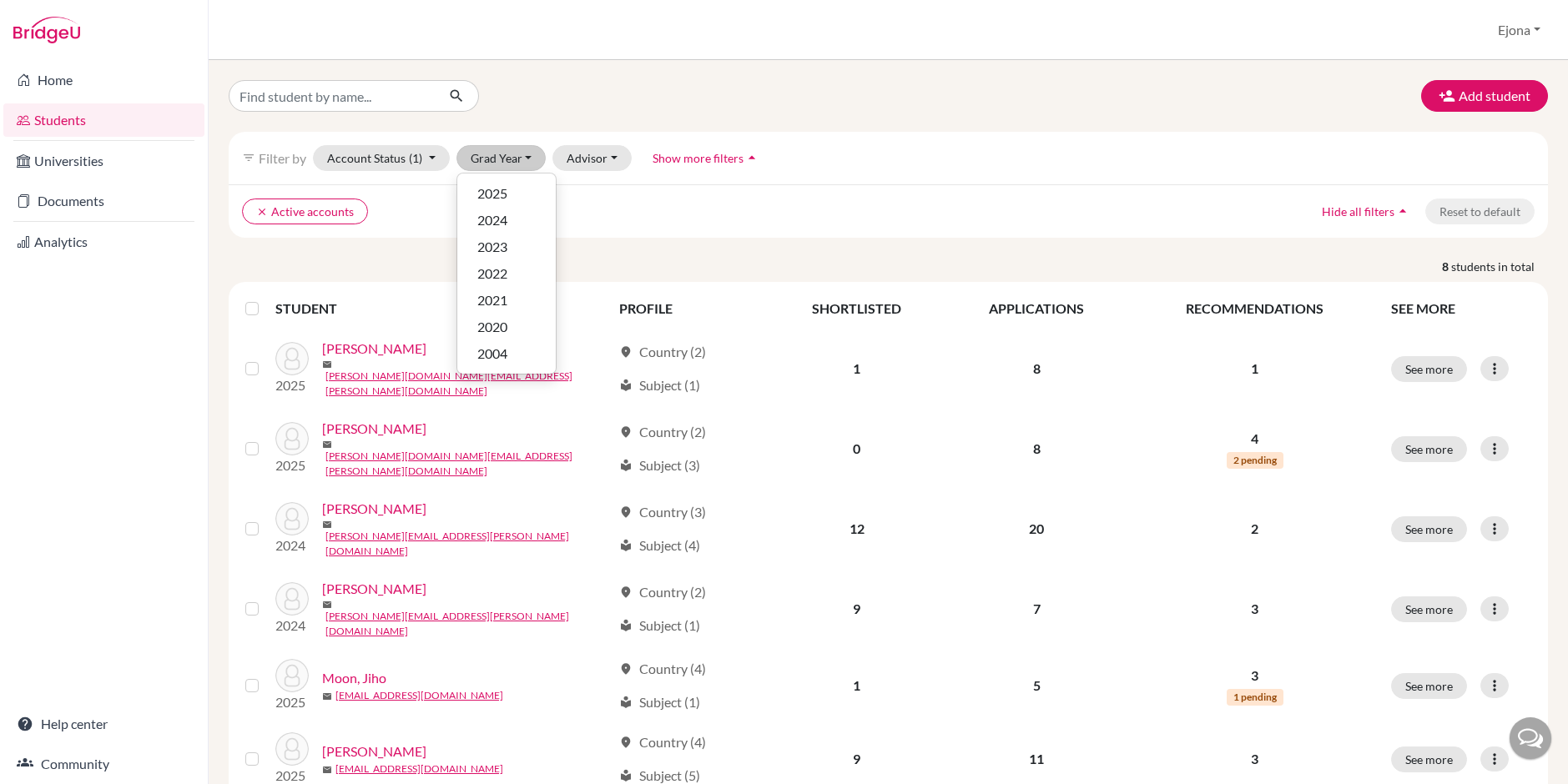 click at bounding box center (440, 96) 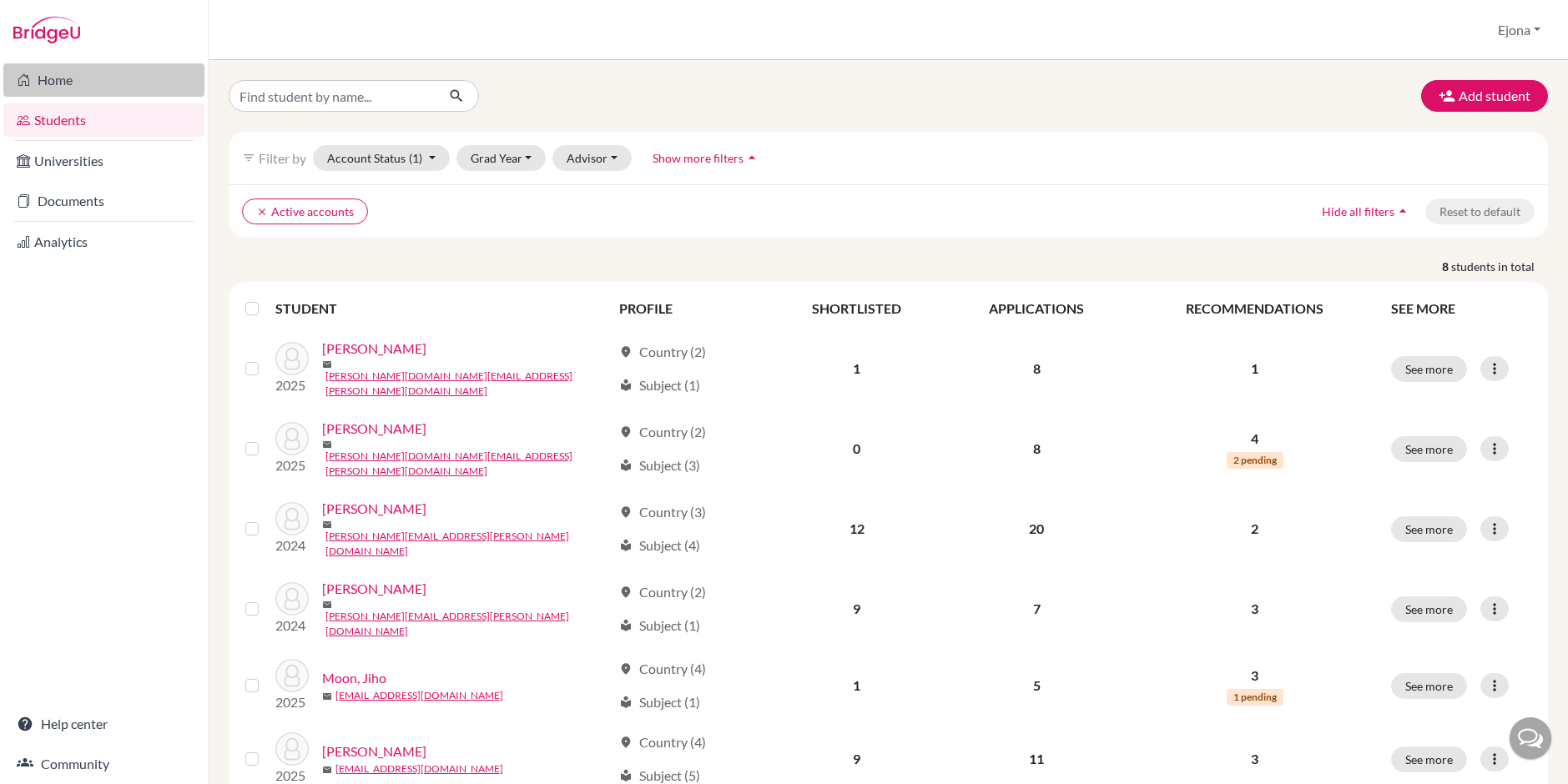 click on "Home" at bounding box center [103, 80] 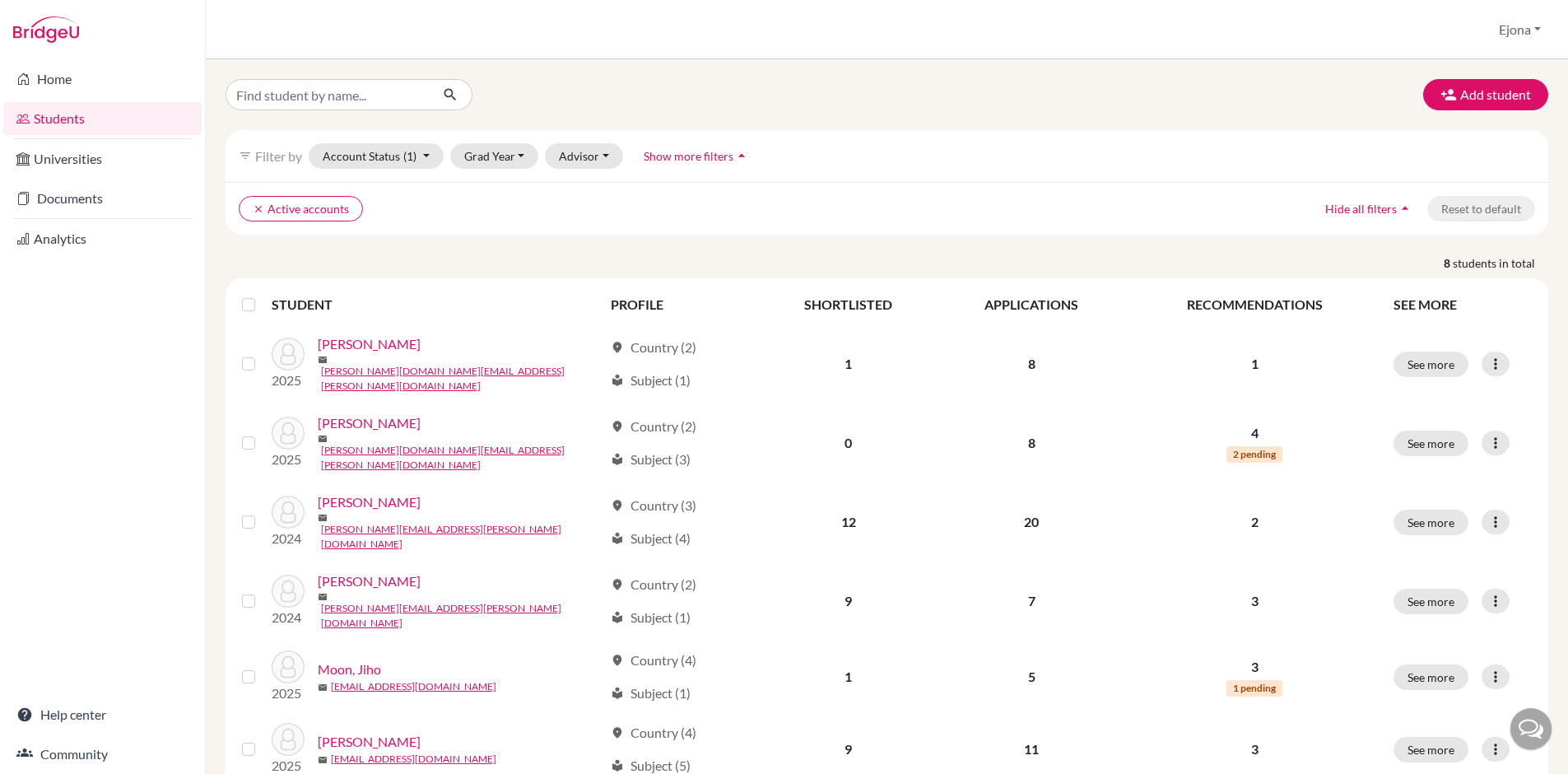scroll, scrollTop: 0, scrollLeft: 0, axis: both 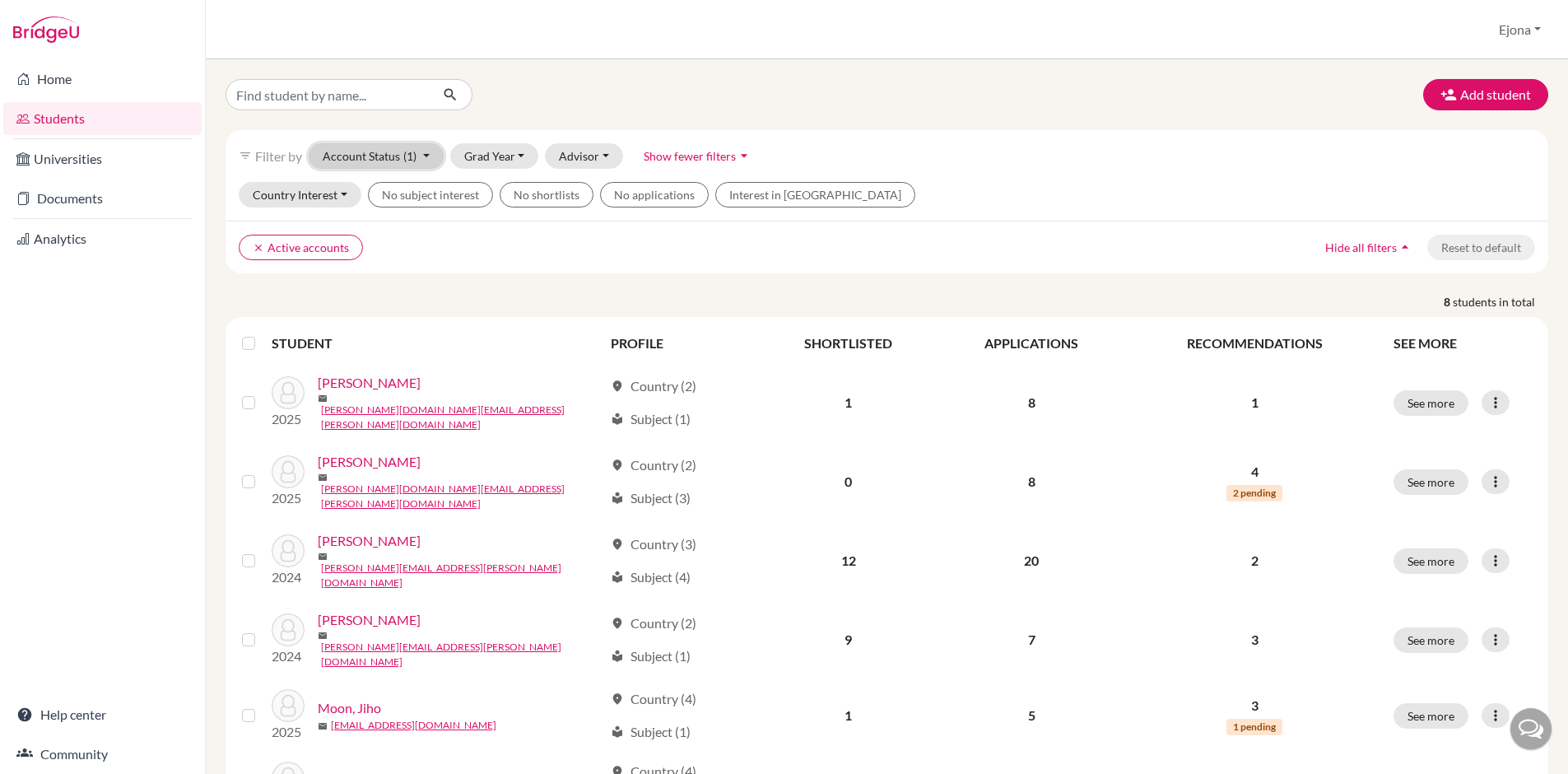 click on "(1)" at bounding box center [410, 156] 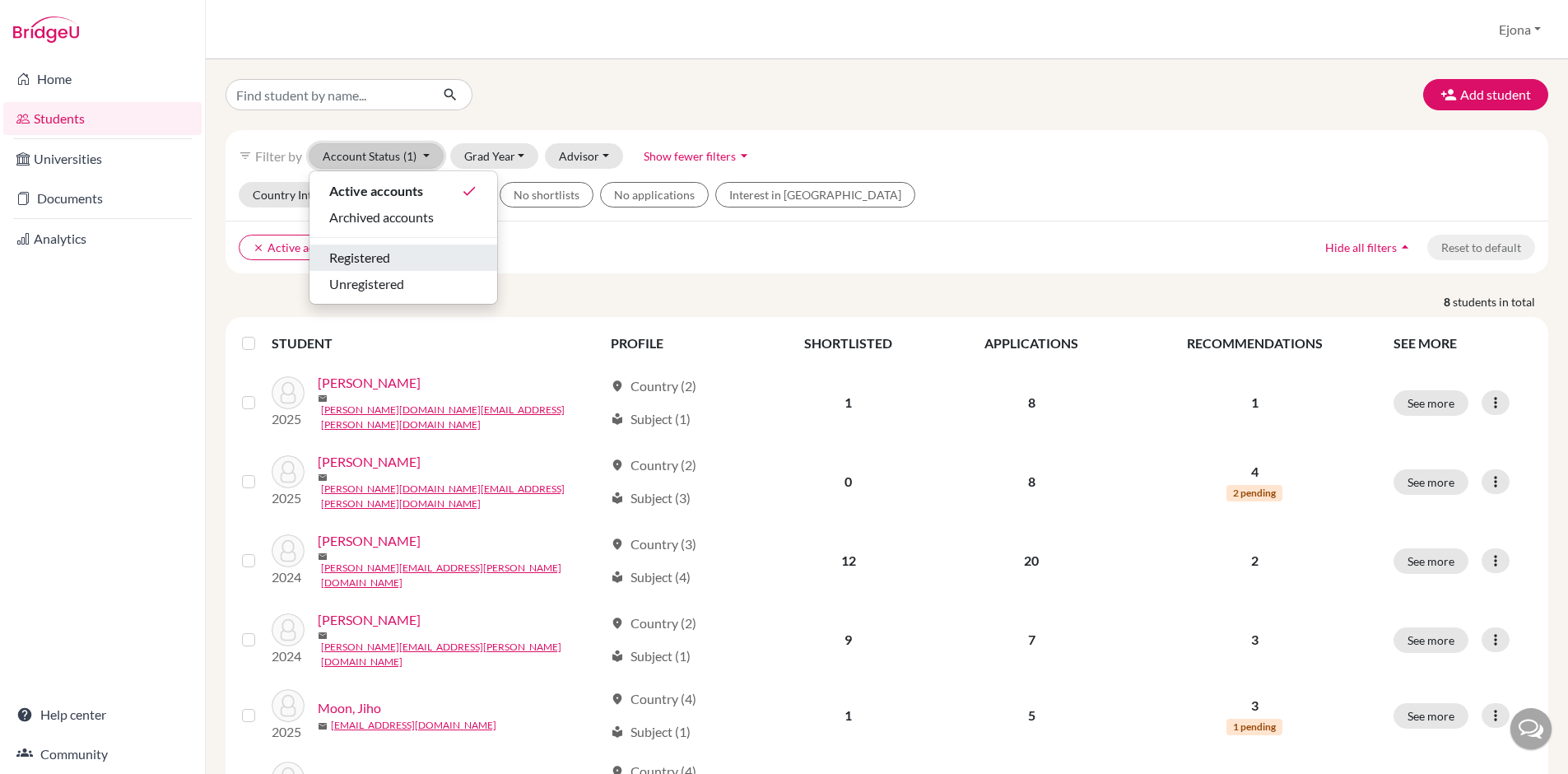 scroll, scrollTop: 2, scrollLeft: 0, axis: vertical 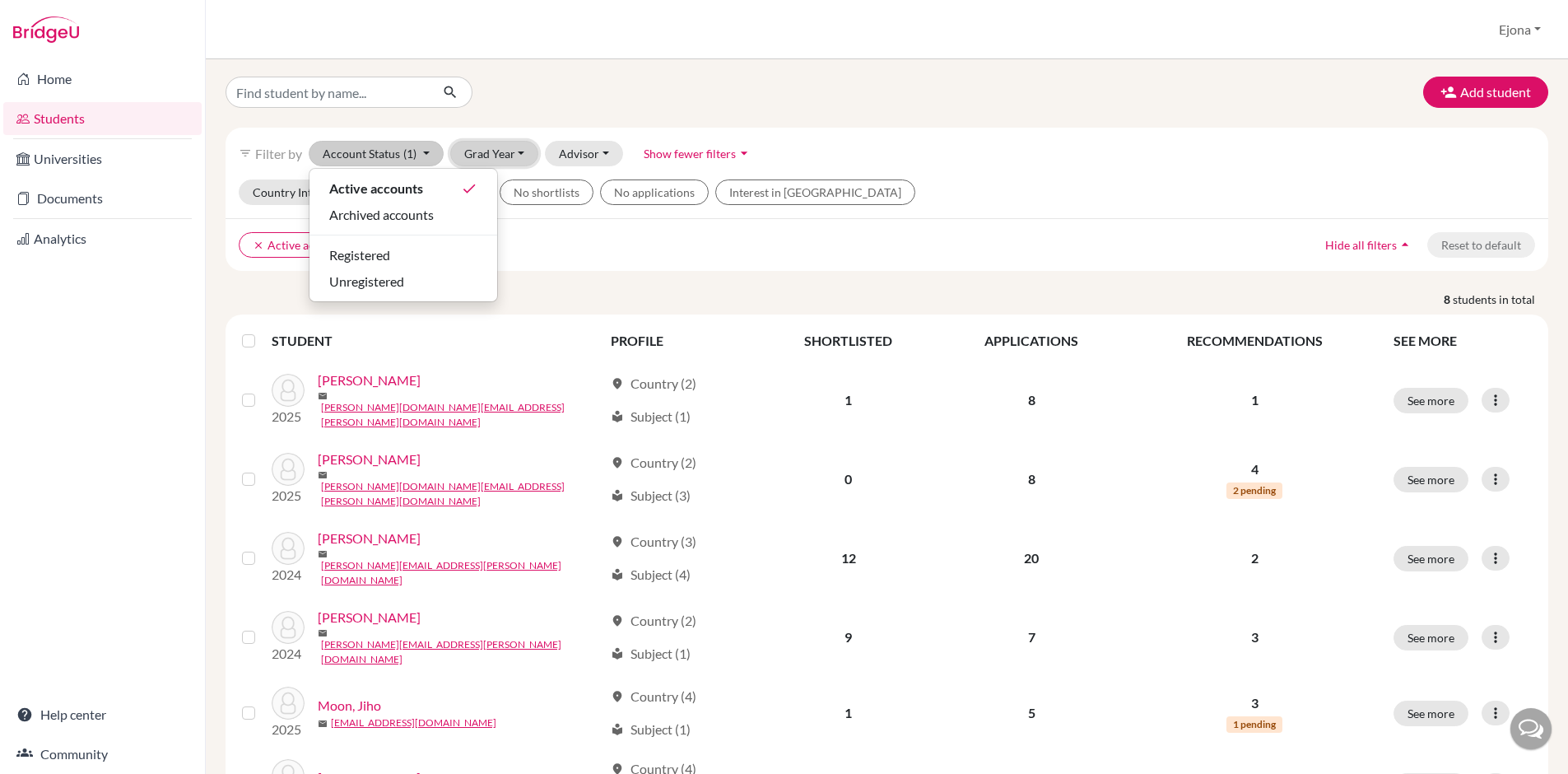 click on "Grad Year" at bounding box center [495, 153] 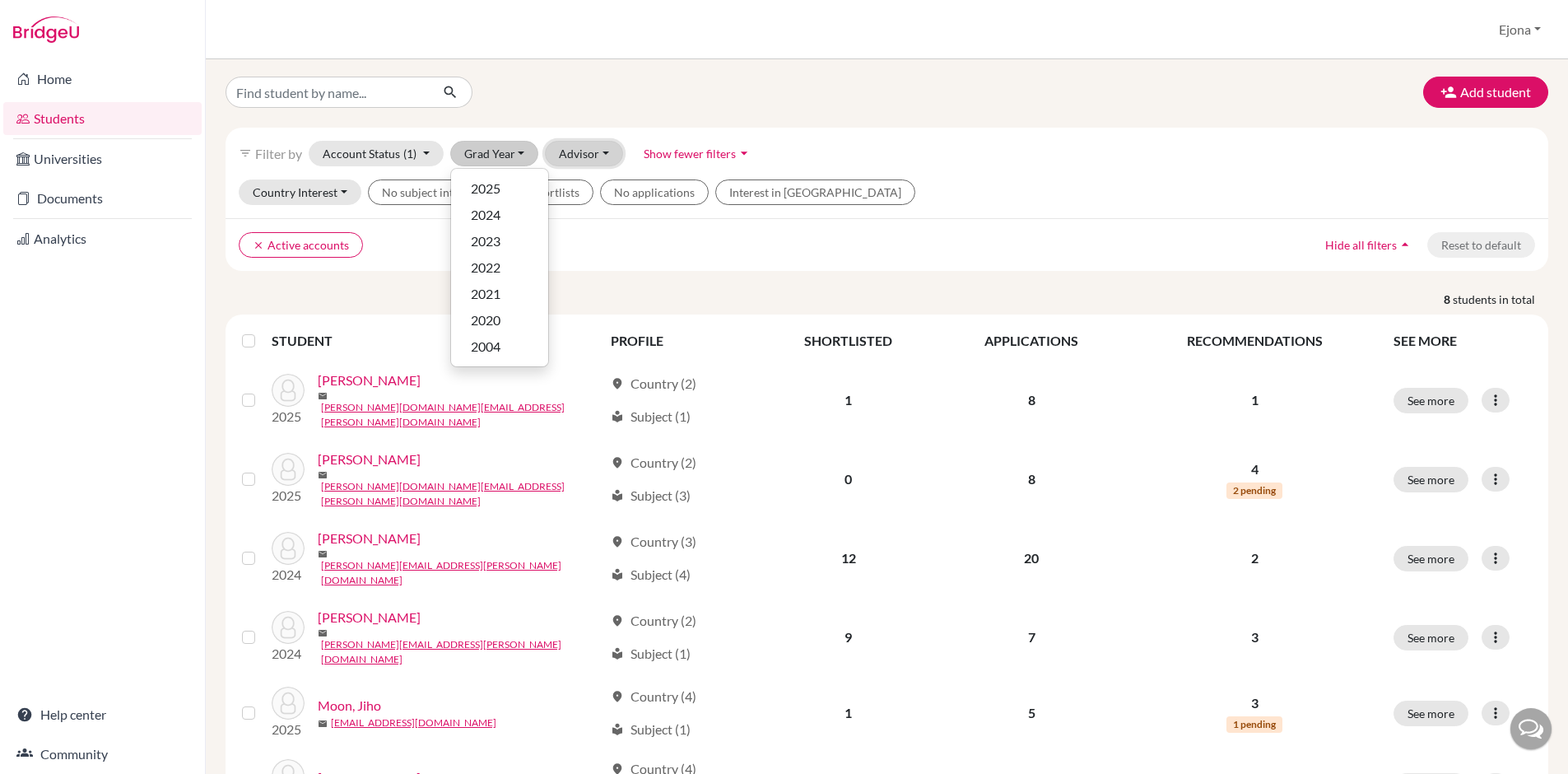 click on "Advisor" at bounding box center (584, 153) 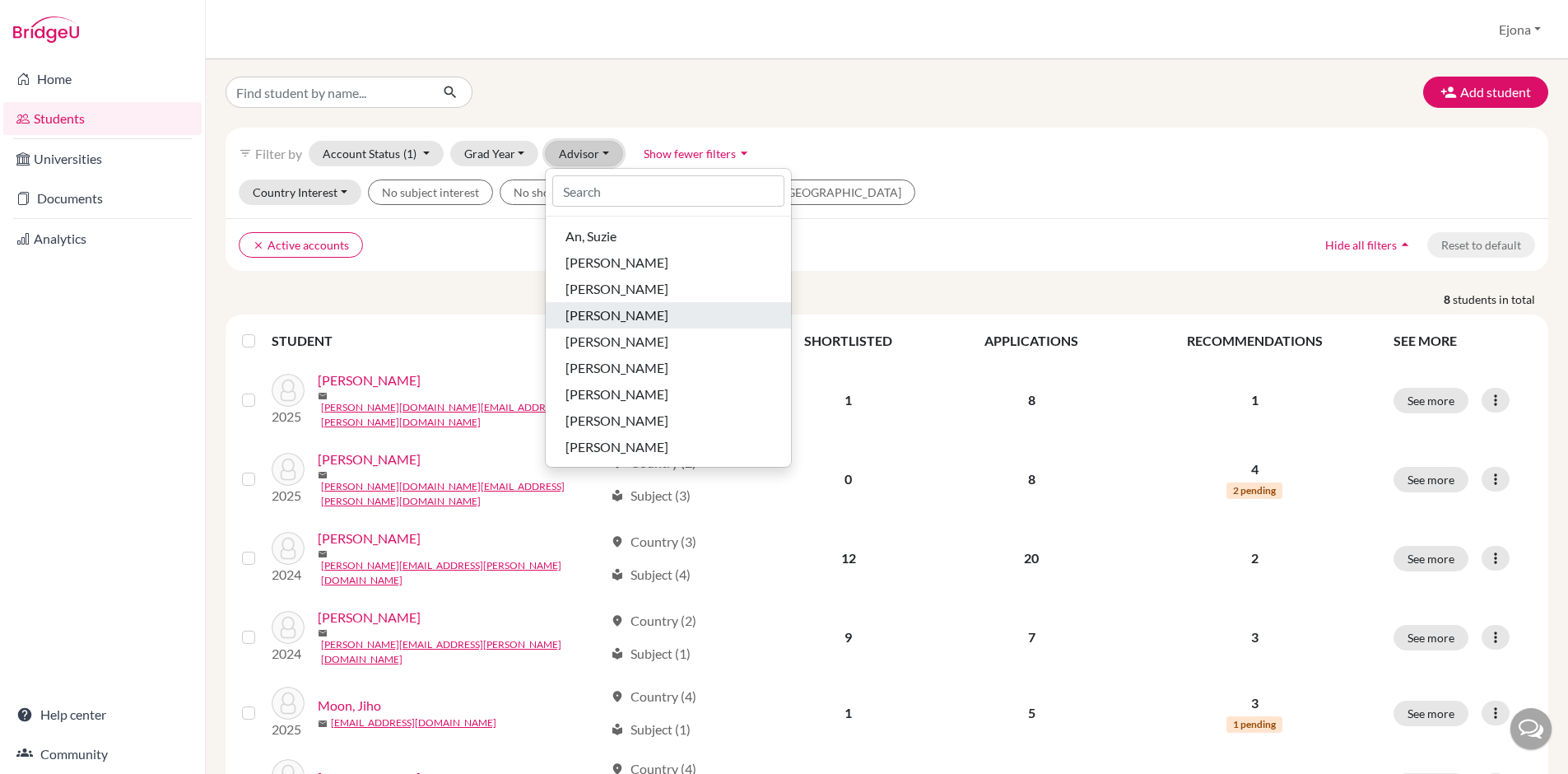 scroll, scrollTop: 0, scrollLeft: 0, axis: both 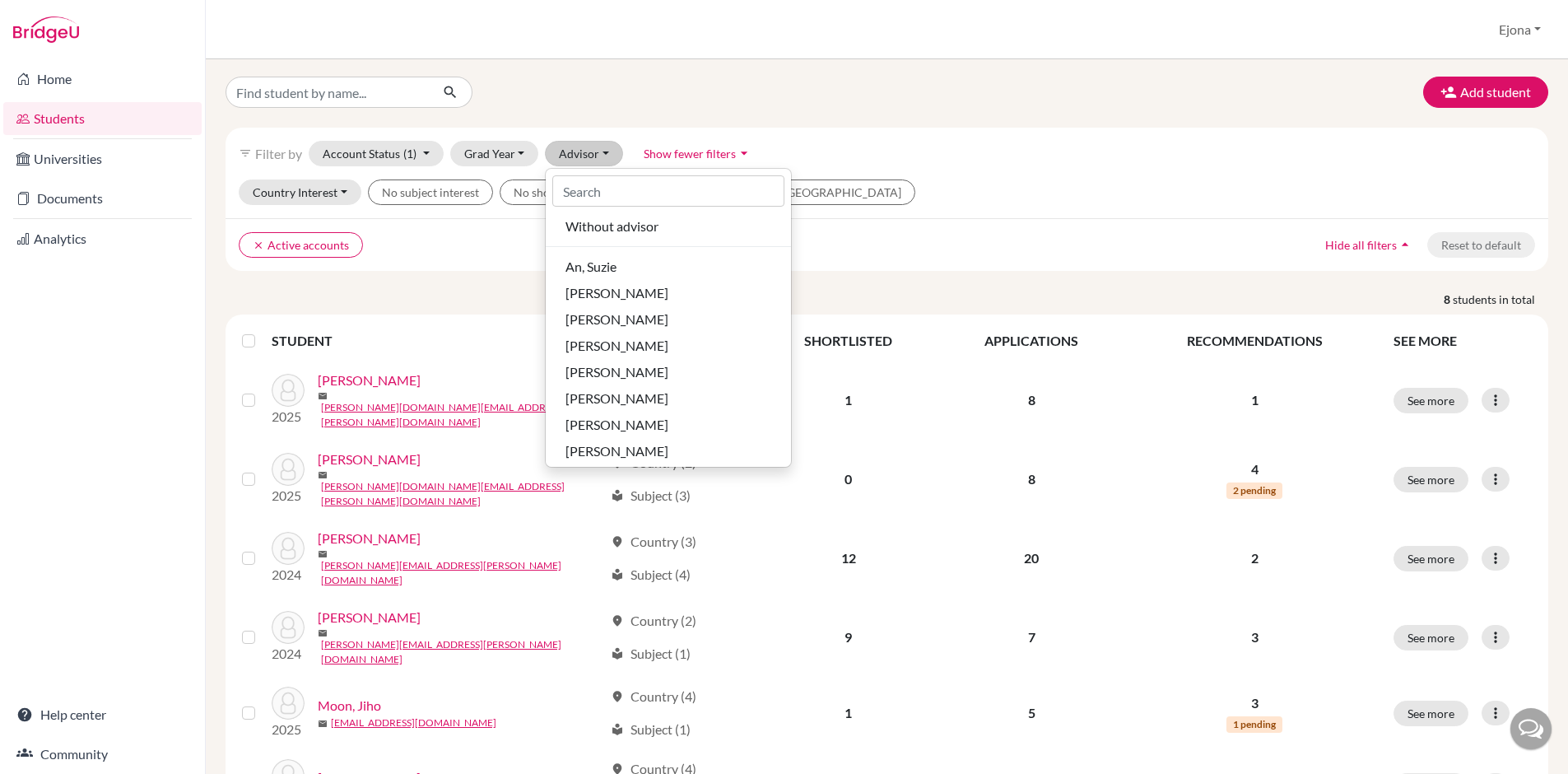 click on "Students overview
Ejona
Profile
School Settings
Admin
Schools
Users
Common App User Details
Failed Parchment Deliveries
User Uploads
Flippers
Universities
Countries
Report Writer CSV Upload
User Upload Template
Reference Letter Report Assignment Template
Articles and Campaigns Exports
Articles and Campaigns Imports
Common App attribution data exports
Log out" at bounding box center [886, 30] 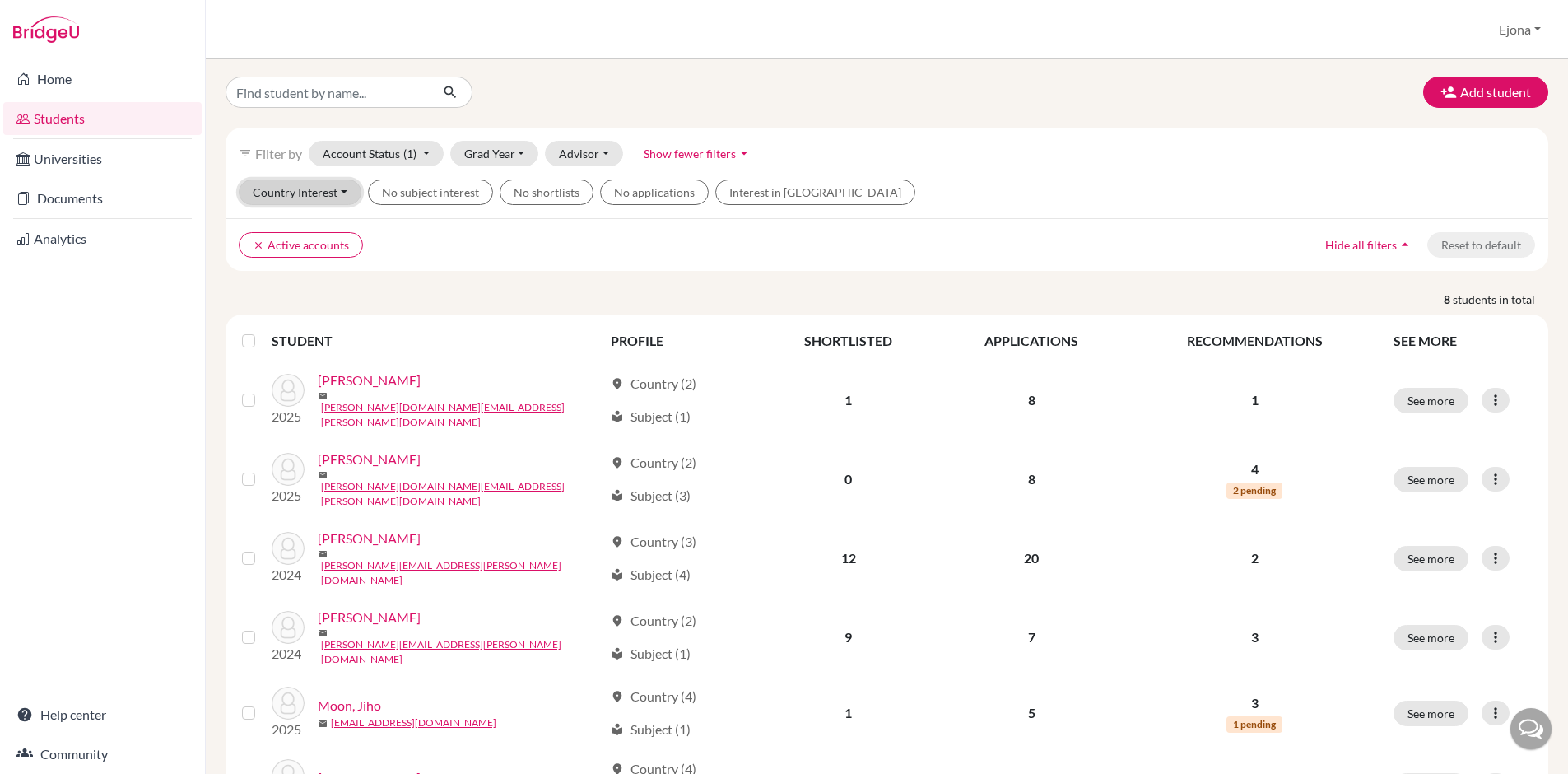 click on "Country Interest" at bounding box center (300, 192) 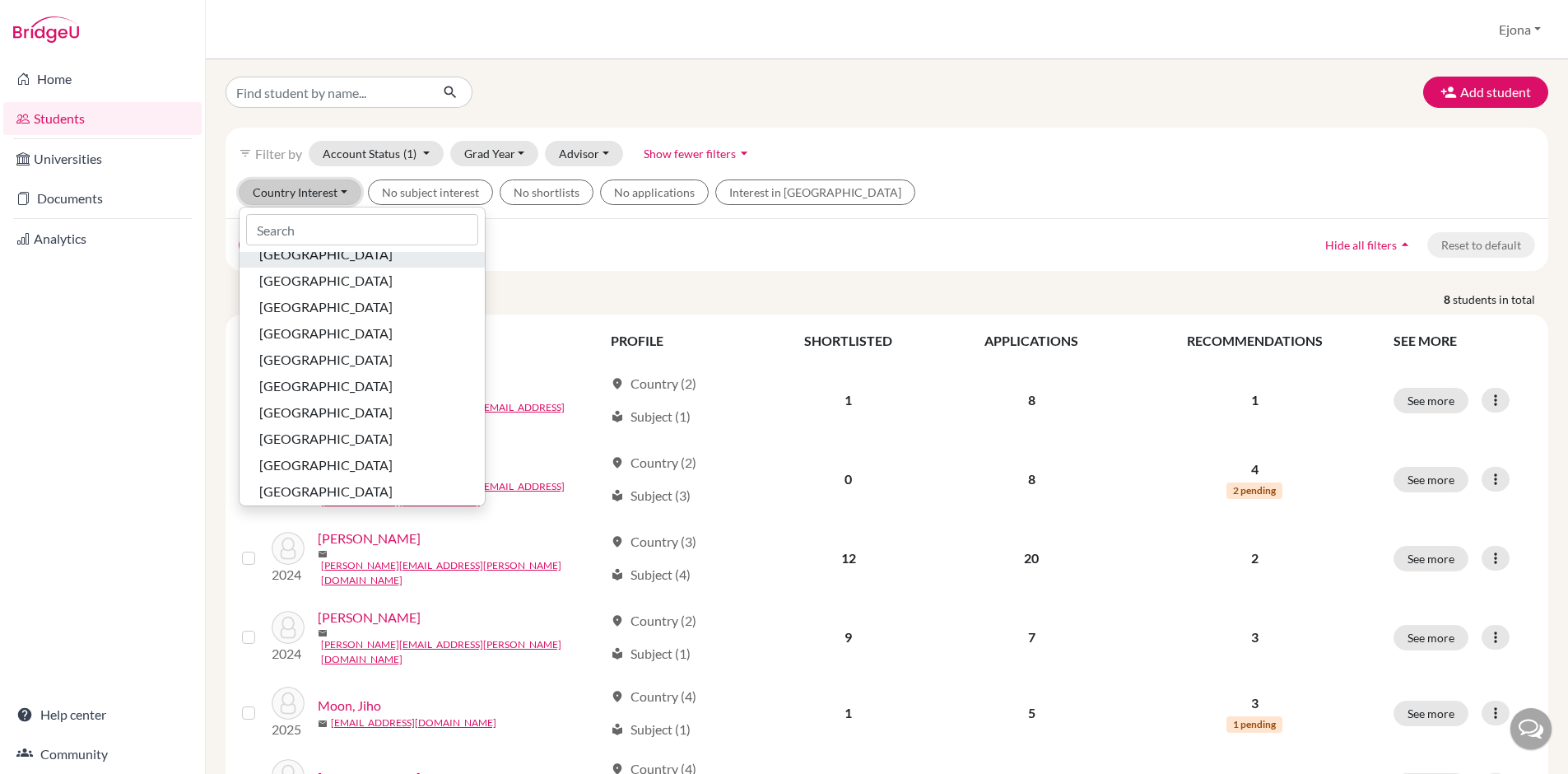 scroll, scrollTop: 0, scrollLeft: 0, axis: both 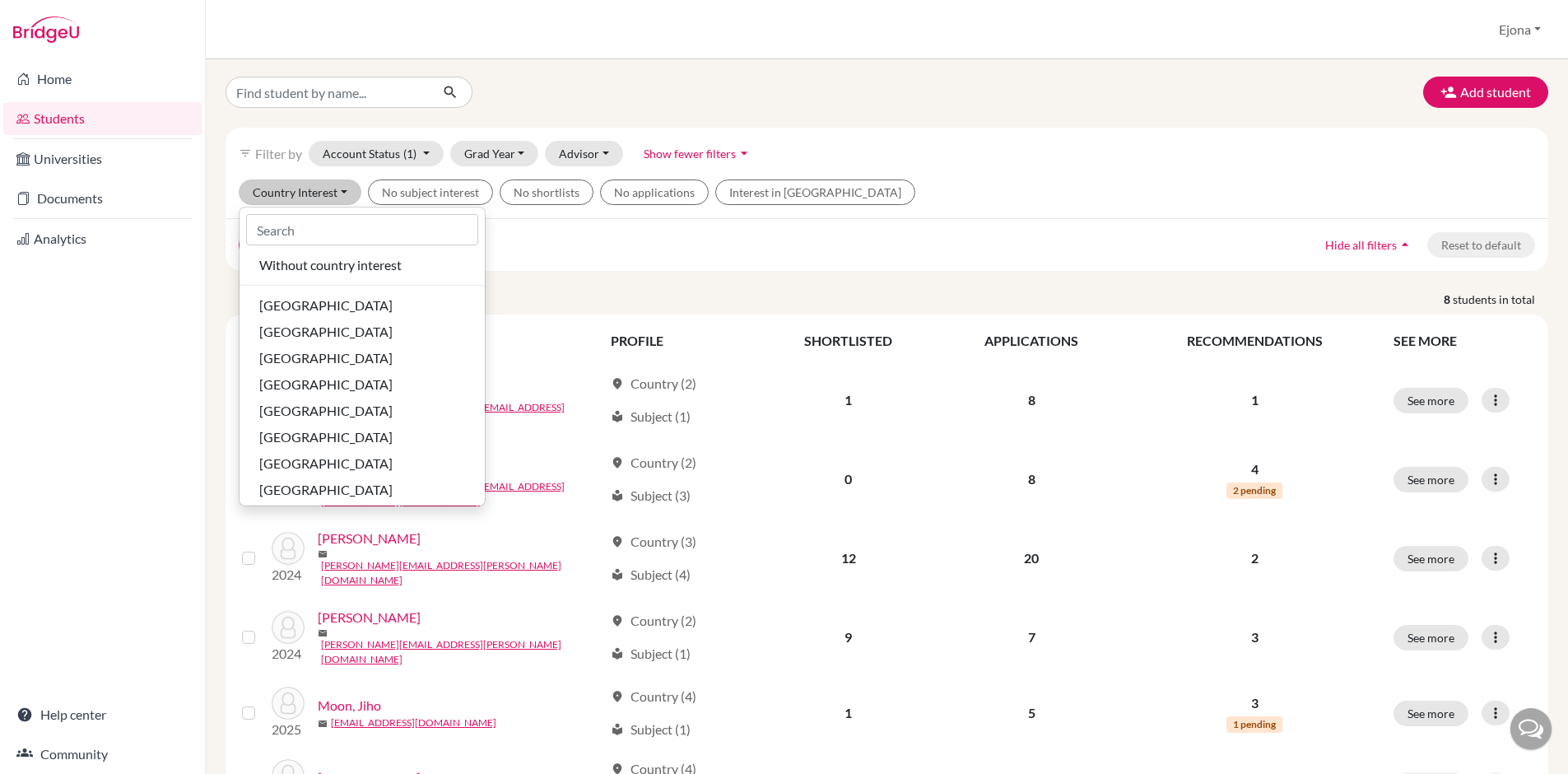 click on "Add student" at bounding box center (886, 92) 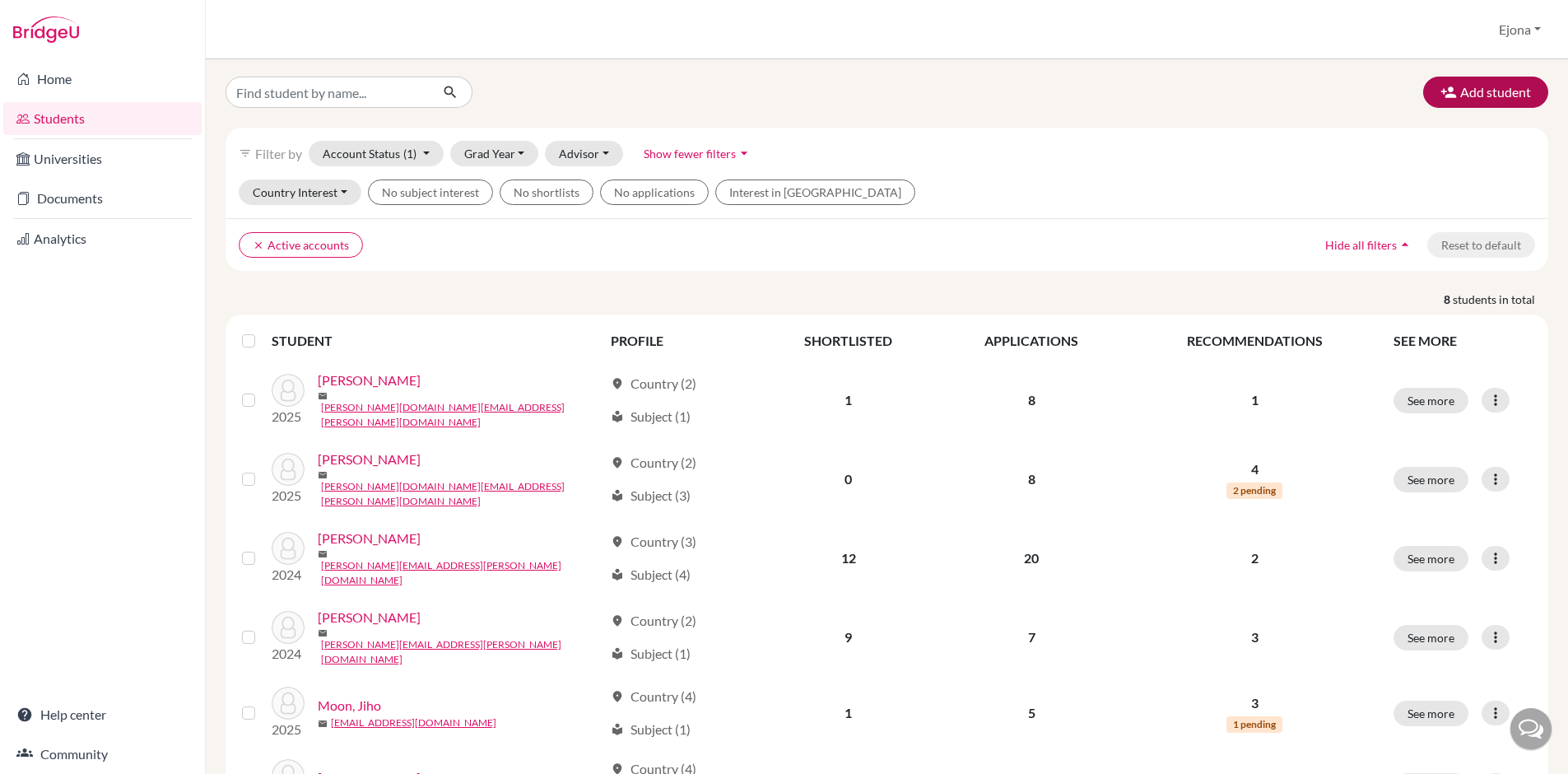 scroll, scrollTop: 2, scrollLeft: 0, axis: vertical 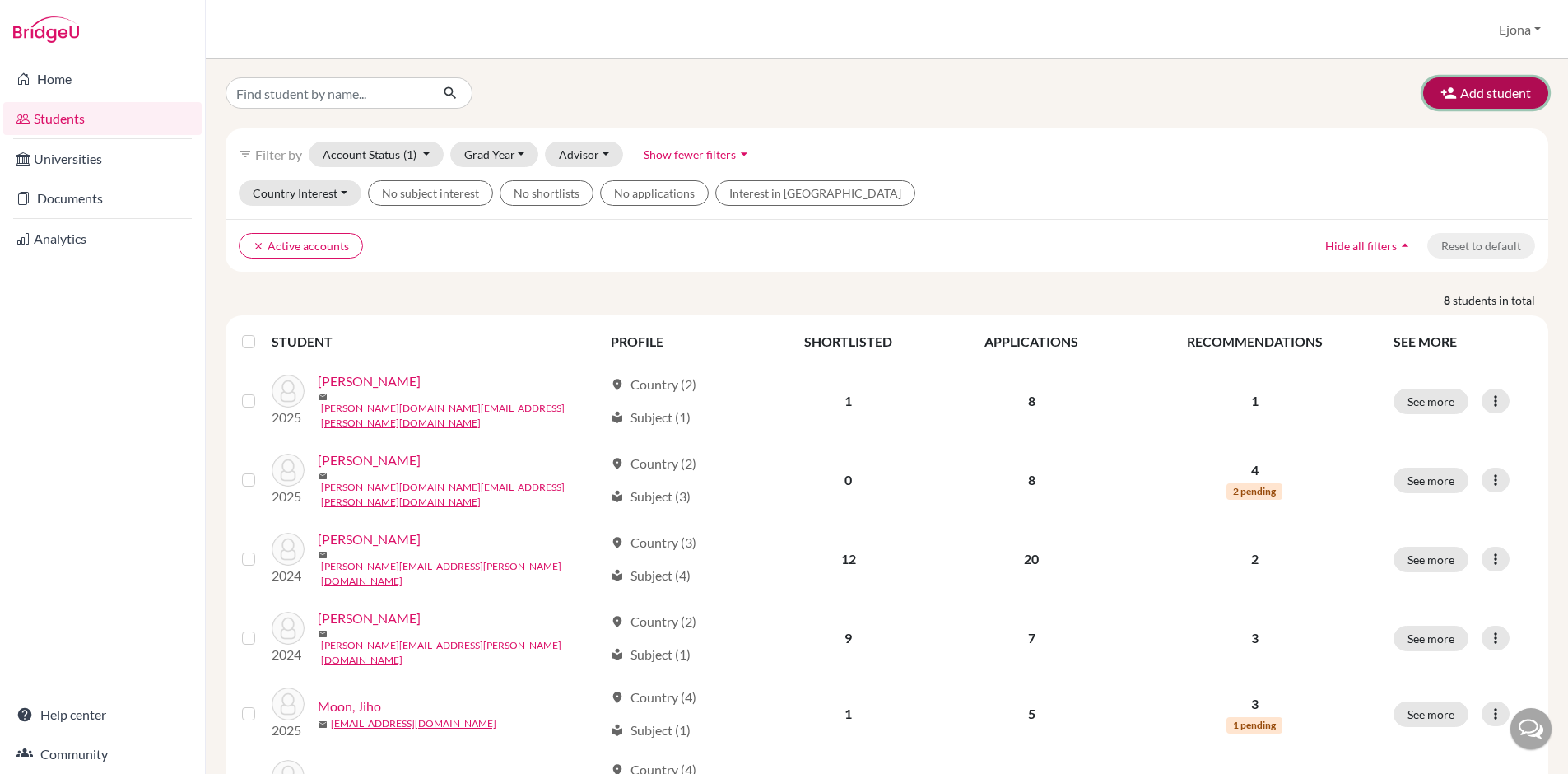 click on "Add student" at bounding box center [1486, 93] 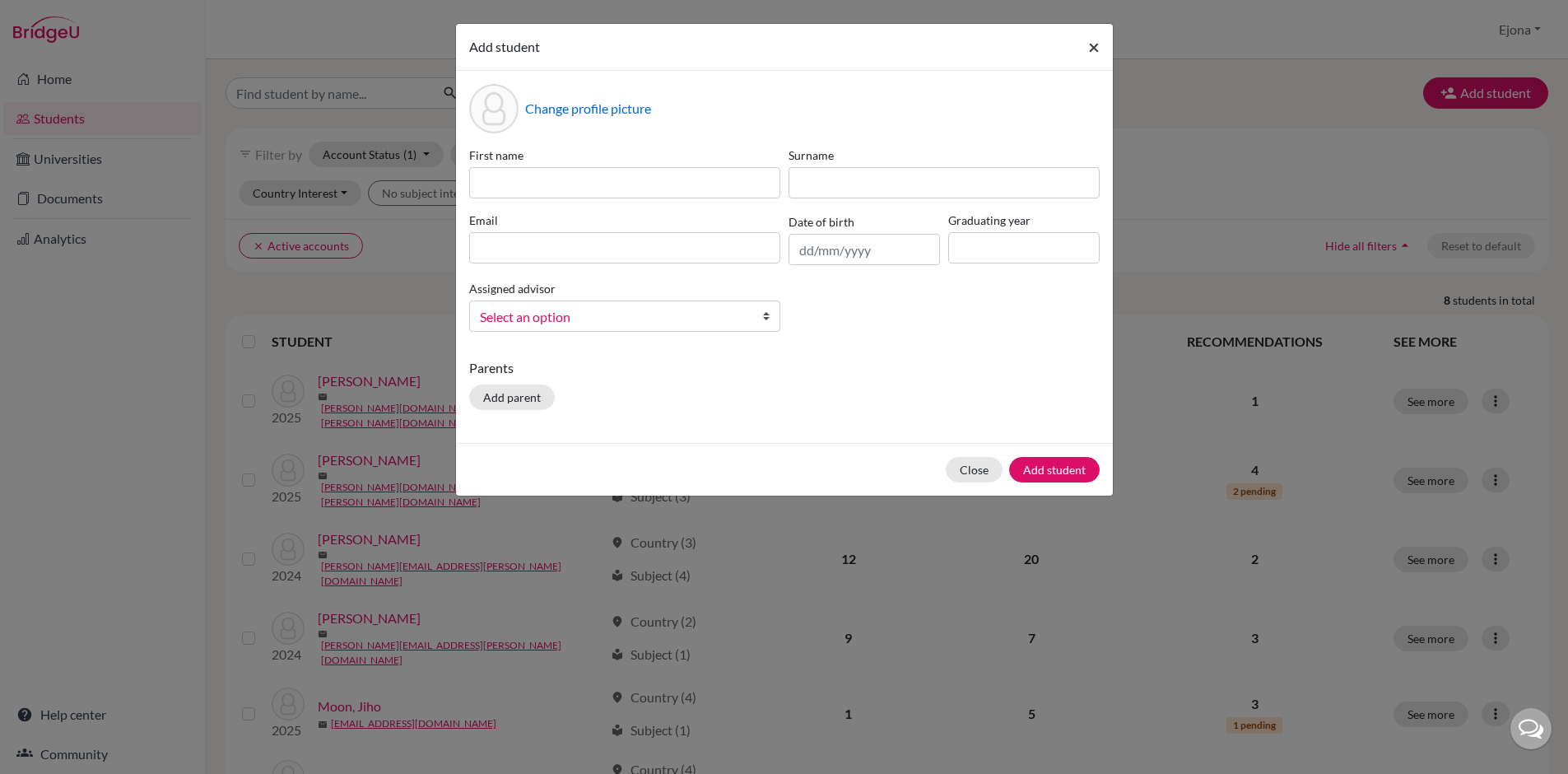 click on "×" at bounding box center [1094, 46] 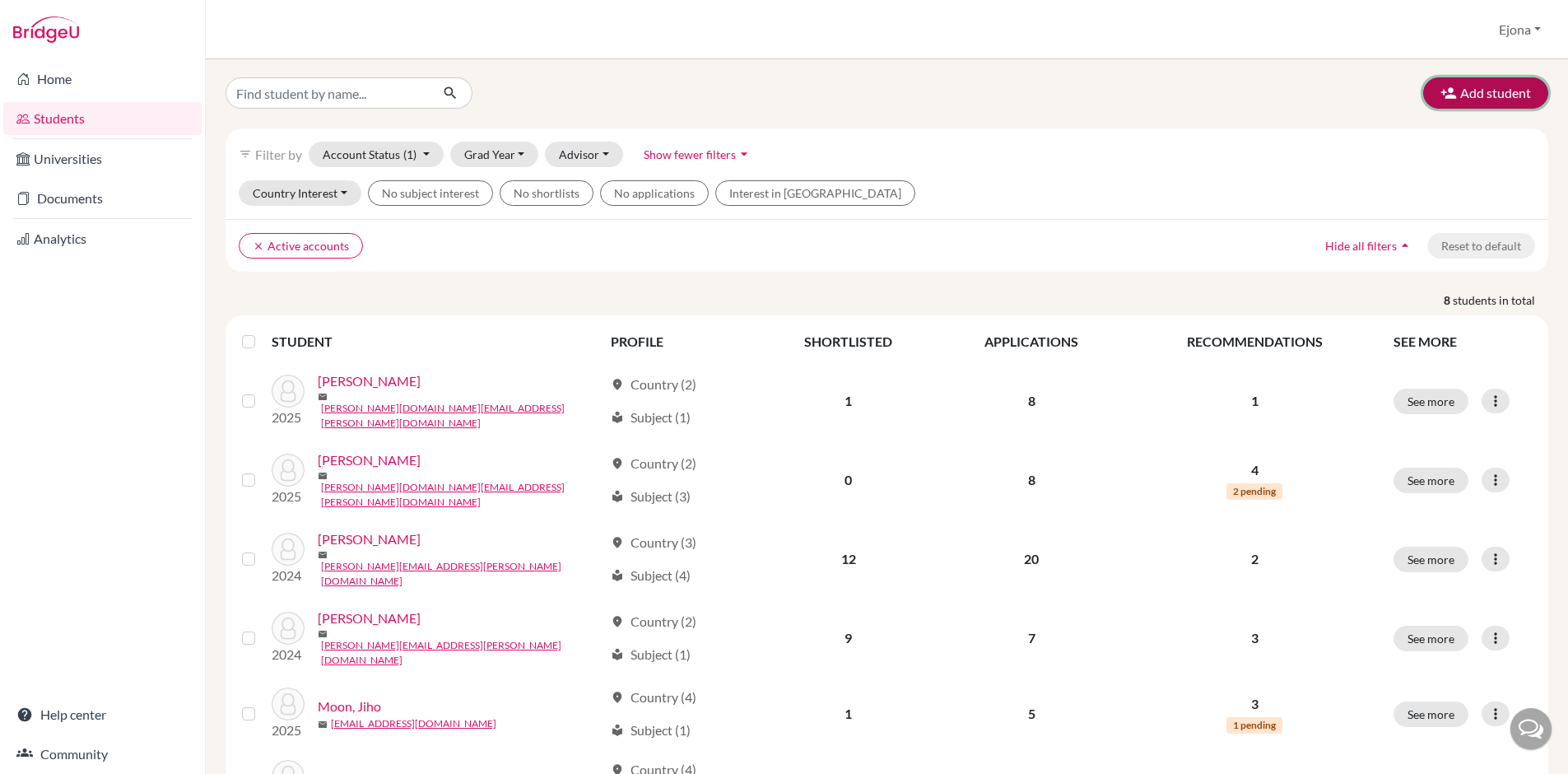 click on "Add student" at bounding box center (1486, 93) 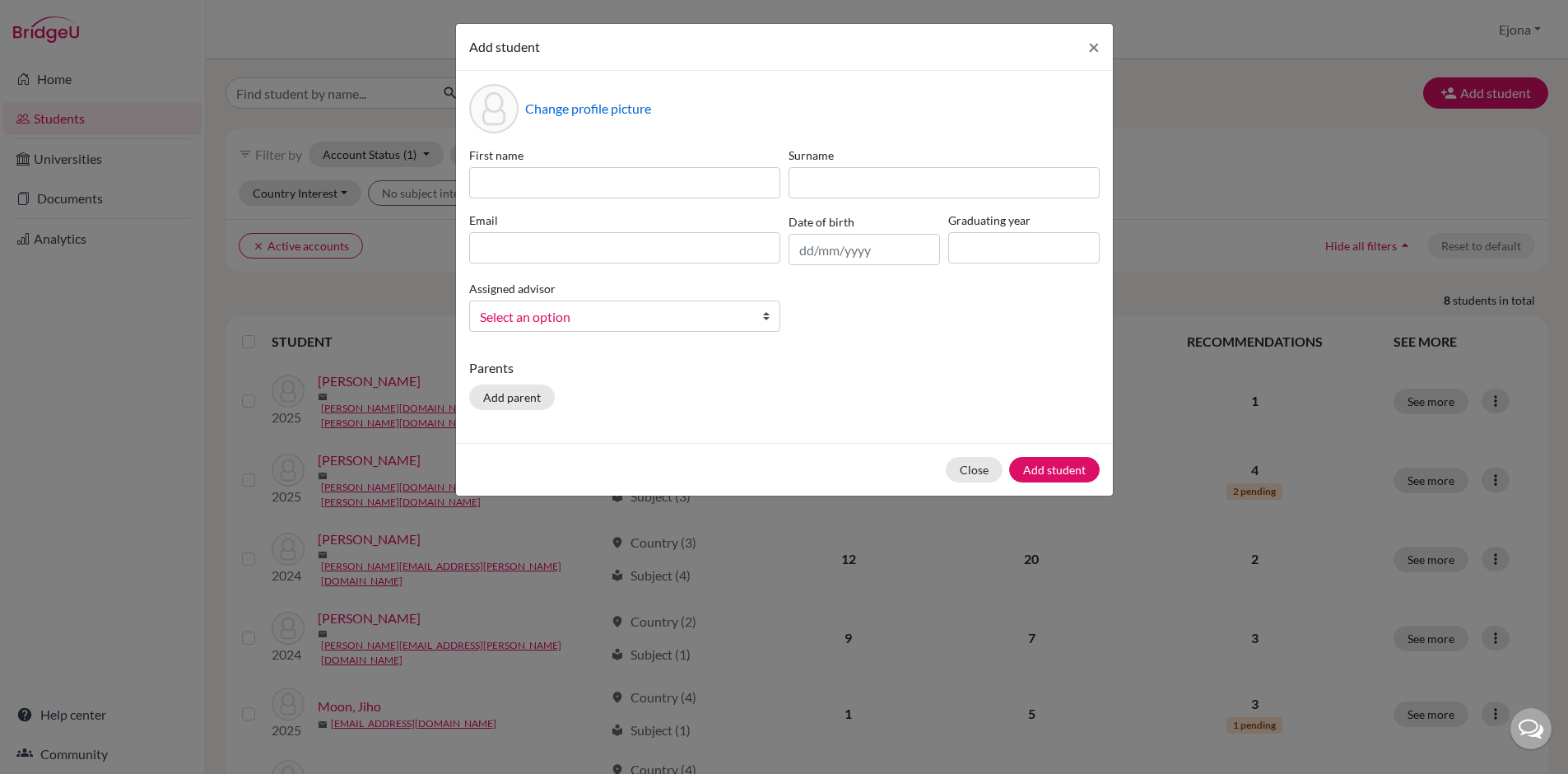 click on "Select an option" at bounding box center (614, 317) 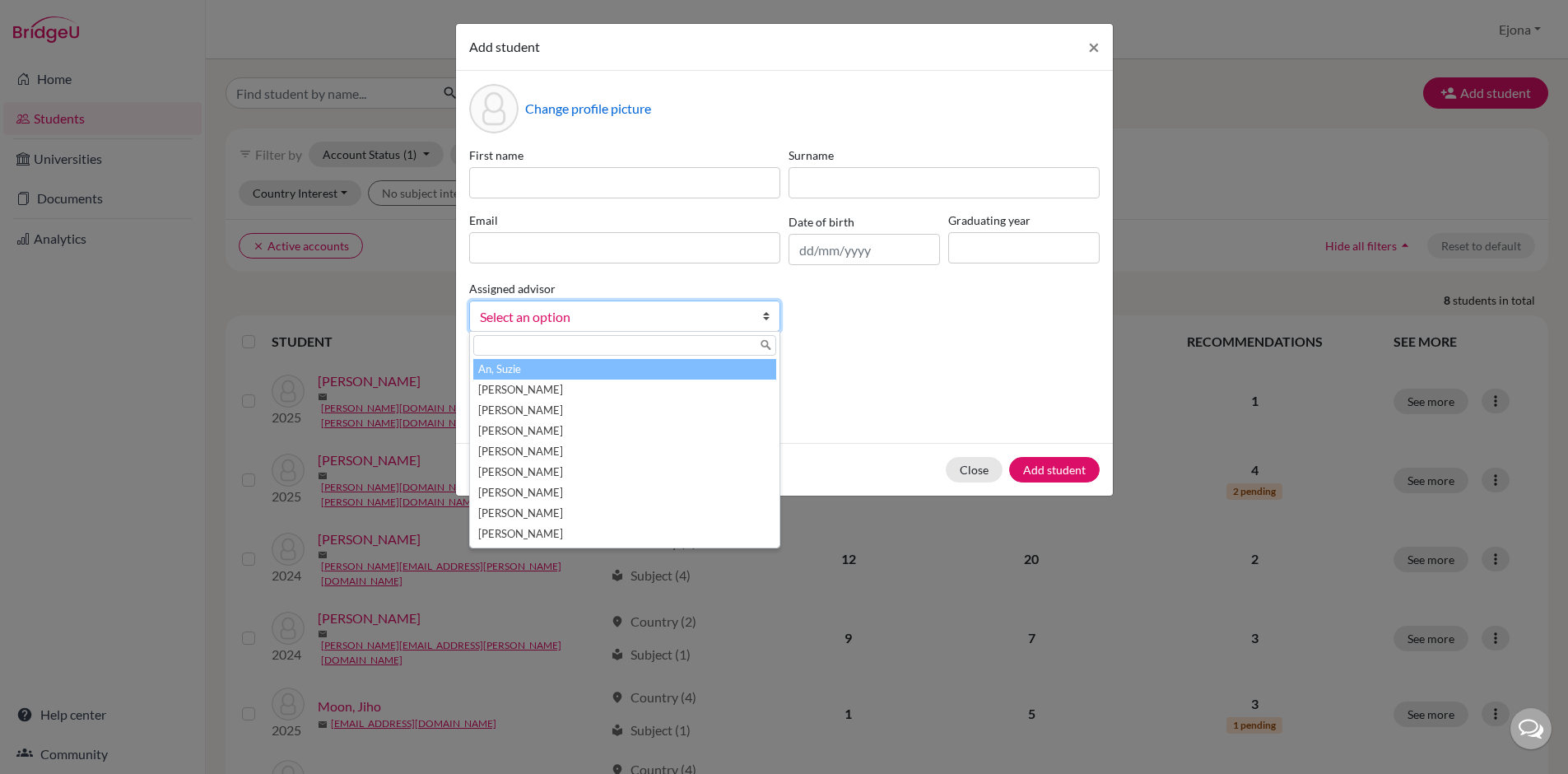click on "An, Suzie" at bounding box center (625, 369) 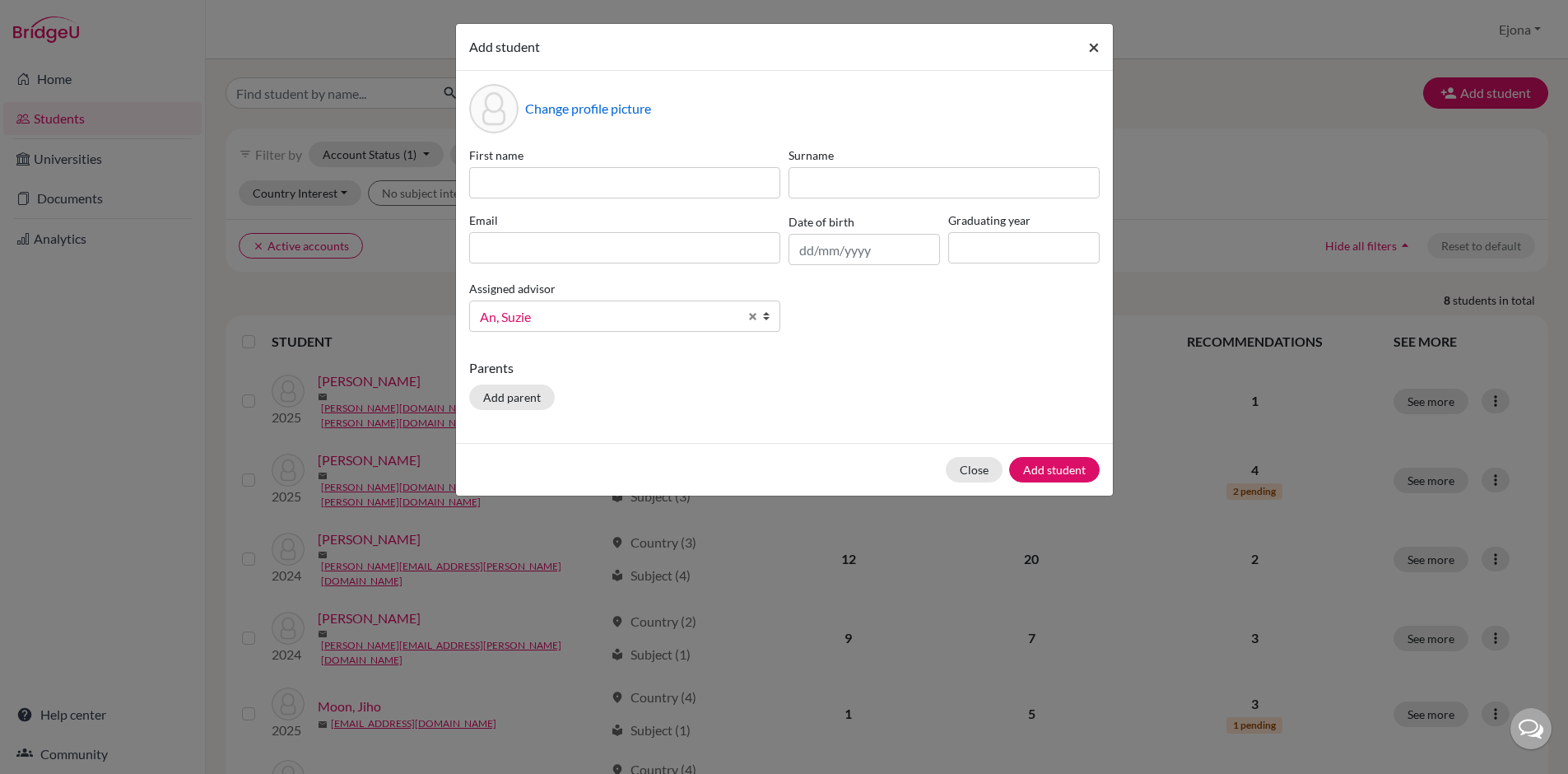click on "×" at bounding box center (1094, 46) 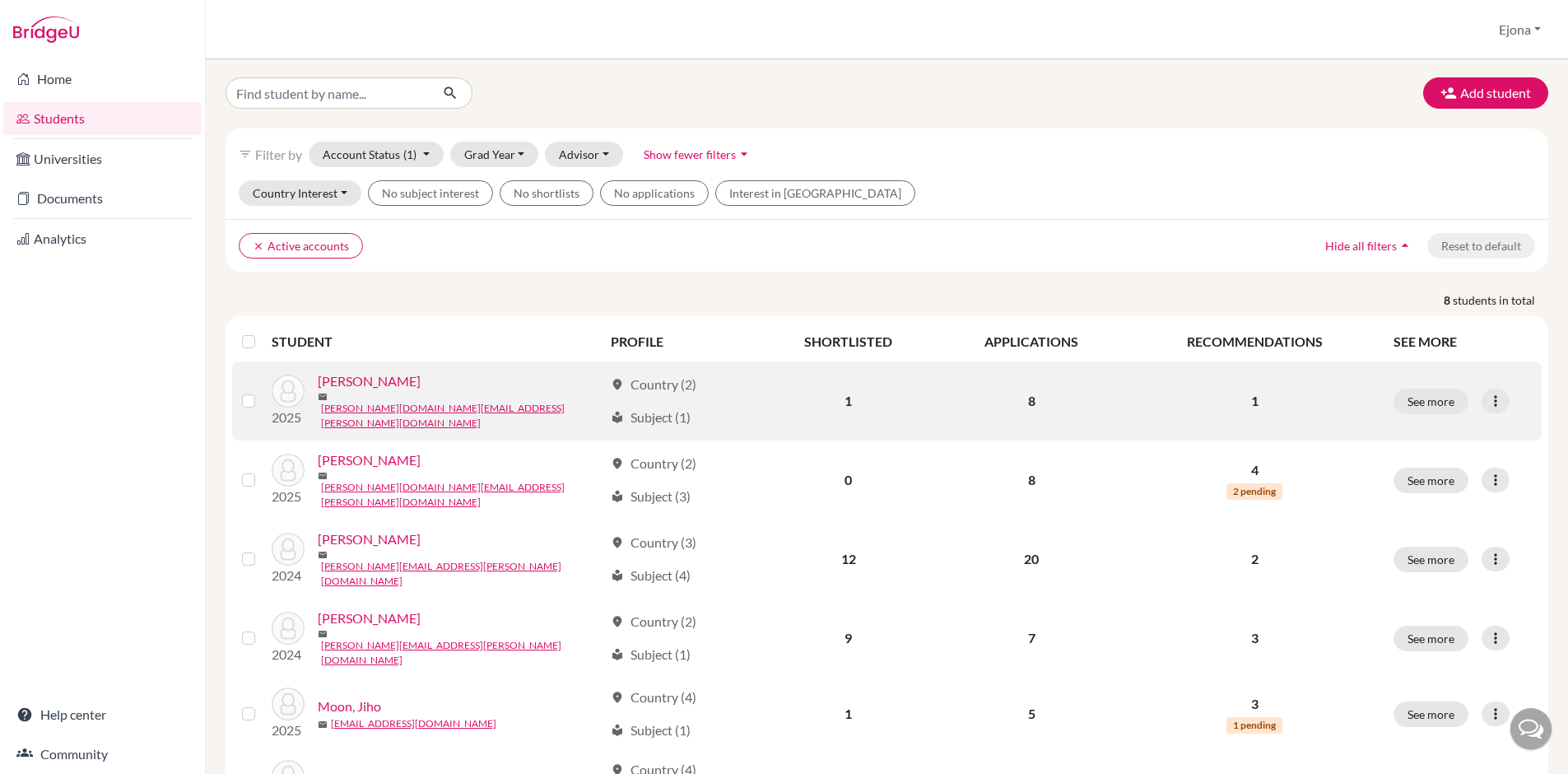 click on "[PERSON_NAME]" at bounding box center (369, 381) 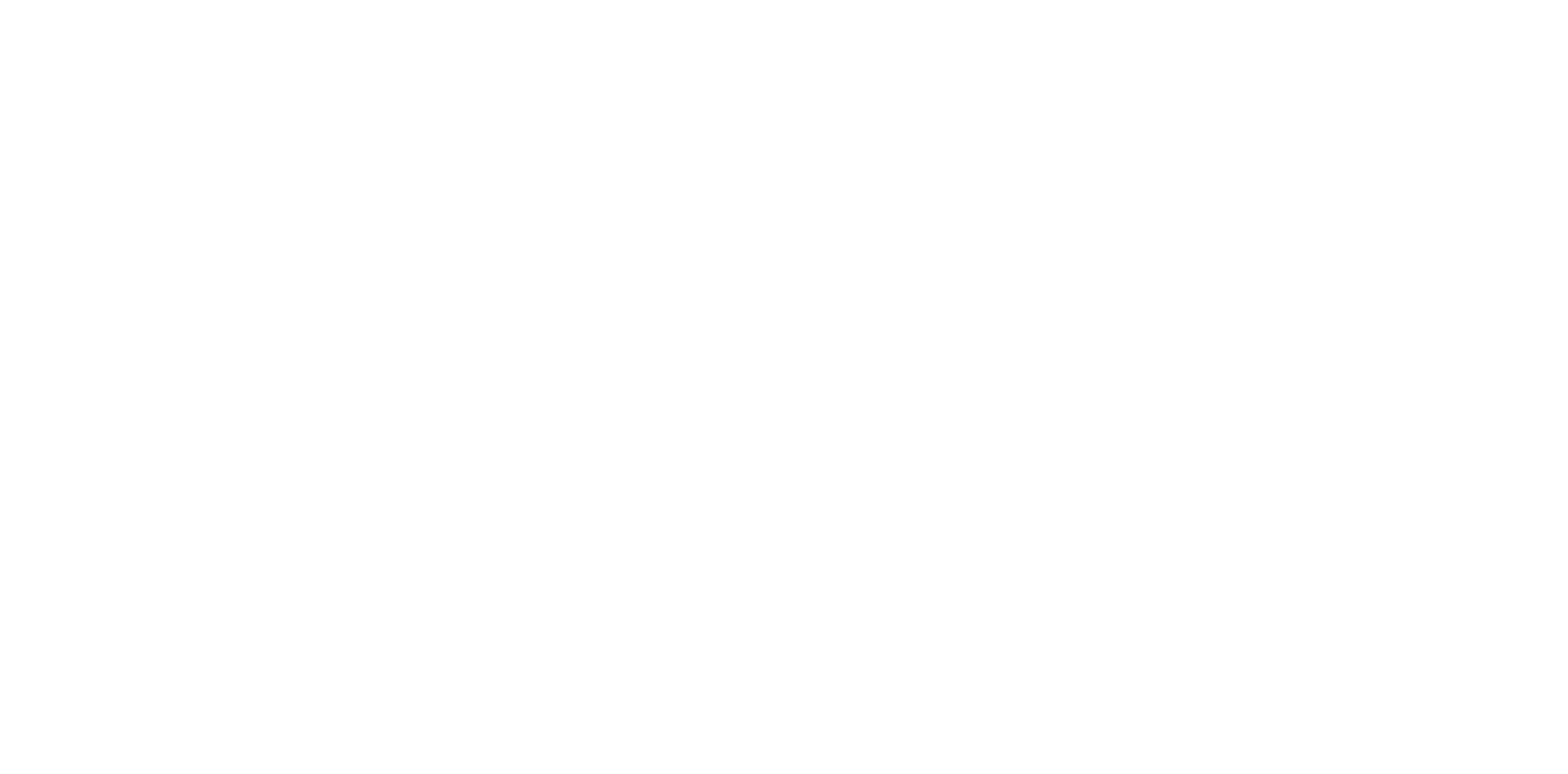 scroll, scrollTop: 0, scrollLeft: 0, axis: both 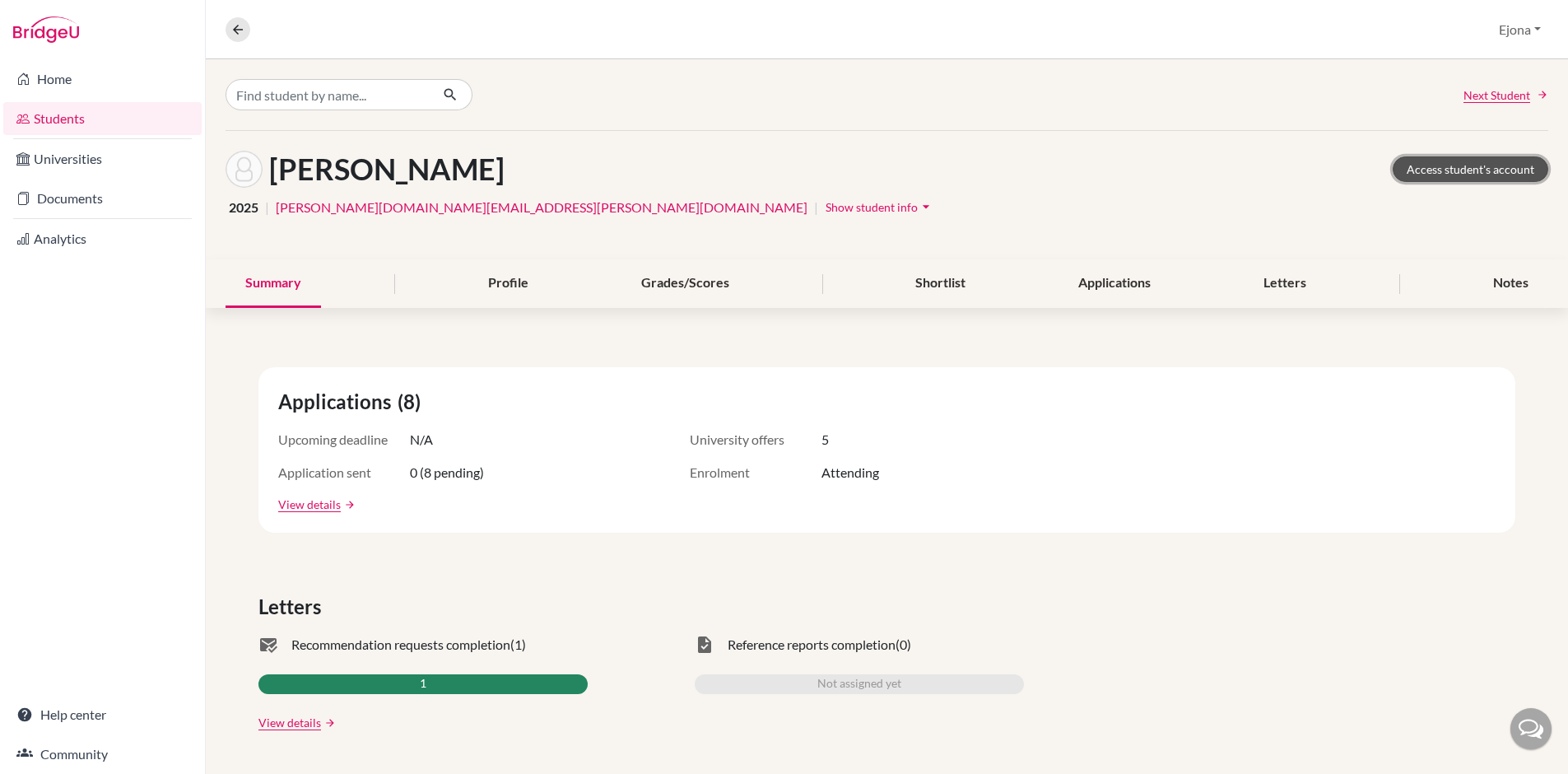 click on "Access student's account" at bounding box center [1470, 169] 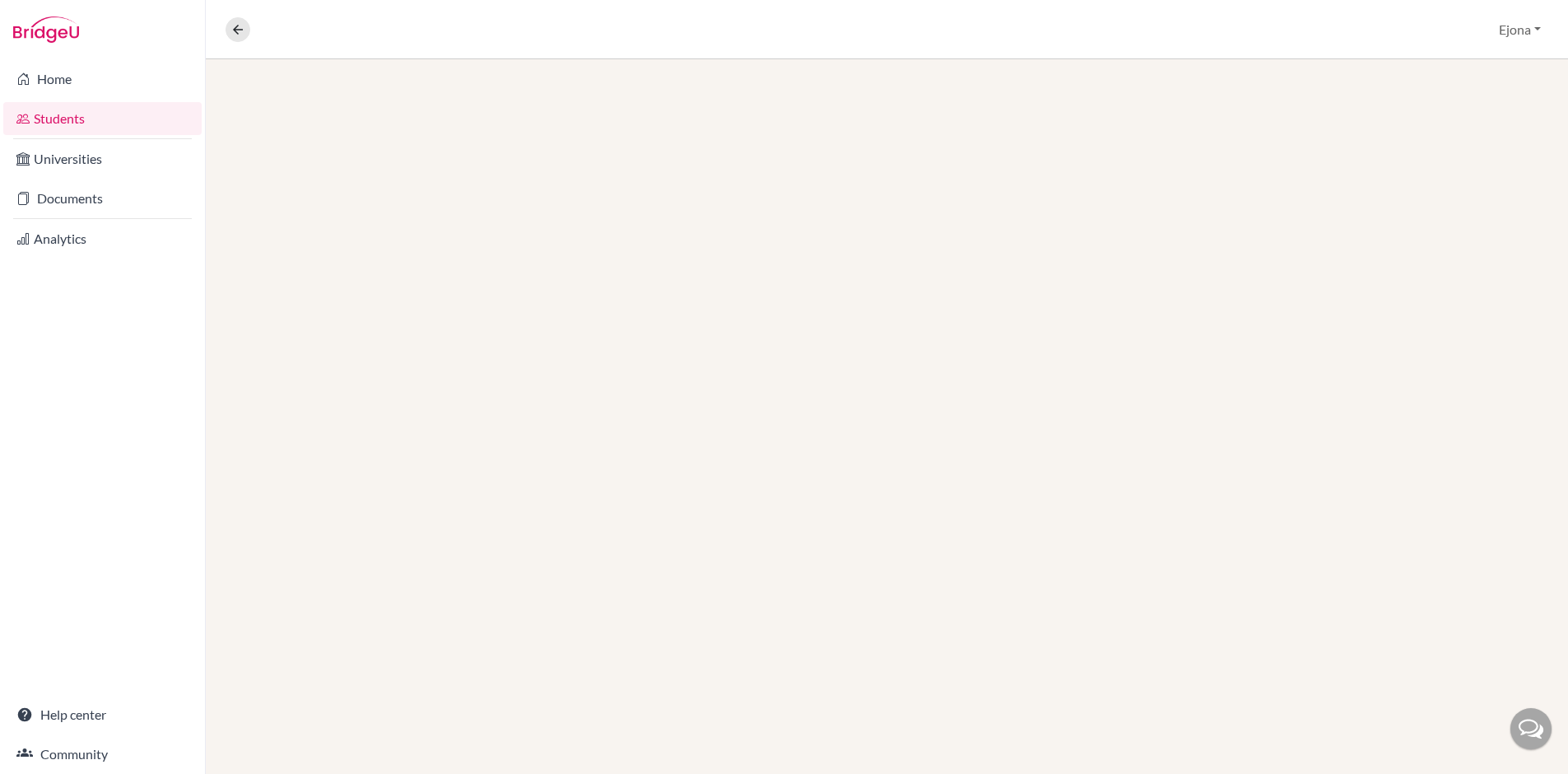 scroll, scrollTop: 0, scrollLeft: 0, axis: both 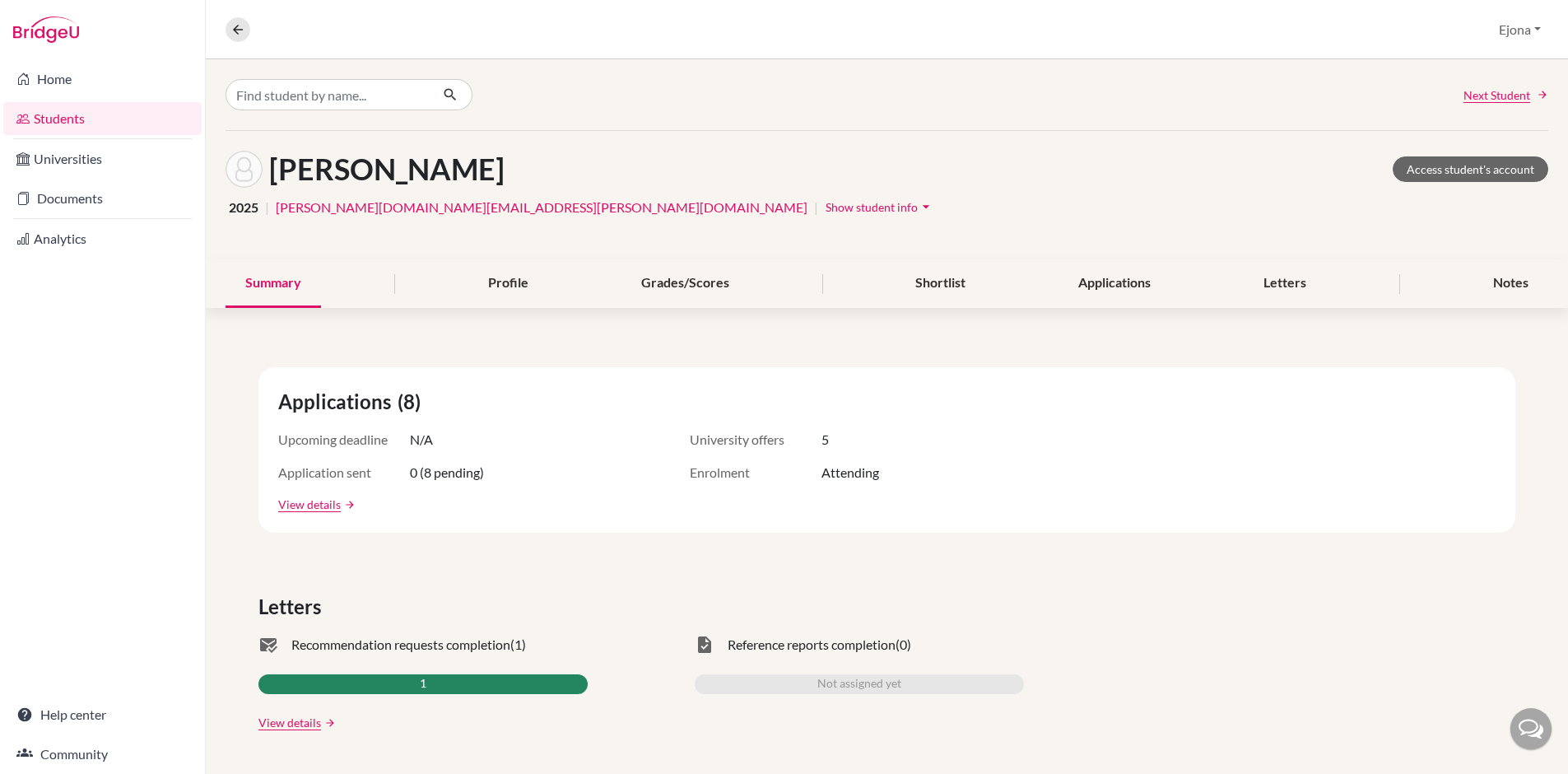 click on "Students" at bounding box center [102, 119] 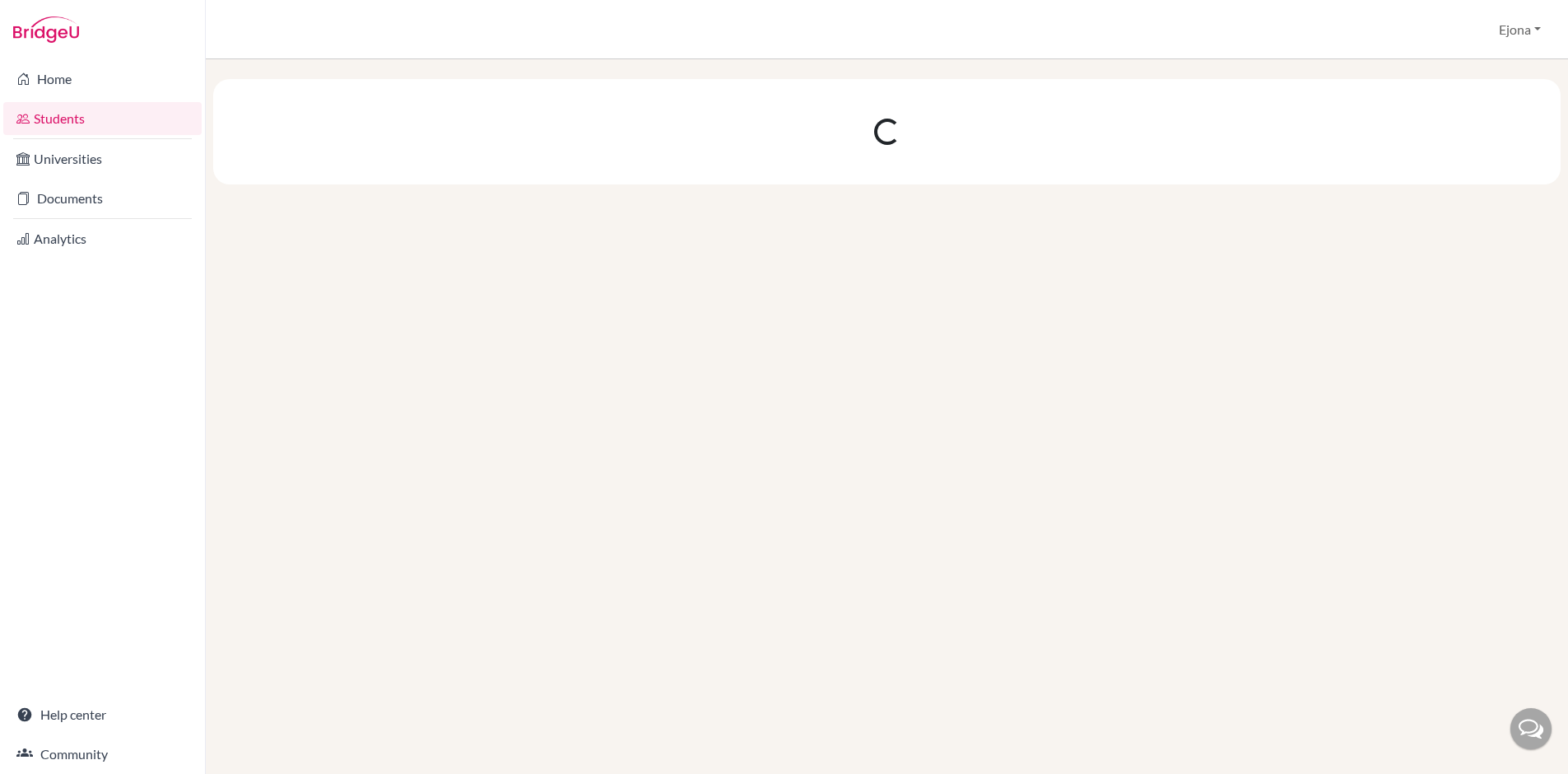 scroll, scrollTop: 0, scrollLeft: 0, axis: both 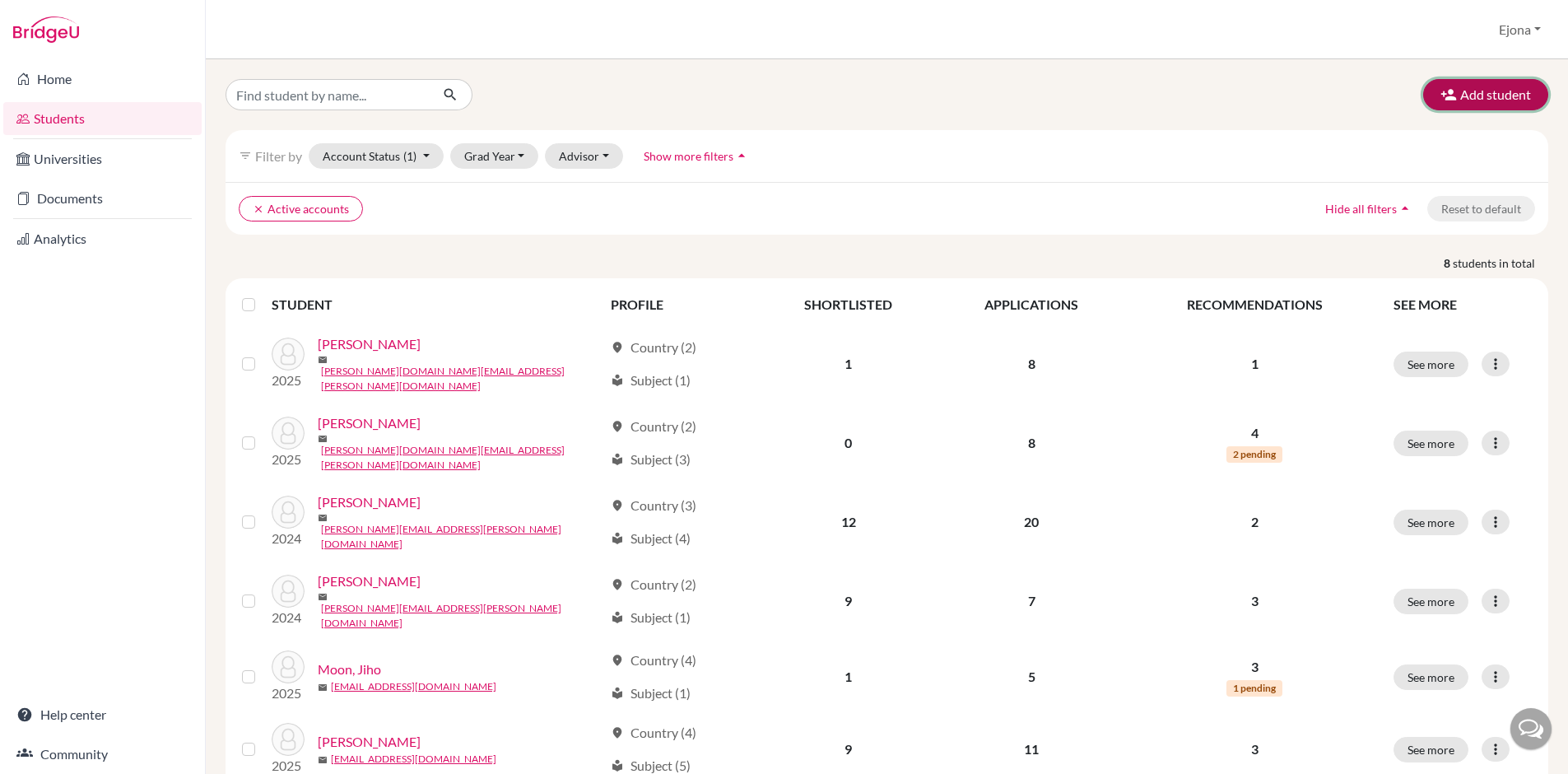 click on "Add student" at bounding box center [1486, 95] 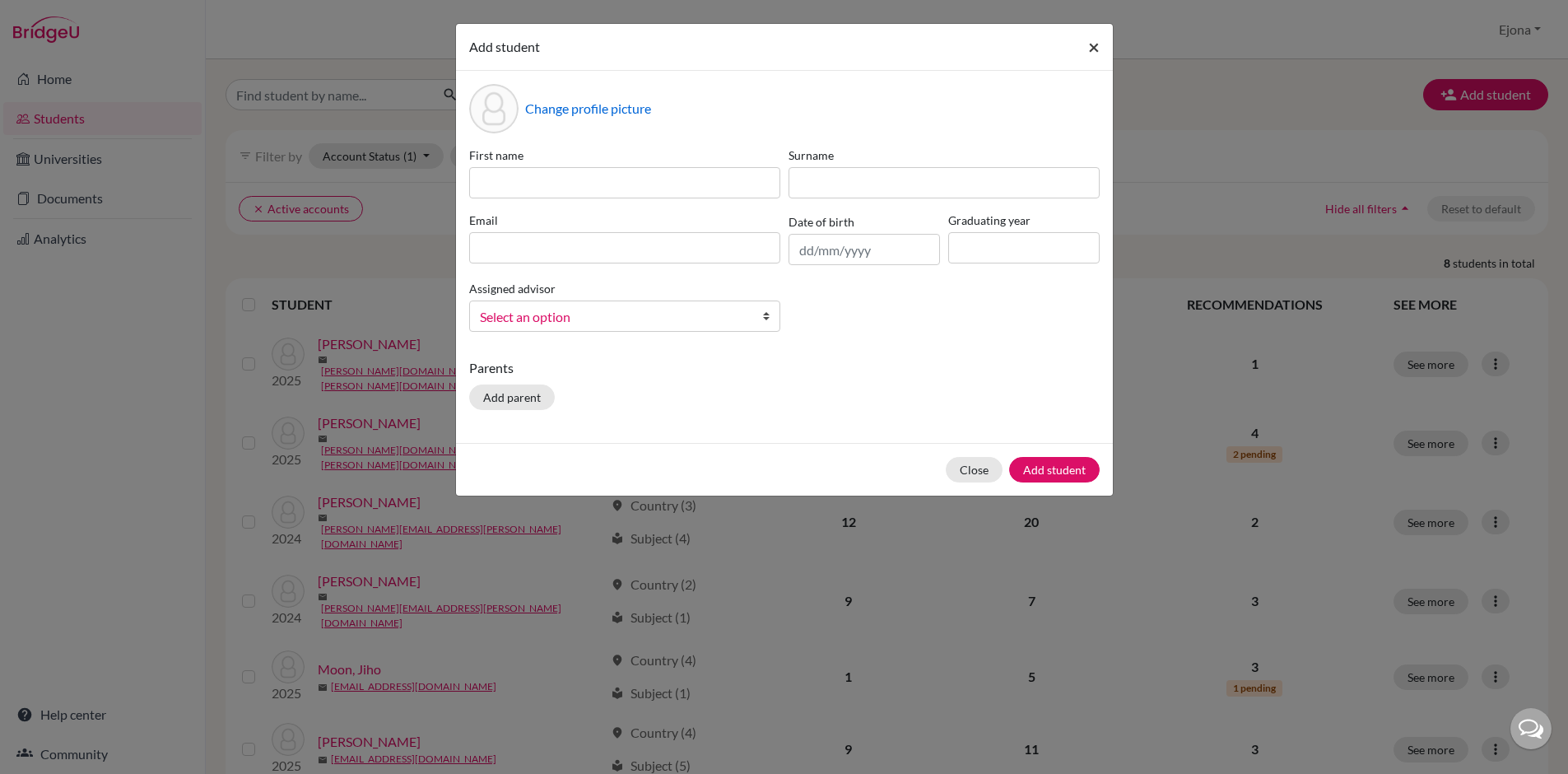 click on "×" at bounding box center (1094, 46) 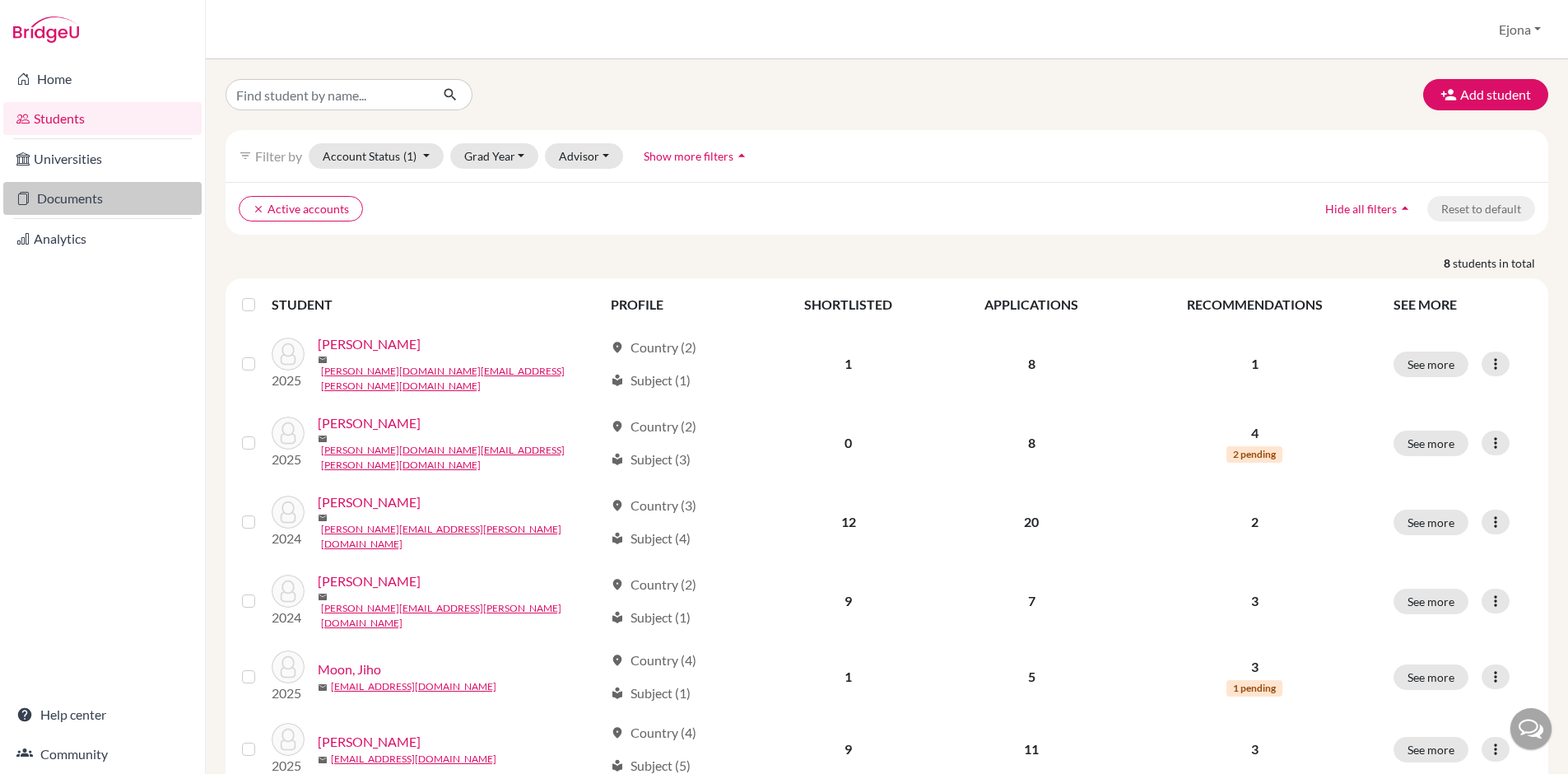 click on "Documents" at bounding box center [102, 198] 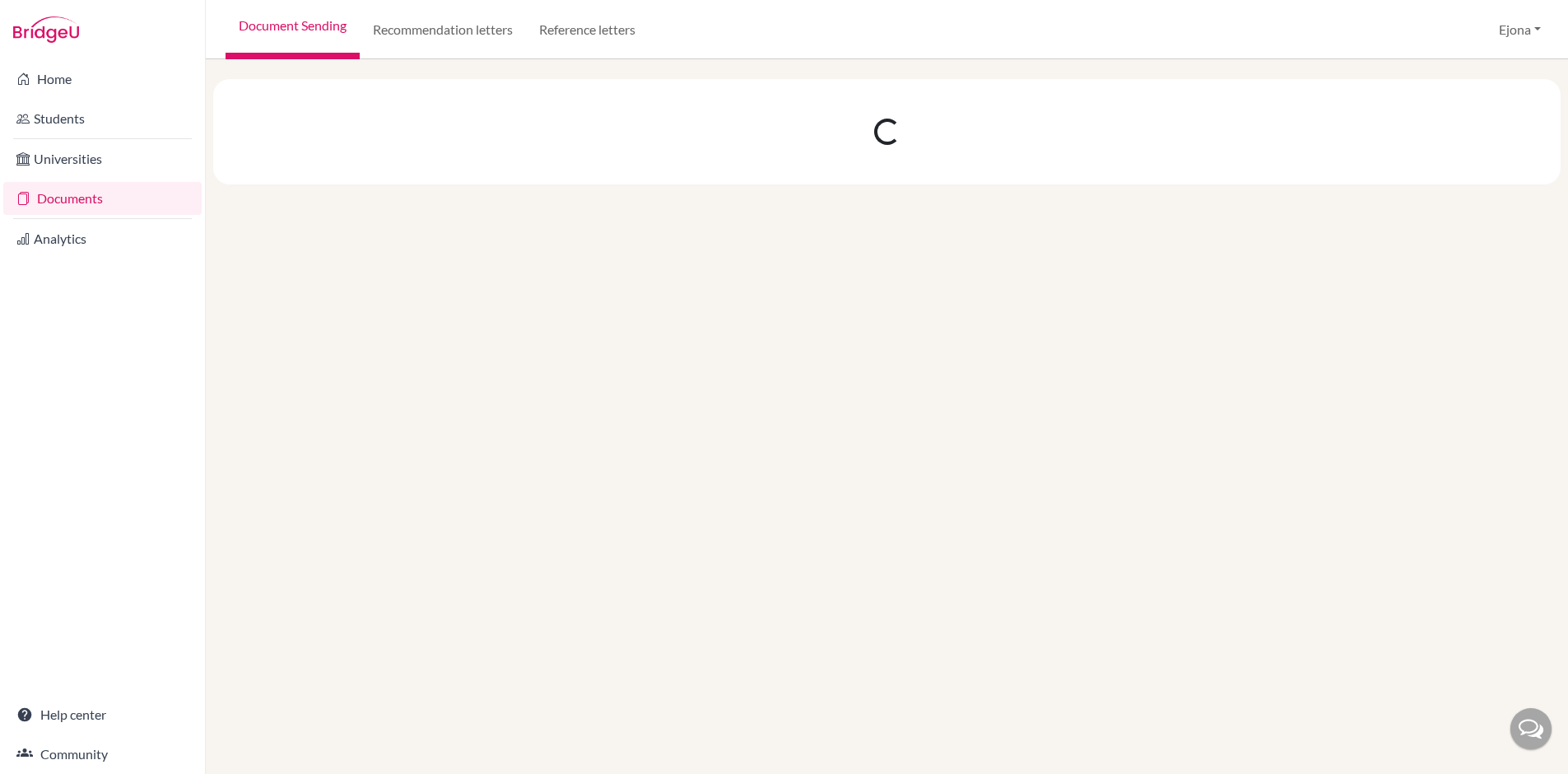 scroll, scrollTop: 0, scrollLeft: 0, axis: both 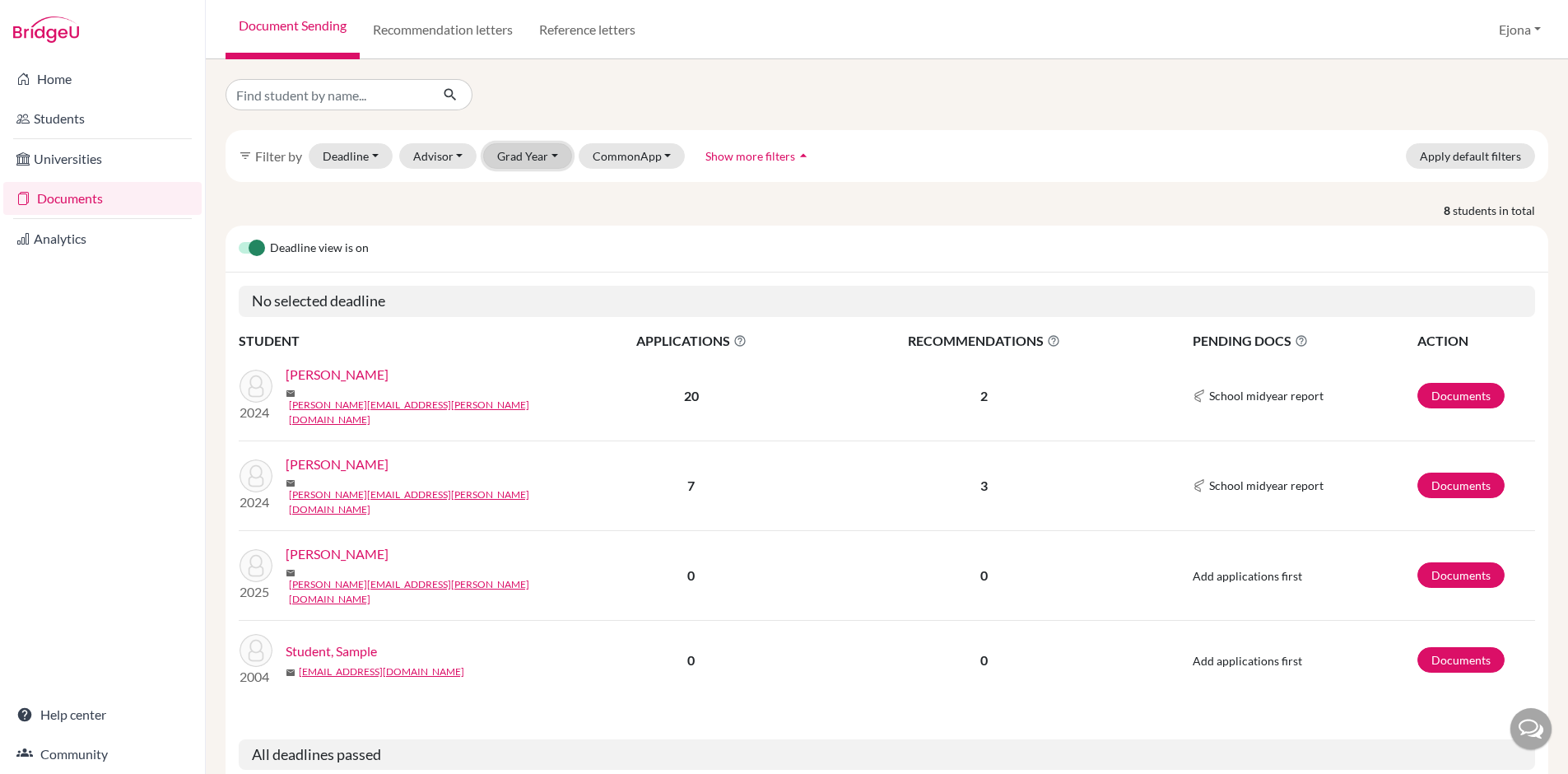 click on "Grad Year" at bounding box center [528, 156] 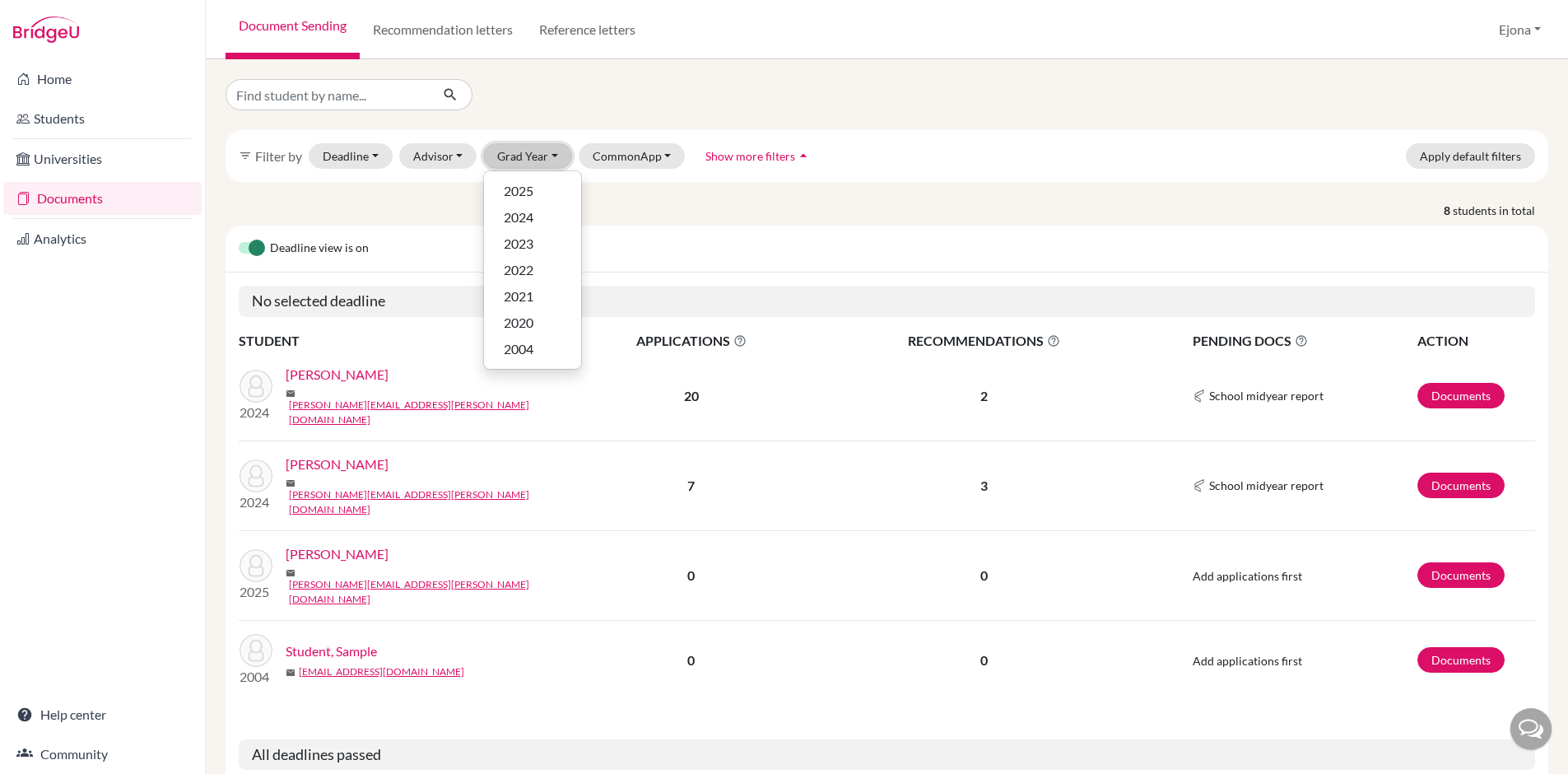 scroll, scrollTop: 1, scrollLeft: 0, axis: vertical 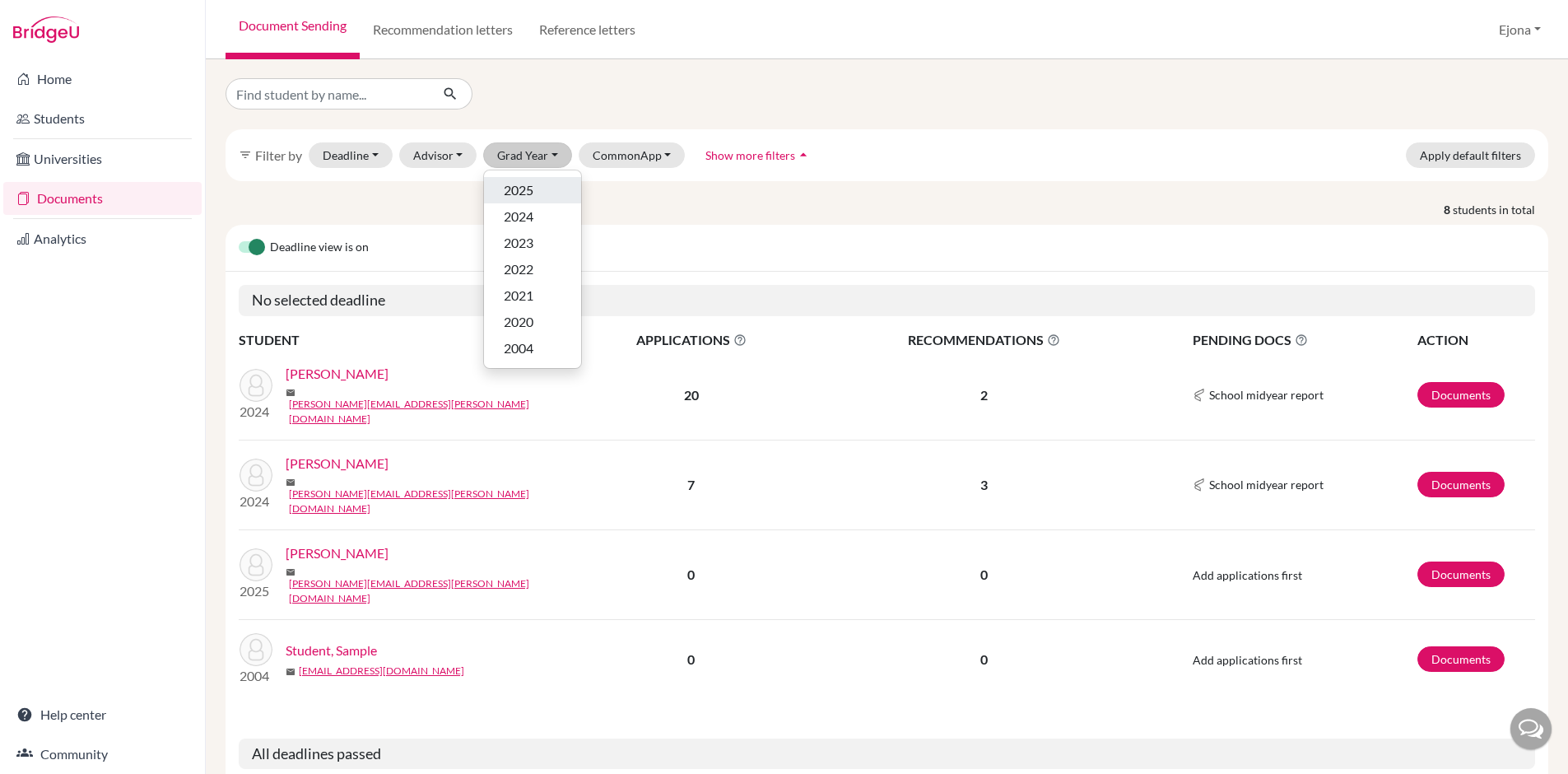 click on "2025" at bounding box center (533, 190) 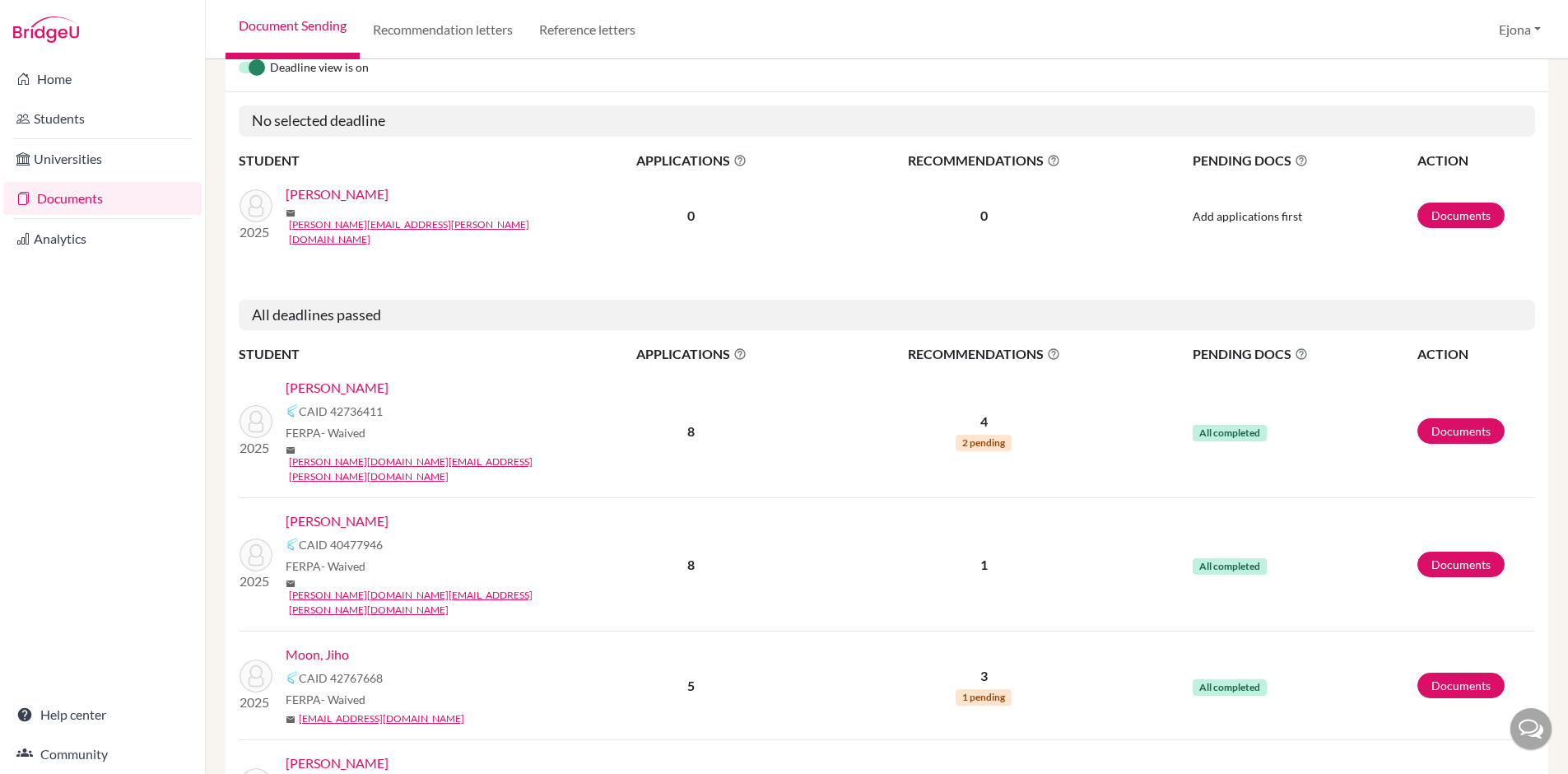 scroll, scrollTop: 236, scrollLeft: 0, axis: vertical 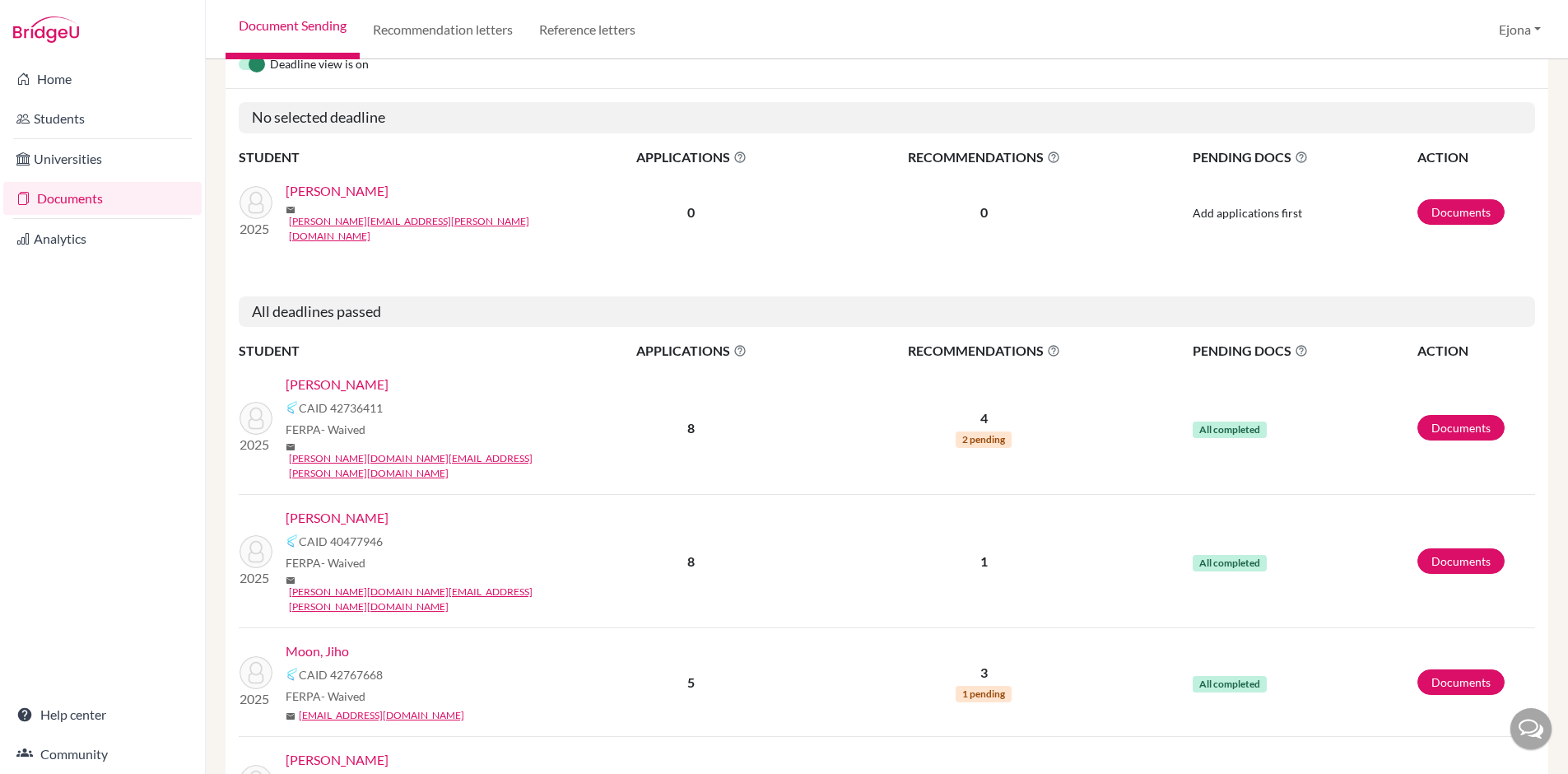 click on "[PERSON_NAME]" at bounding box center (337, 518) 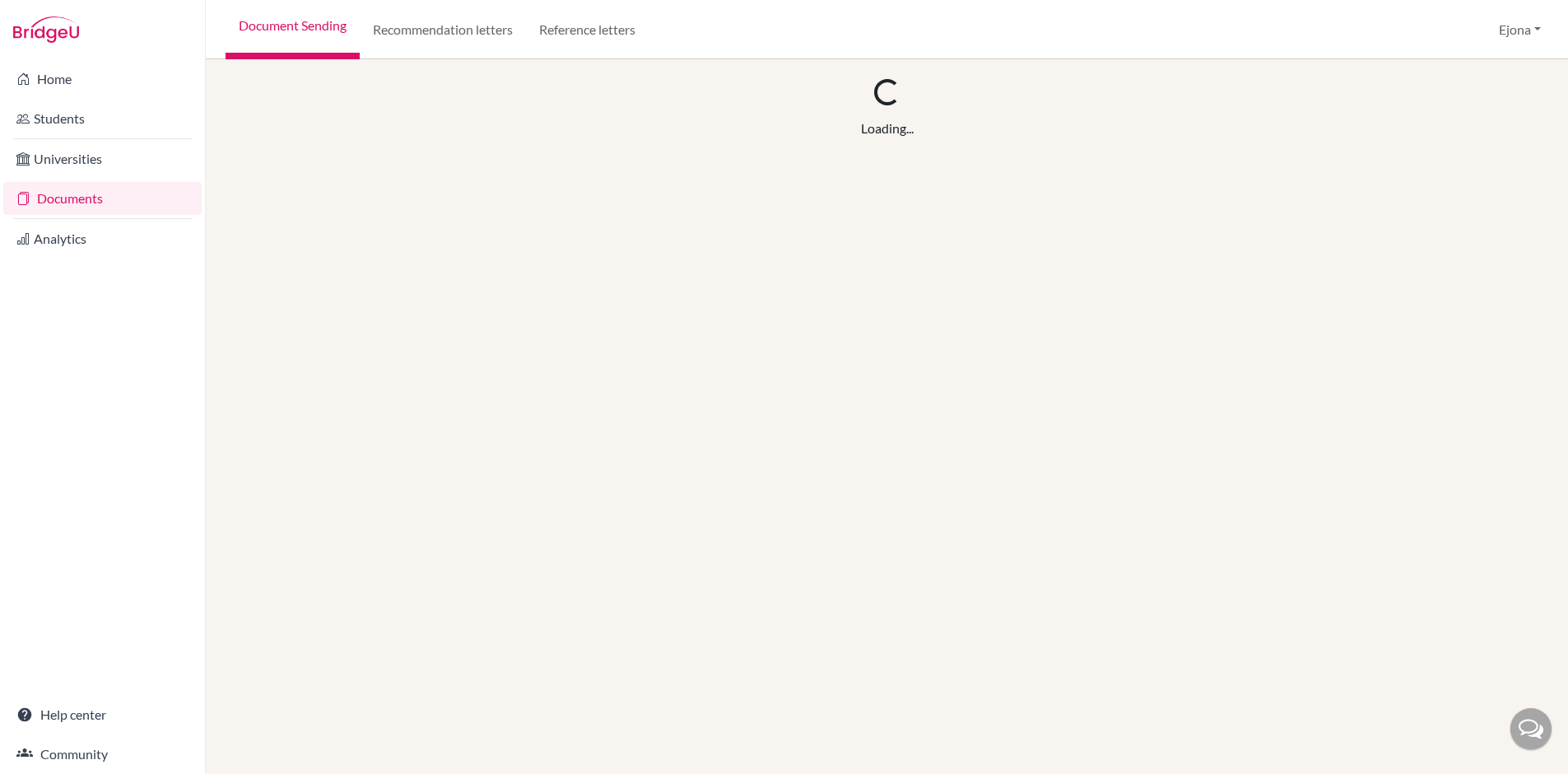 scroll, scrollTop: 0, scrollLeft: 0, axis: both 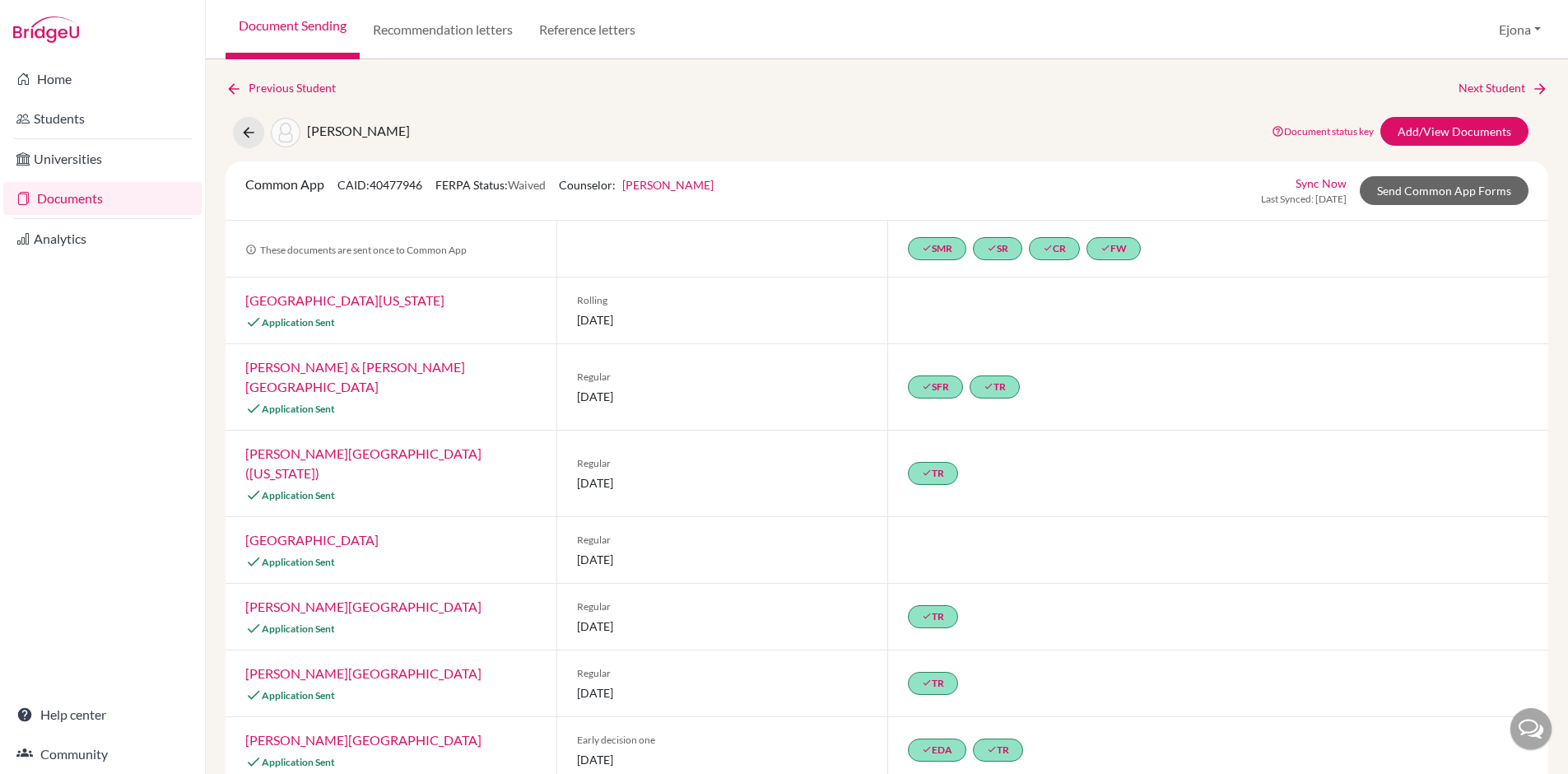 click on "[PERSON_NAME]  Document status key TR Requirement. Document not uploaded yet. TR Document uploaded / form saved. Ready to send to universities. TR Document is "sending". TR Document has been sent. TR Document has failed to send. Contact our team via live chat or [EMAIL_ADDRESS][DOMAIN_NAME] Add/View Documents" 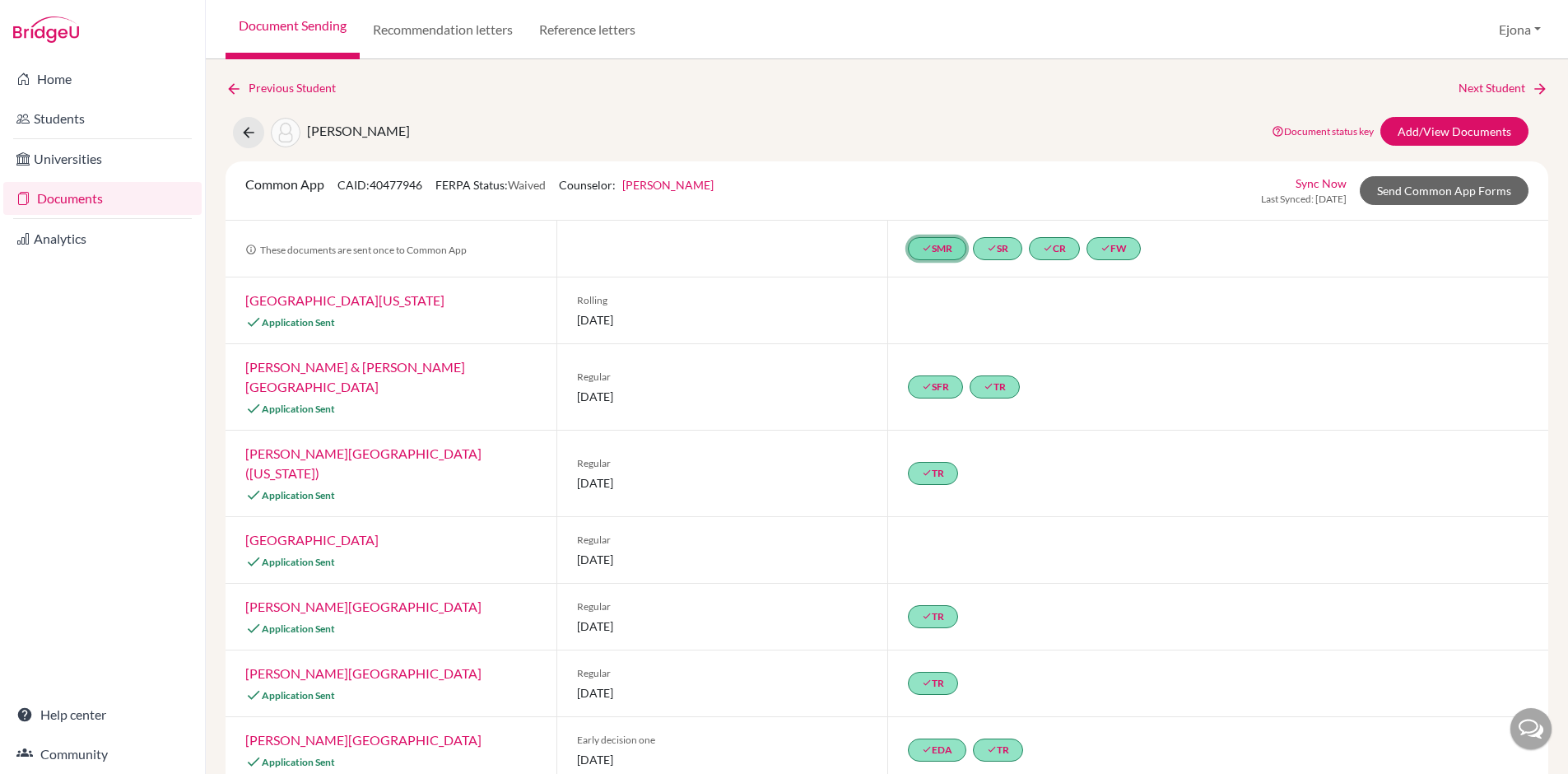 click on "done  SMR" 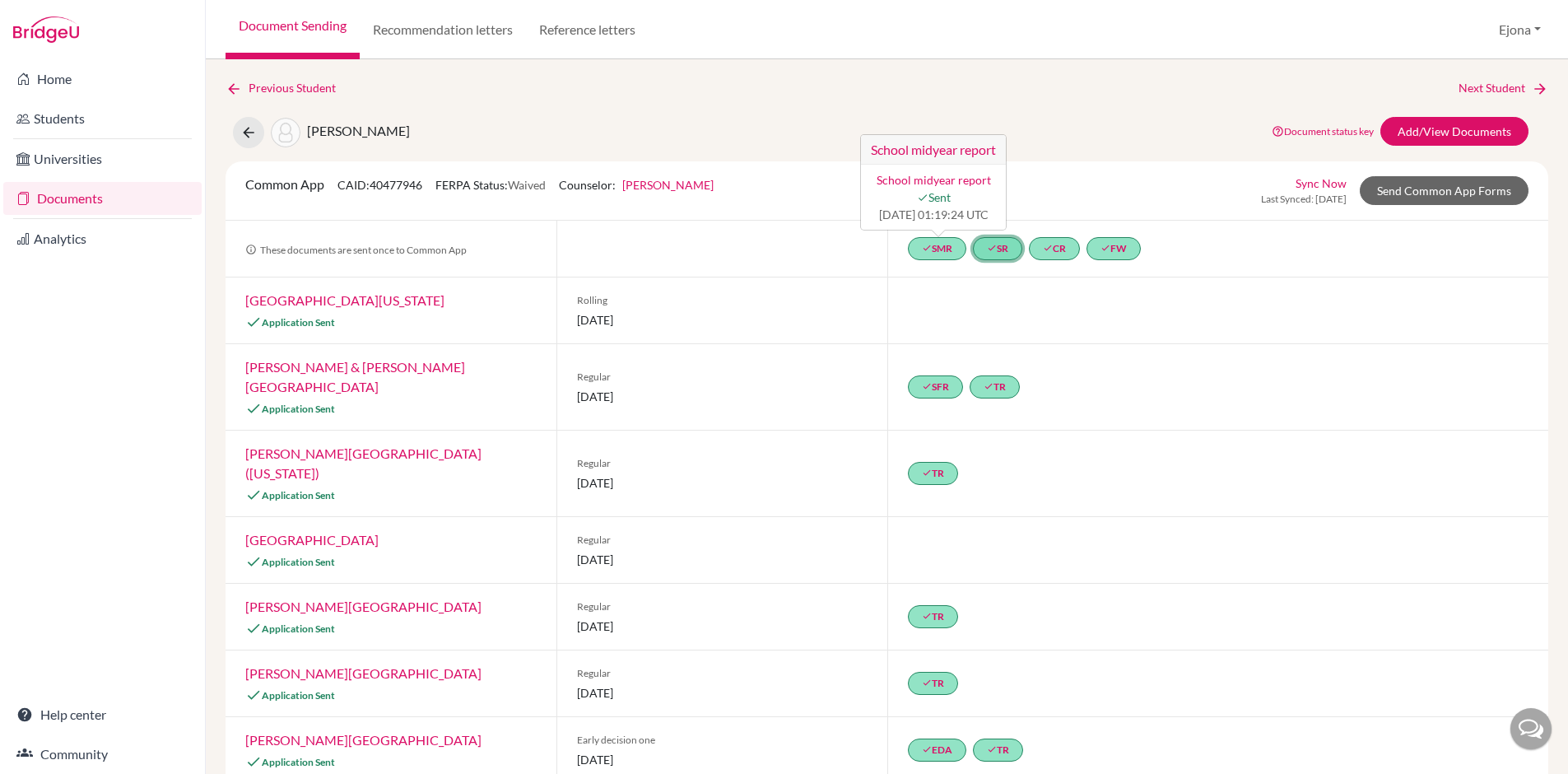click on "done  SR" 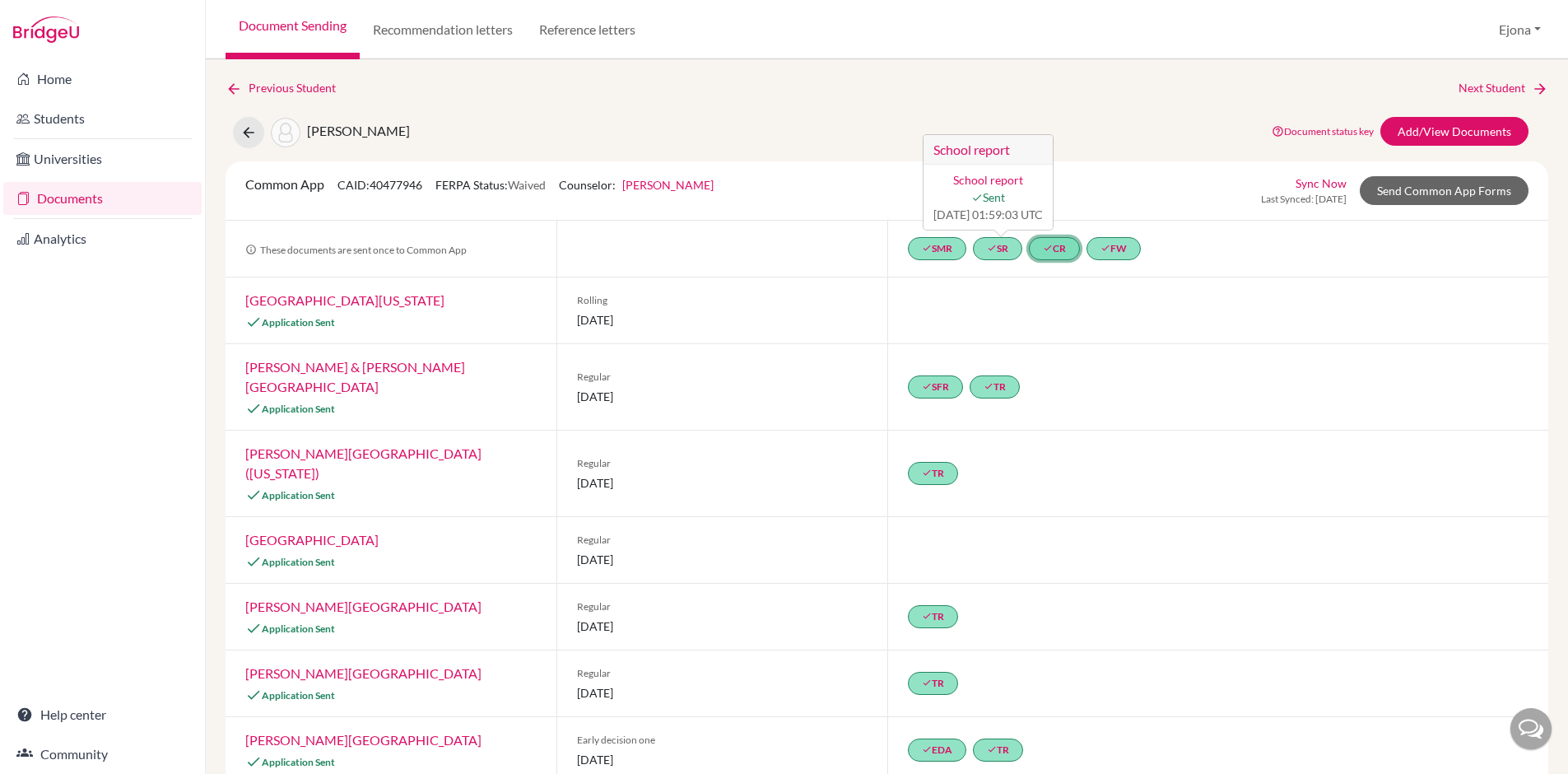 click on "done  CR" 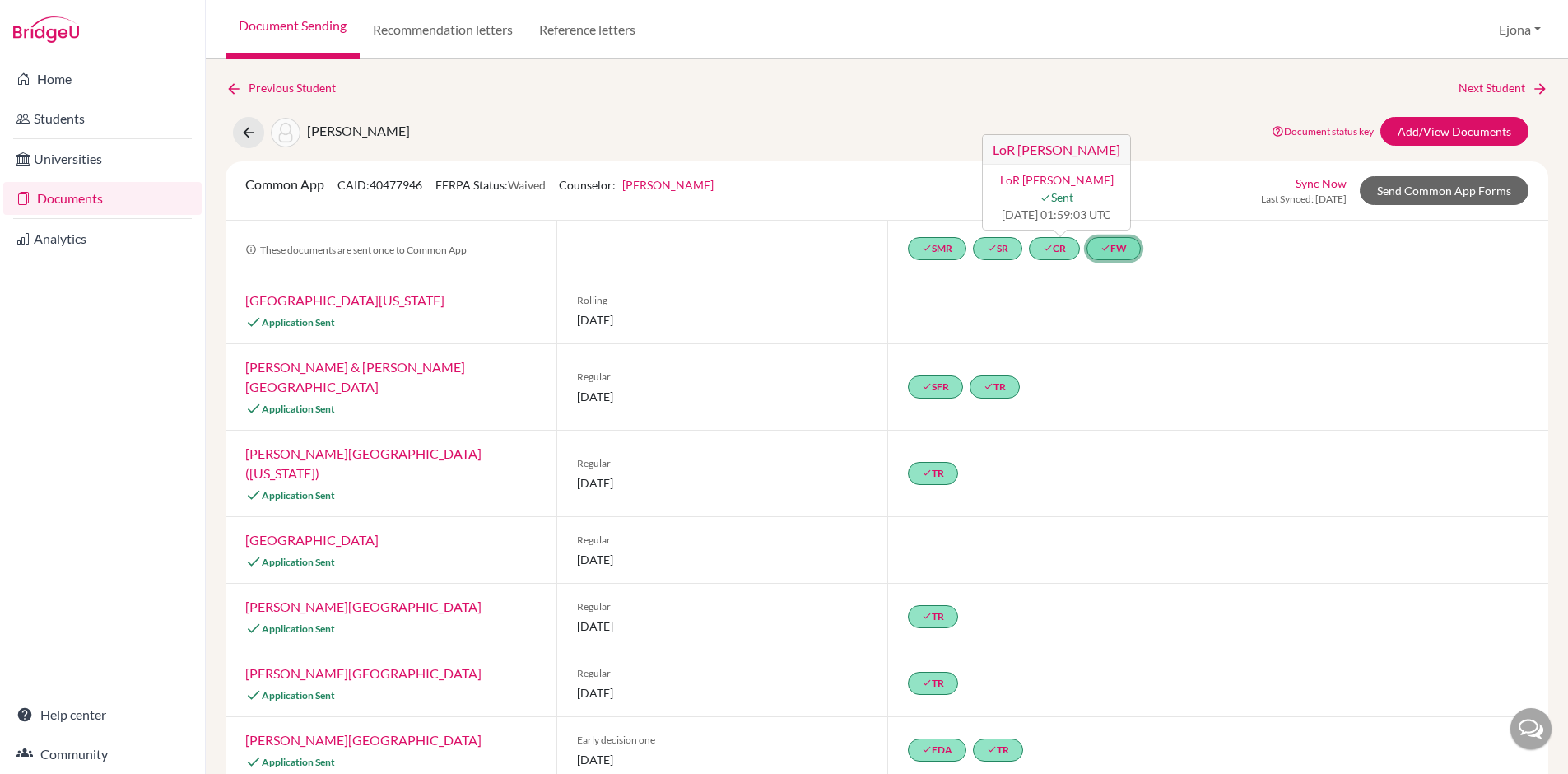 click on "done  FW" 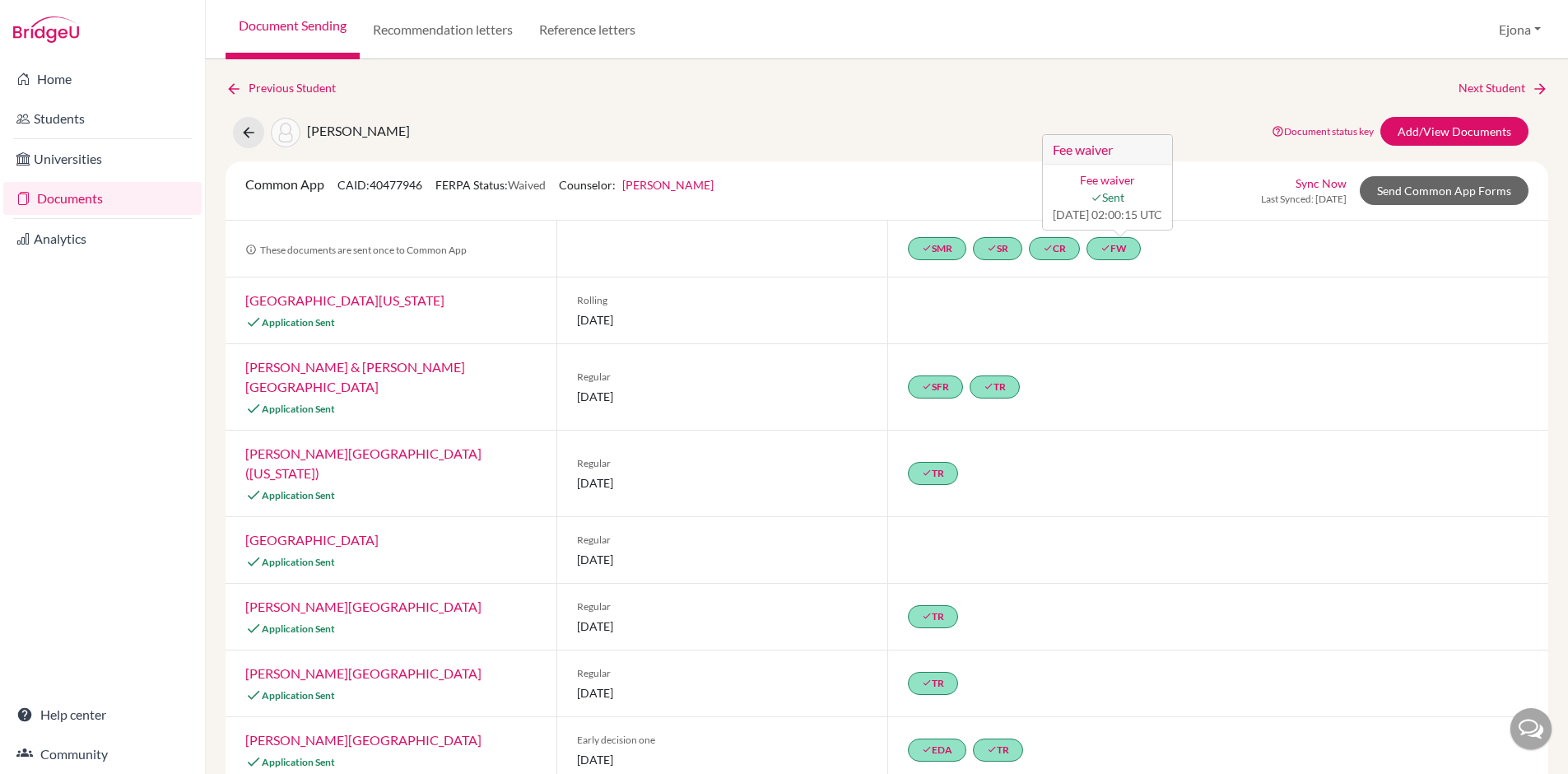 click on "Previous Student Next Student Kim, Nadia  Document status key TR Requirement. Document not uploaded yet. TR Document uploaded / form saved. Ready to send to universities. TR Document is "sending". TR Document has been sent. TR Document has failed to send. Contact our team via live chat or hi@bridge-u.com Add/View Documents Common App  CAID:  40477946  FERPA Status:  Waived  Counselor: Don Lee First Name Don Last Name Lee Phone 82.316-511-376 Position Advisor Email don.lee@icsptk.org Recommender Id 16711658 Archived -- Change Counselor Sync Now Last Synced: 1 month ago Send Common App Forms These documents are sent once to Common App done  SMR done  SR done  CR done  FW Fee waiver
Fee waiver
done
Sent
2024-10-30 02:00:15 UTC
University of Arizona Application Sent Rolling 01 May 2025 Lewis & Clark College Application Sent Regular 15 January 2025 done" at bounding box center (886, 464) 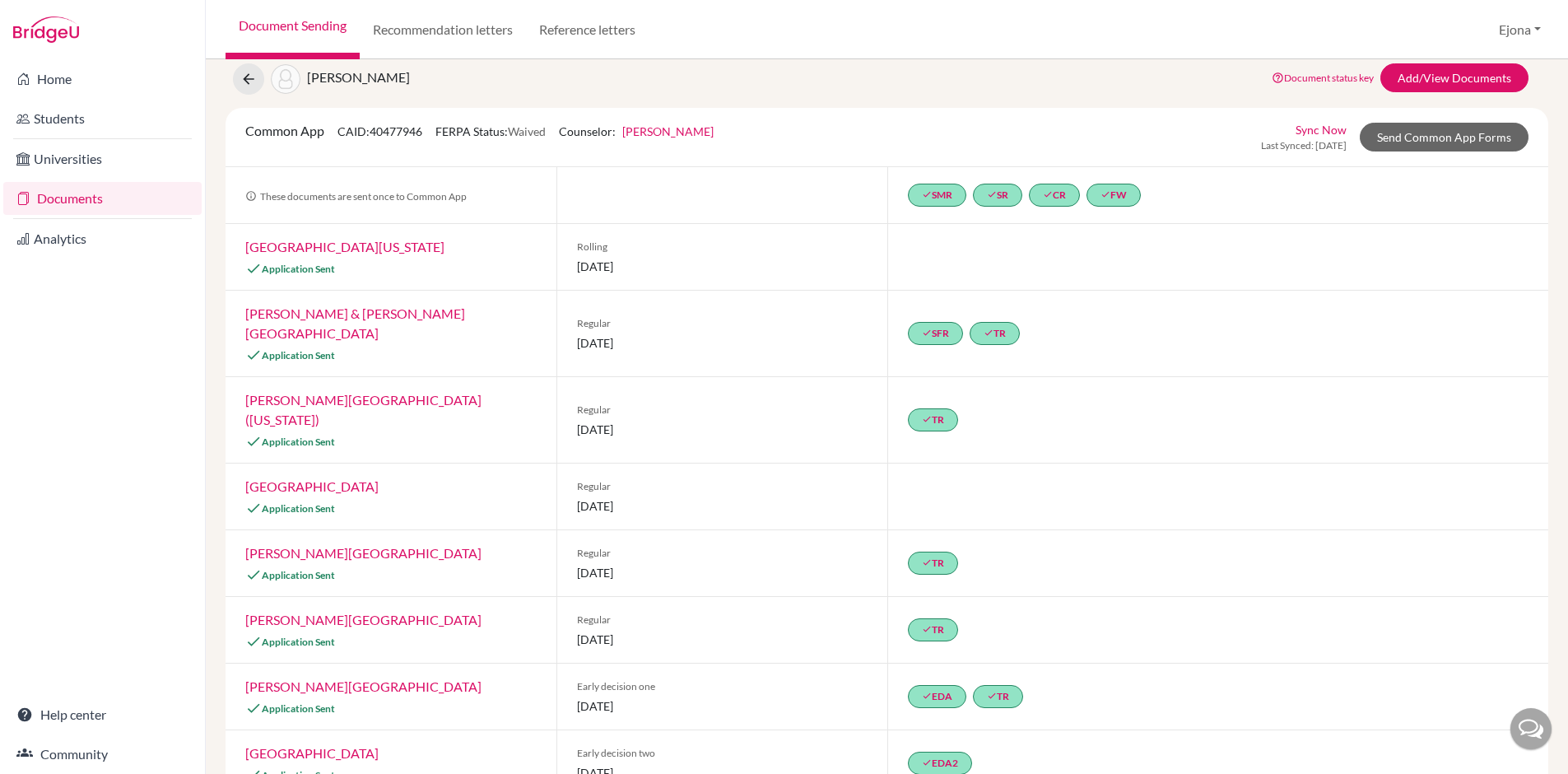scroll, scrollTop: 50, scrollLeft: 0, axis: vertical 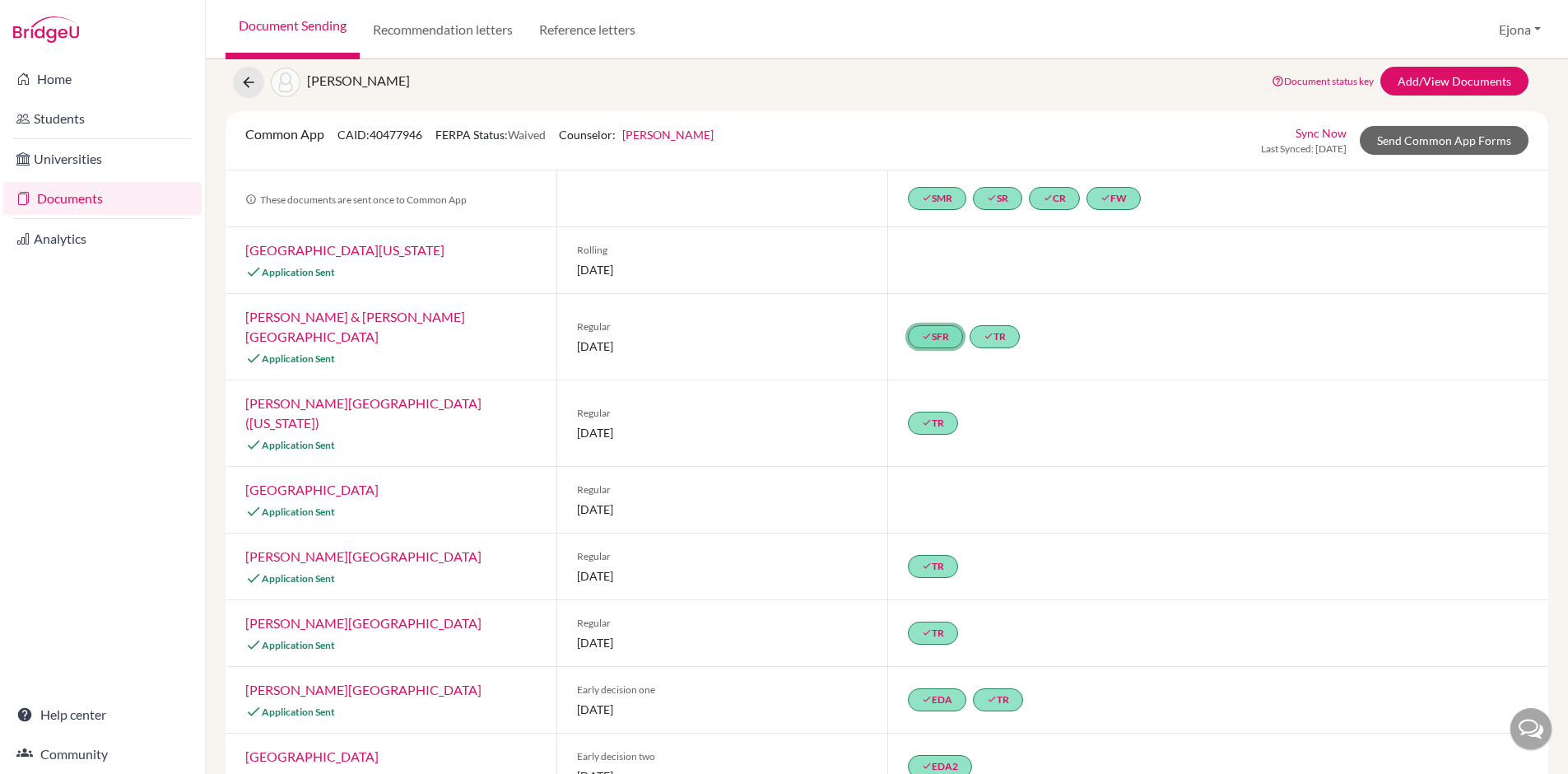 click on "done" 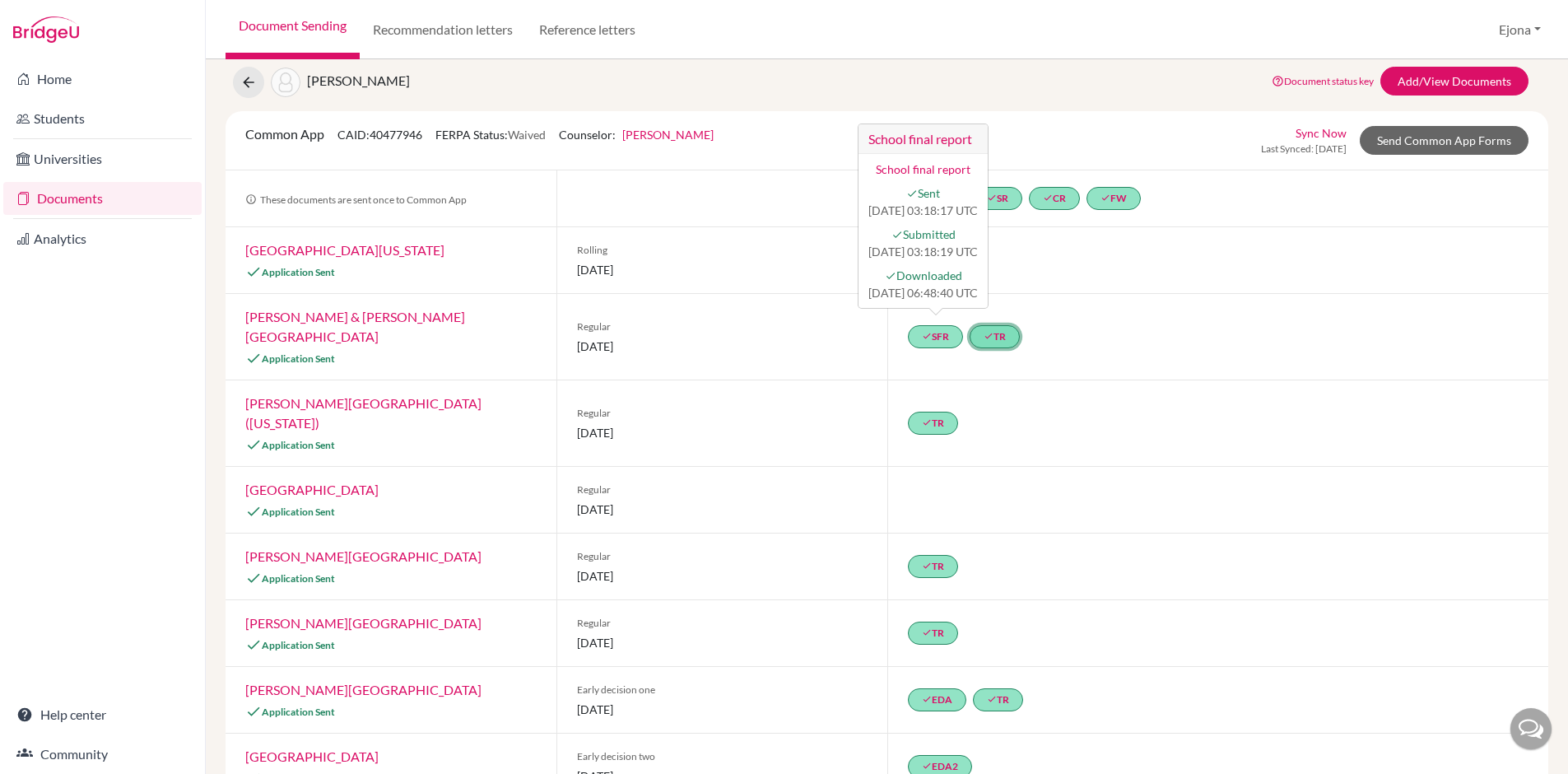 click on "done  TR" 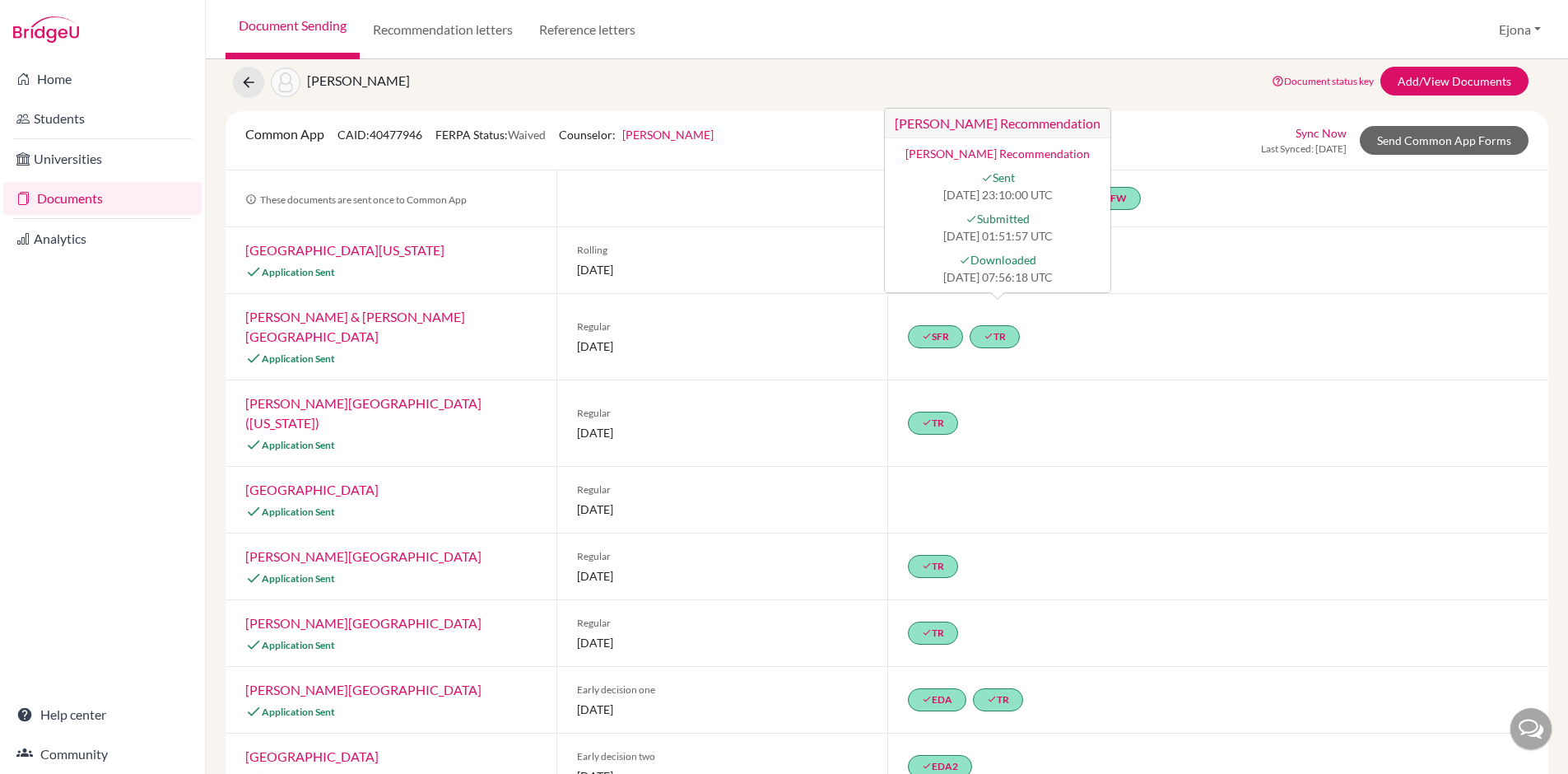 click on "done  SMR done  SR done  CR done  FW" at bounding box center [1218, 198] 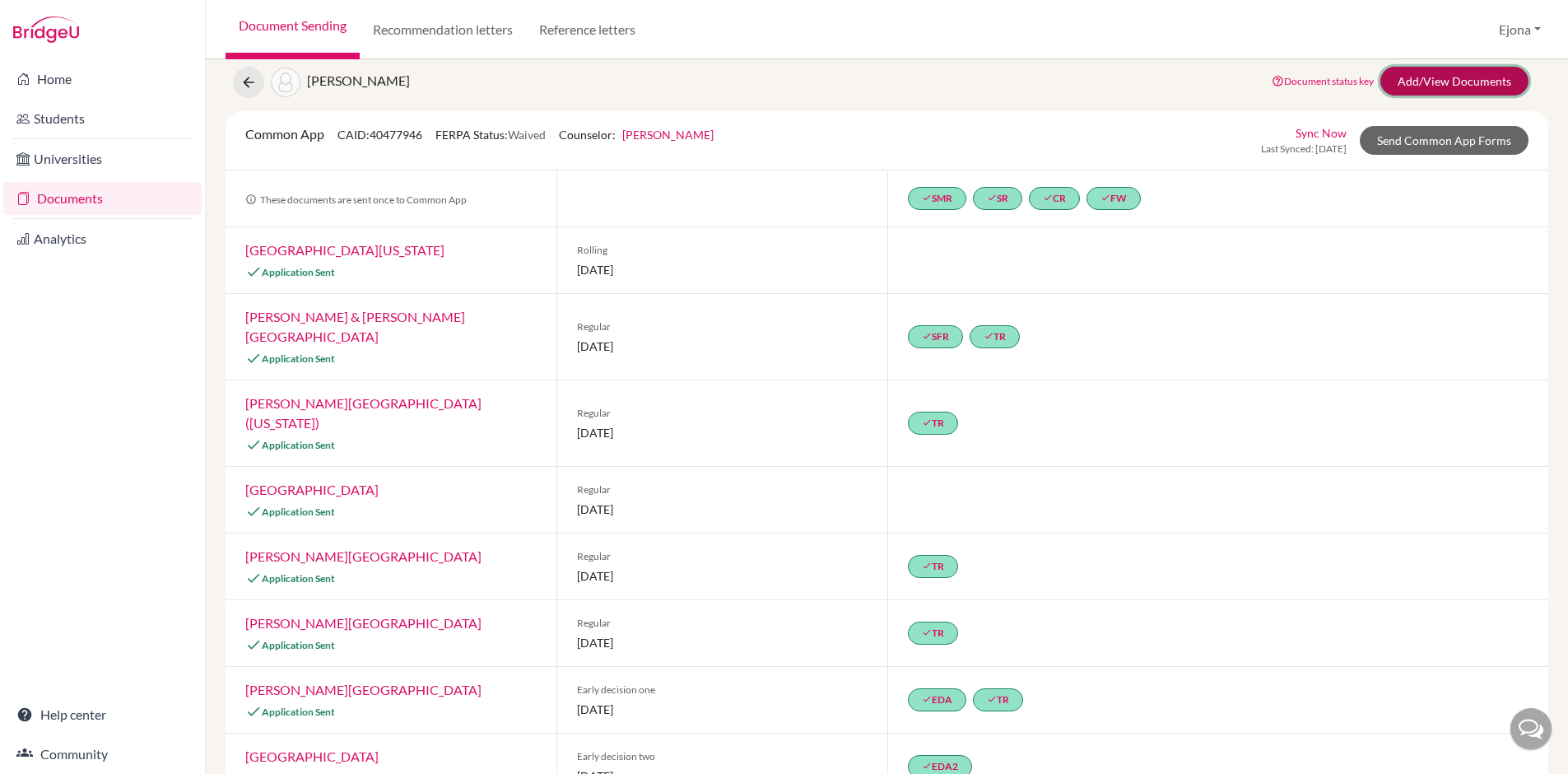 click on "Add/View Documents" at bounding box center (1454, 81) 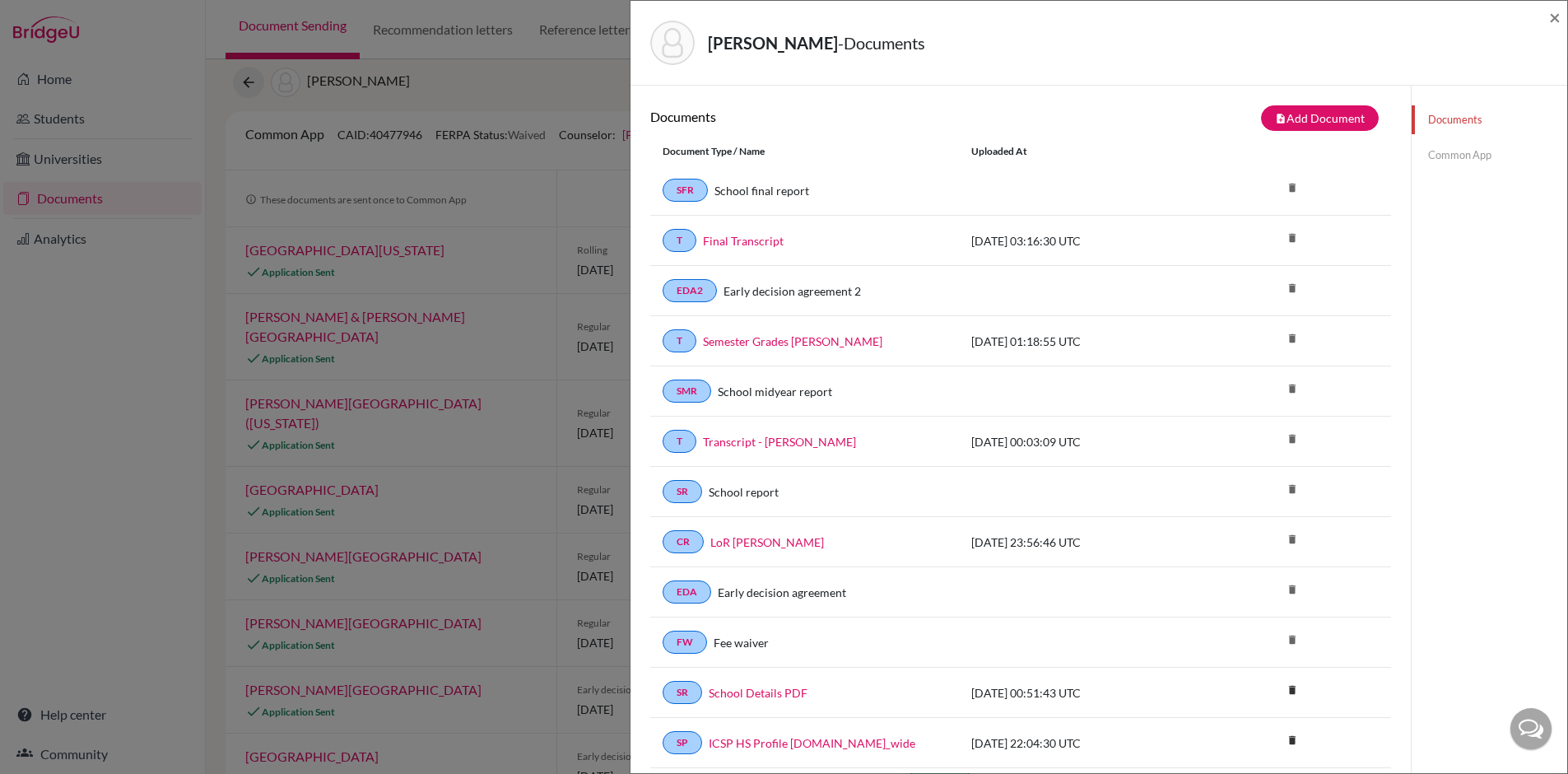 click on "Common App" 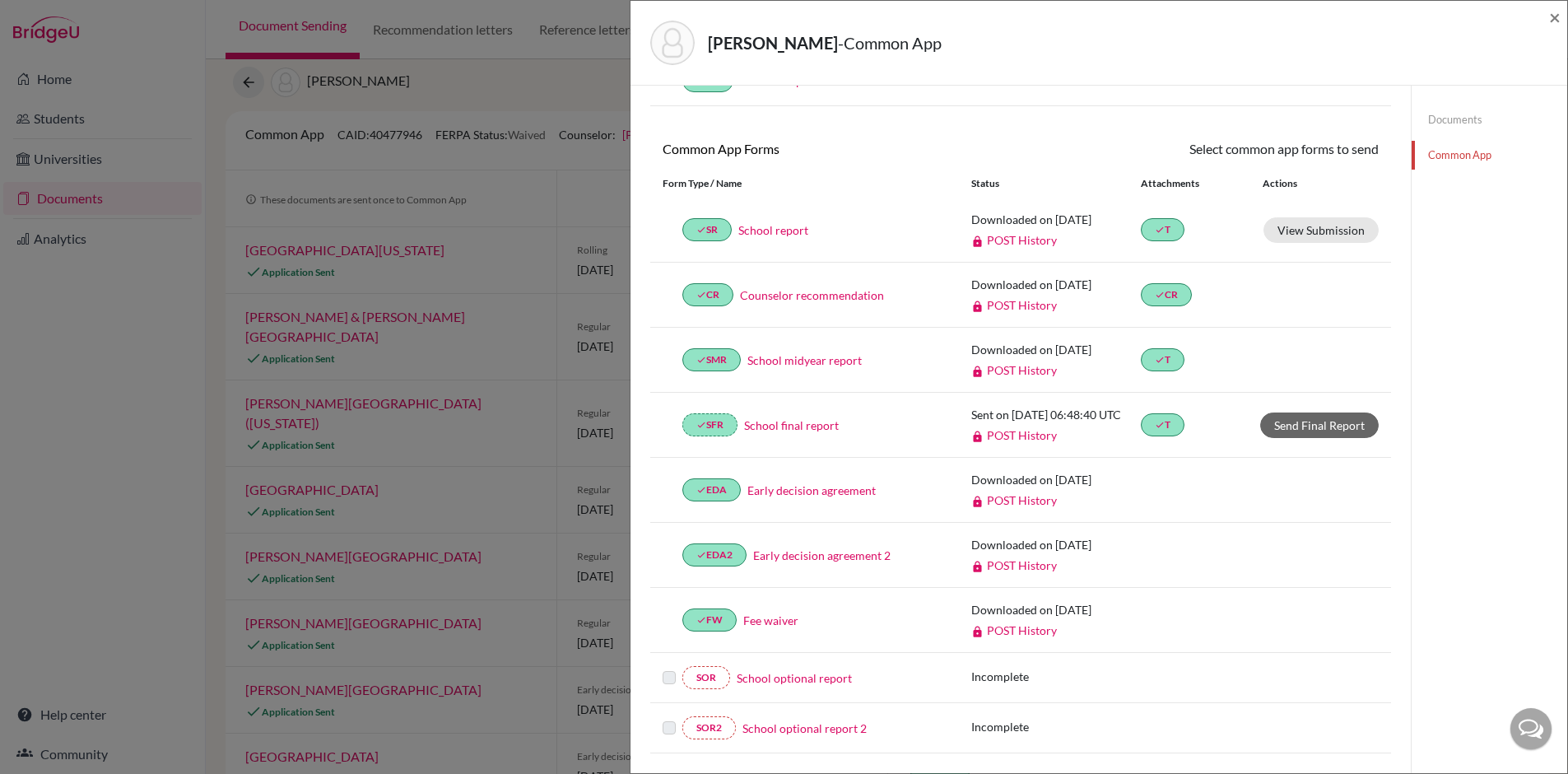 scroll, scrollTop: 118, scrollLeft: 0, axis: vertical 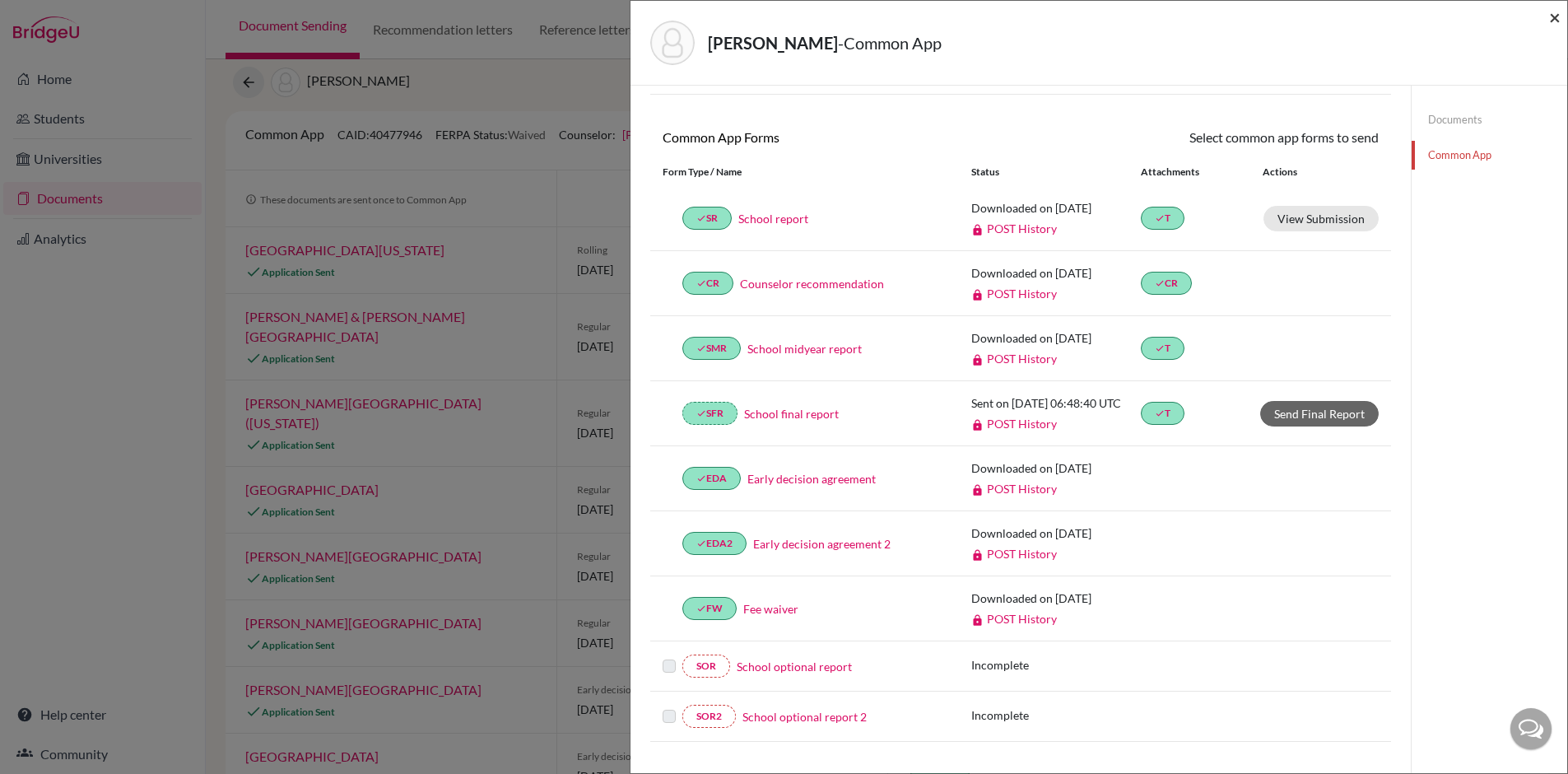 click on "×" at bounding box center (1555, 16) 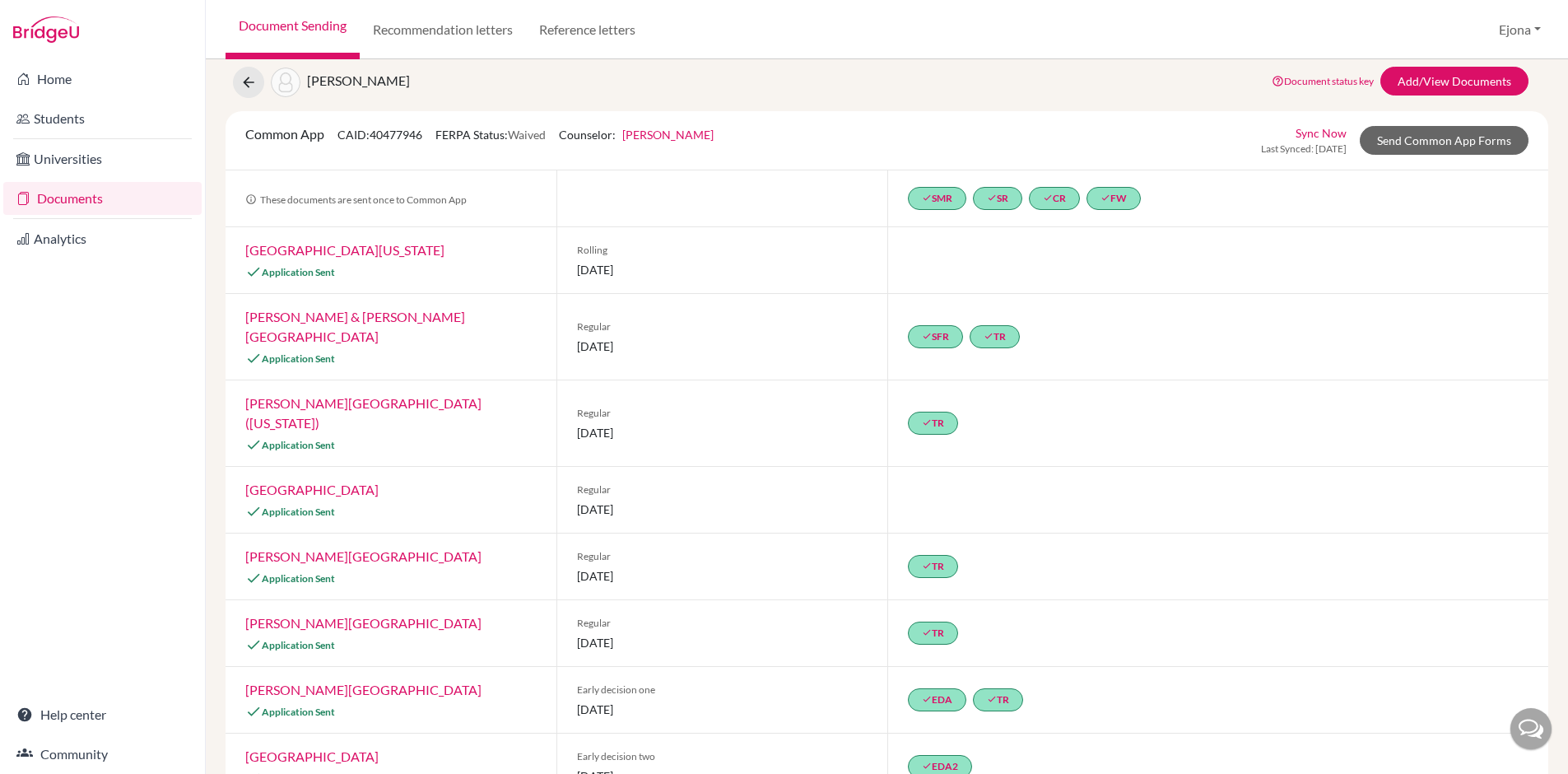 click on "Documents" at bounding box center (102, 198) 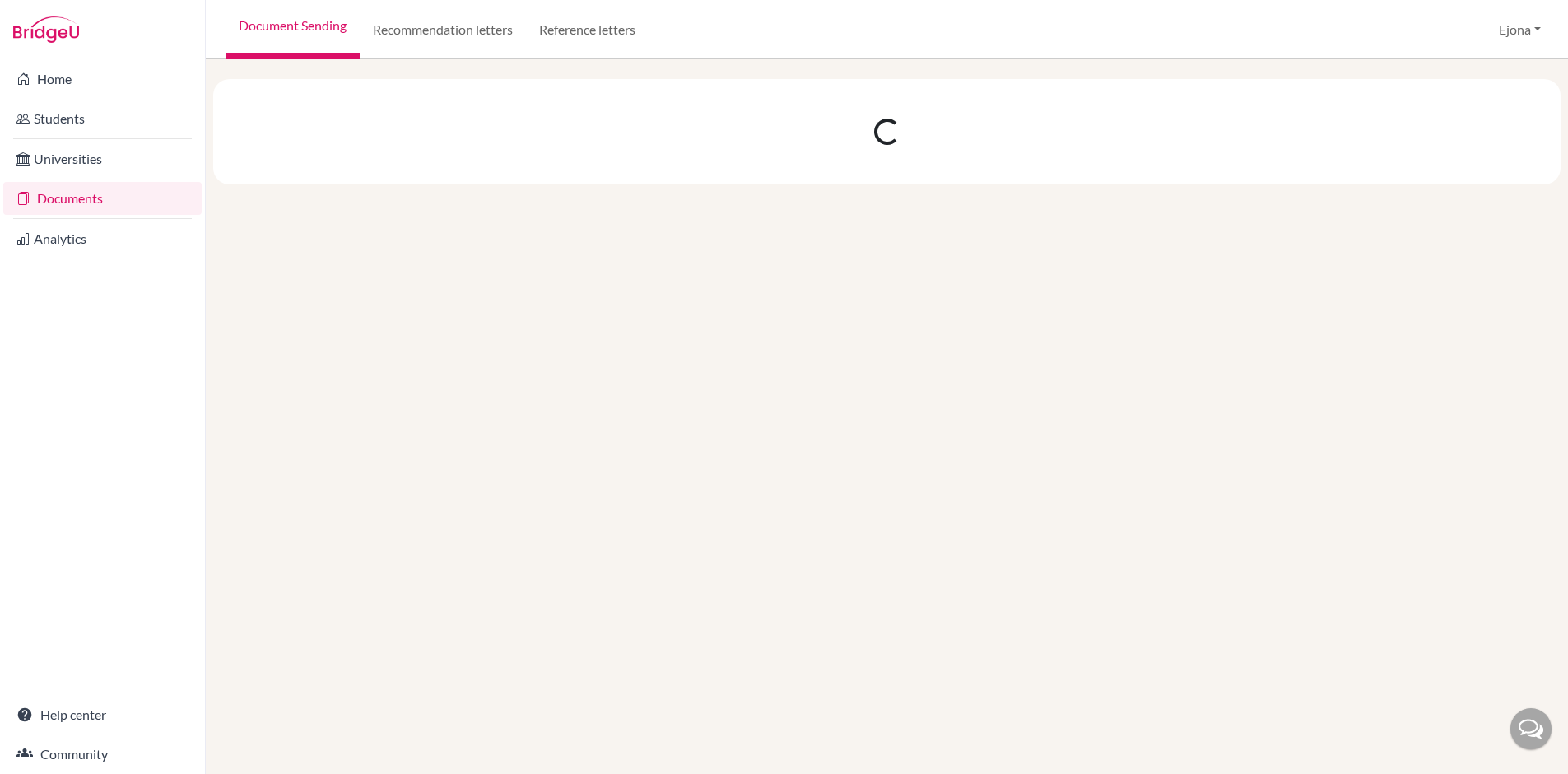 scroll, scrollTop: 0, scrollLeft: 0, axis: both 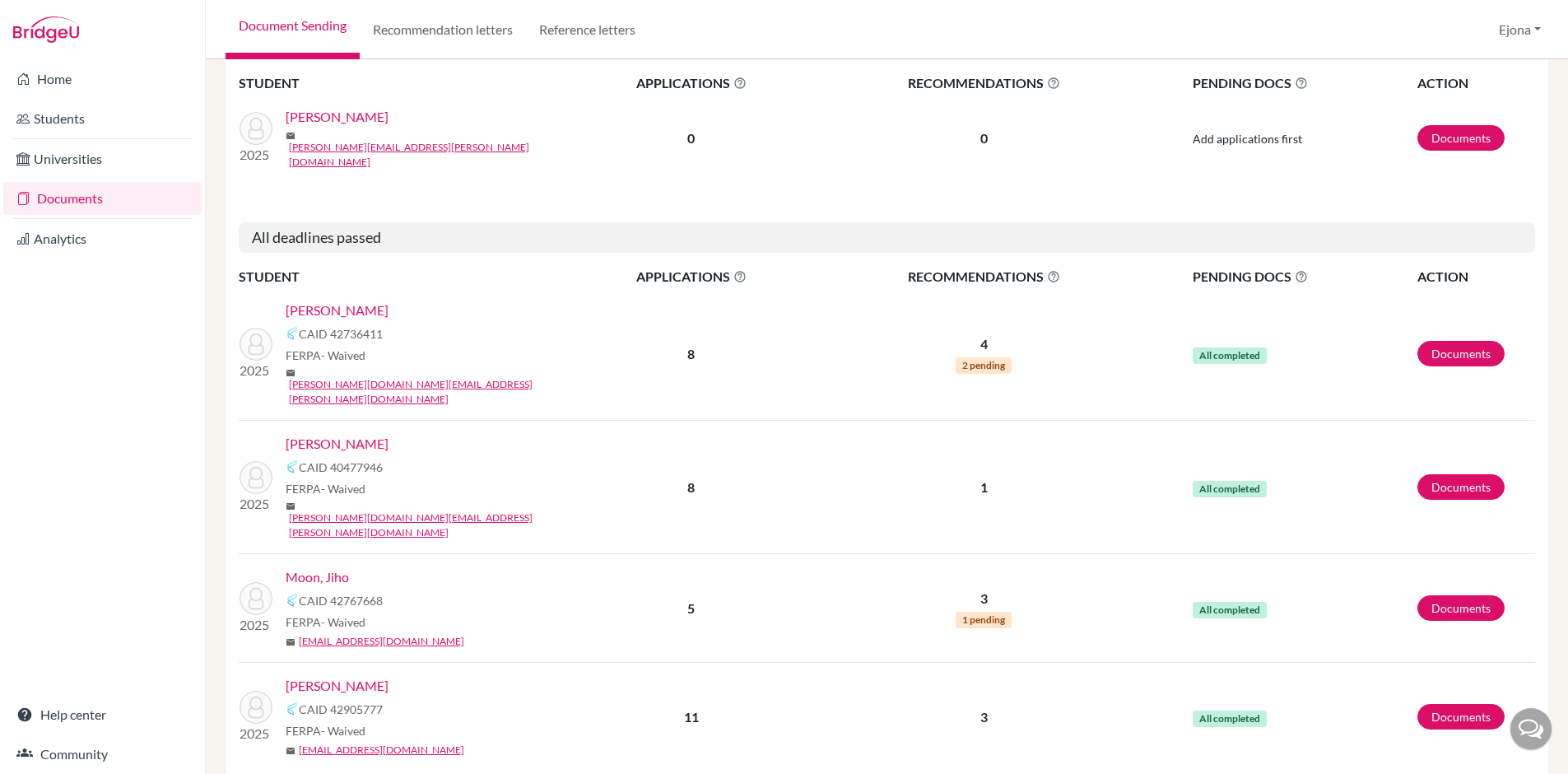 click on "[PERSON_NAME]" at bounding box center [337, 686] 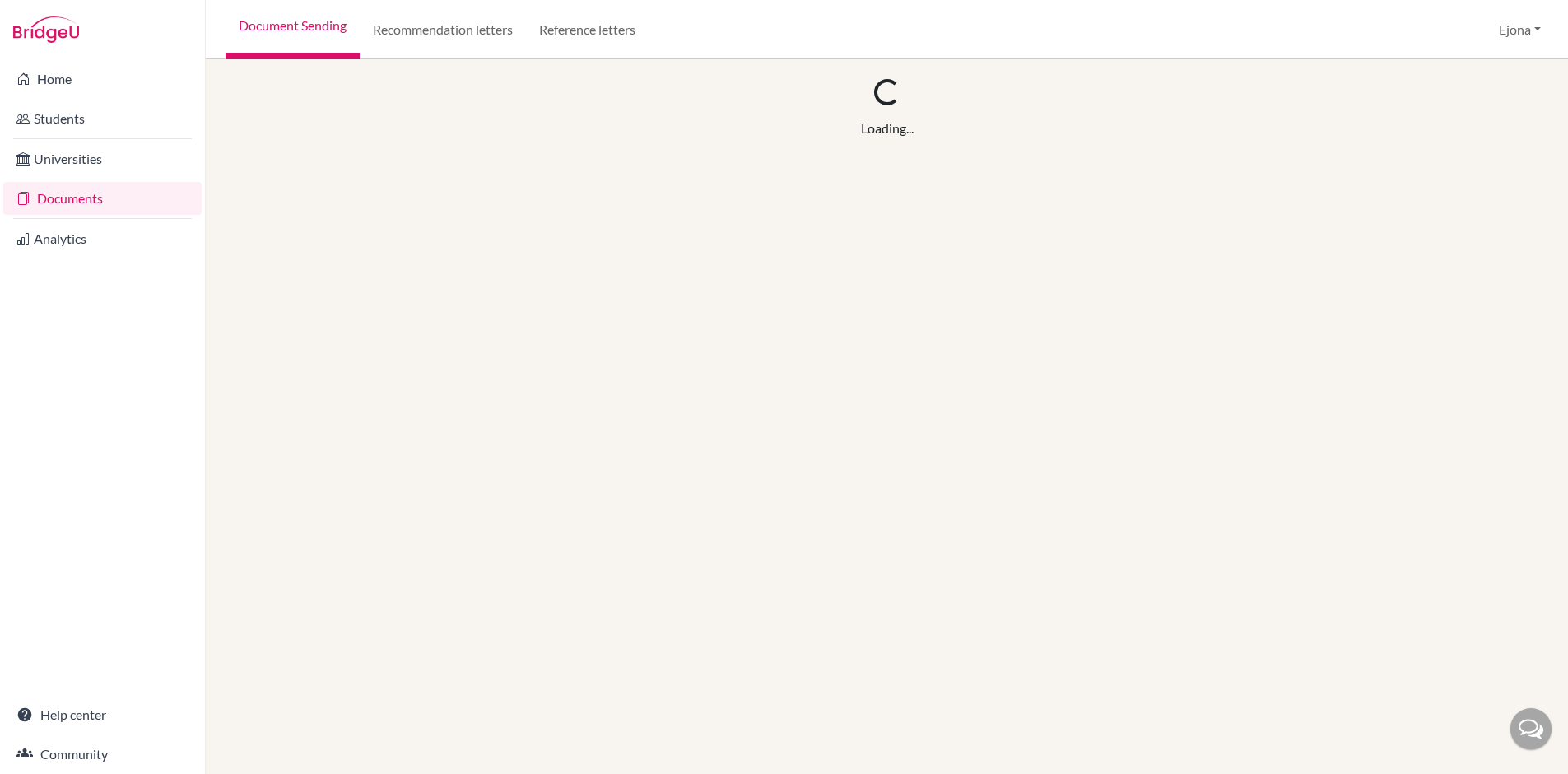 scroll, scrollTop: 0, scrollLeft: 0, axis: both 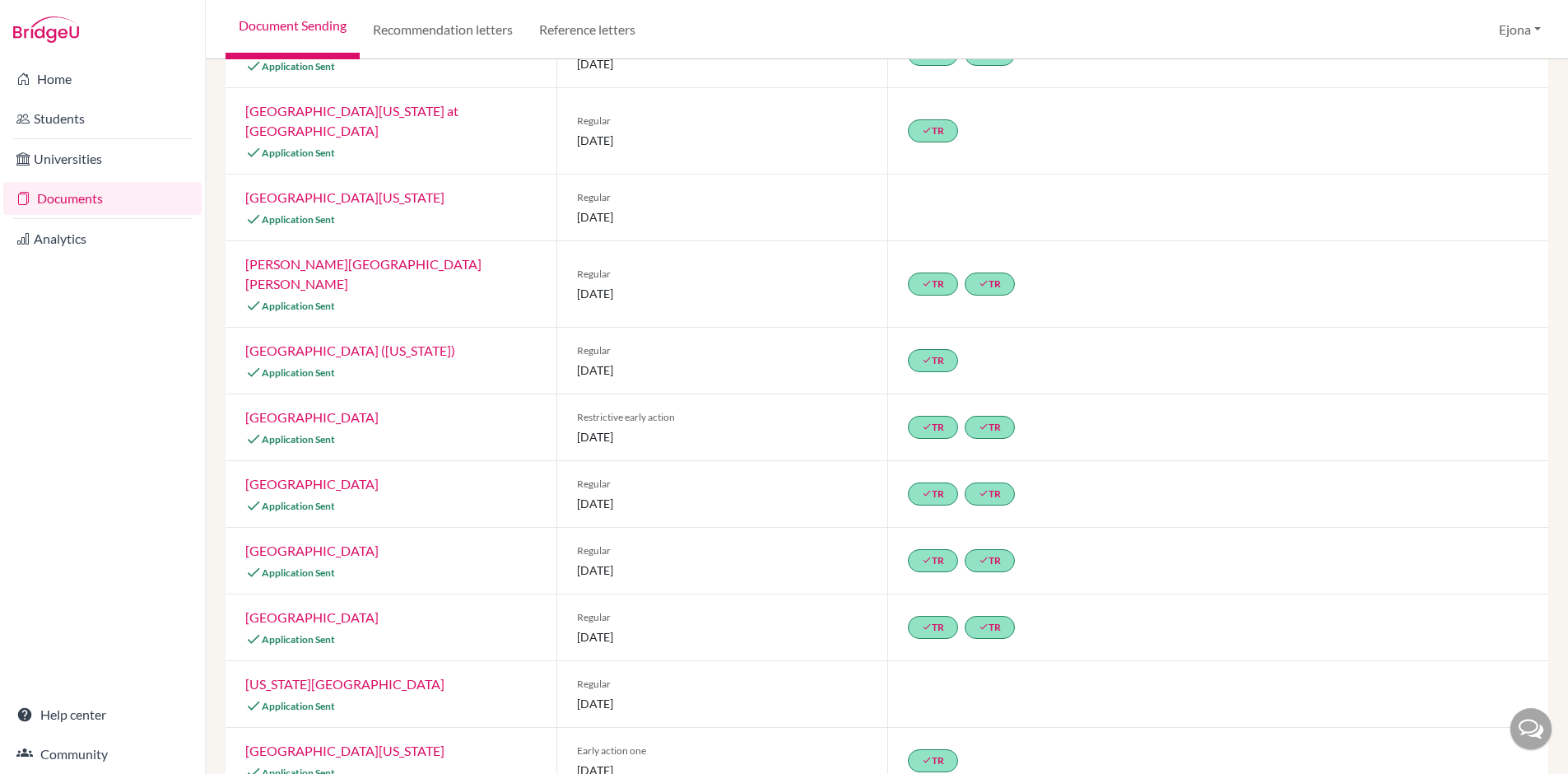 click on "Documents" at bounding box center (102, 198) 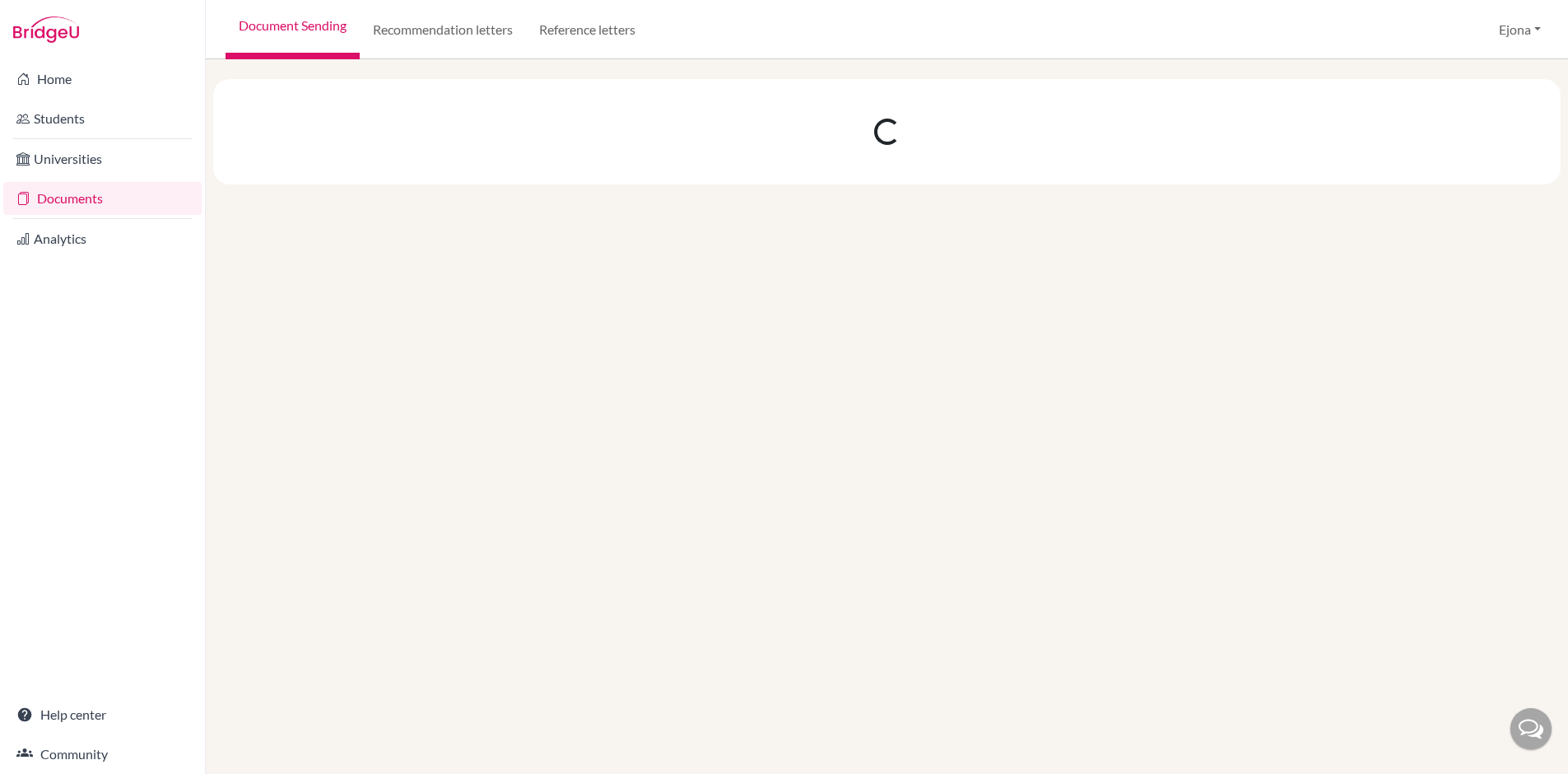 scroll, scrollTop: 0, scrollLeft: 0, axis: both 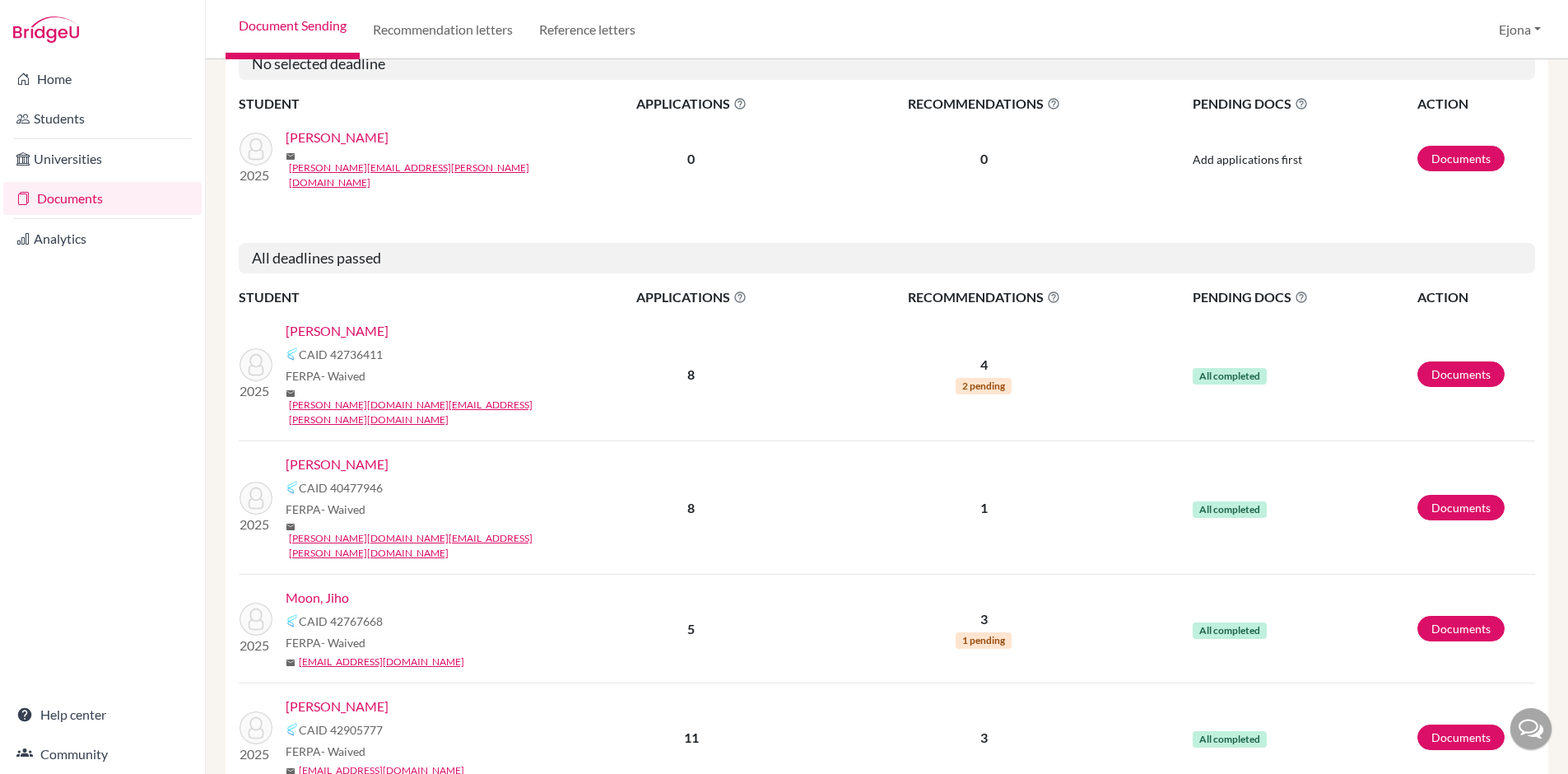 click on "[PERSON_NAME]" at bounding box center (337, 331) 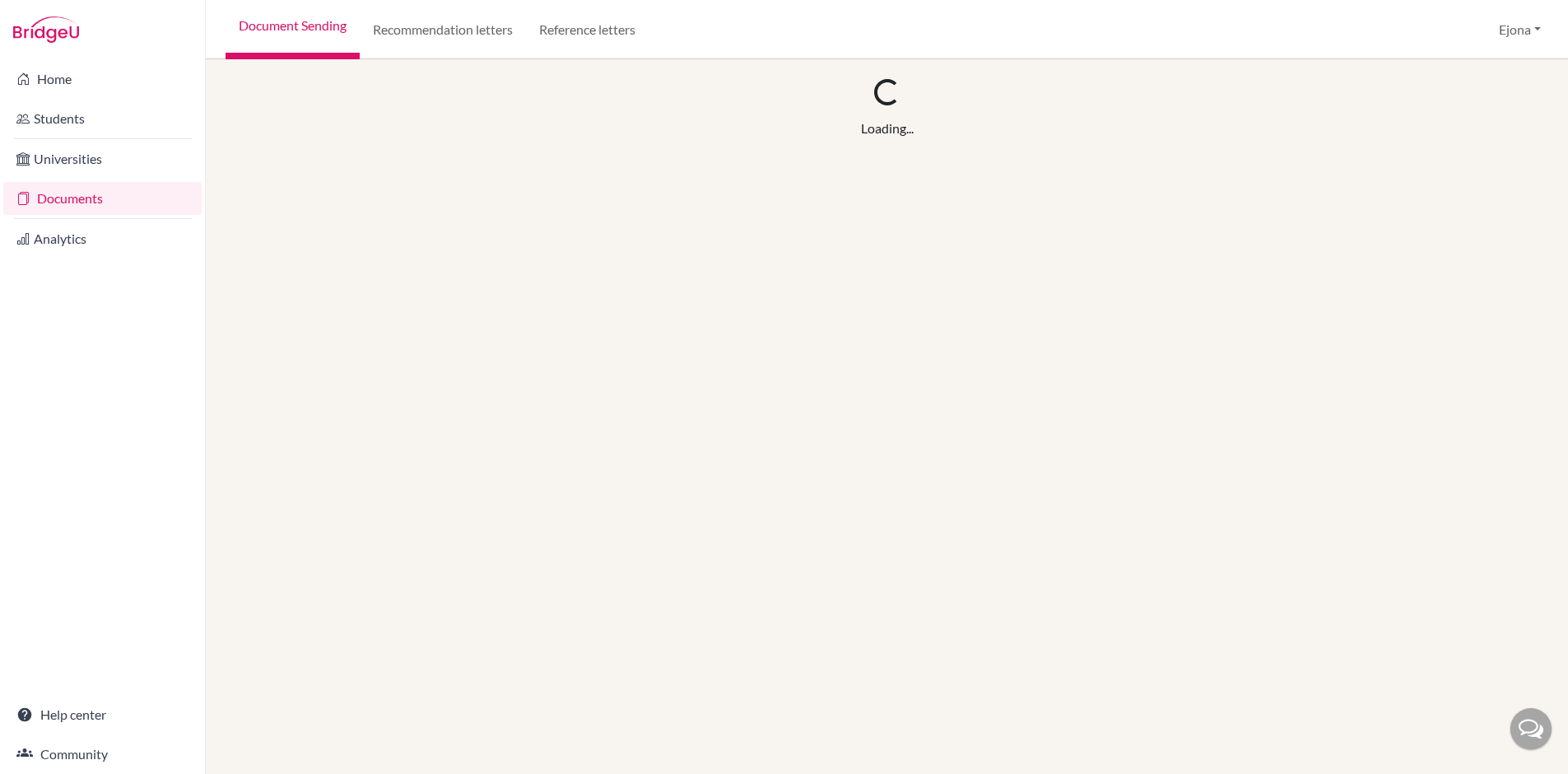 scroll, scrollTop: 0, scrollLeft: 0, axis: both 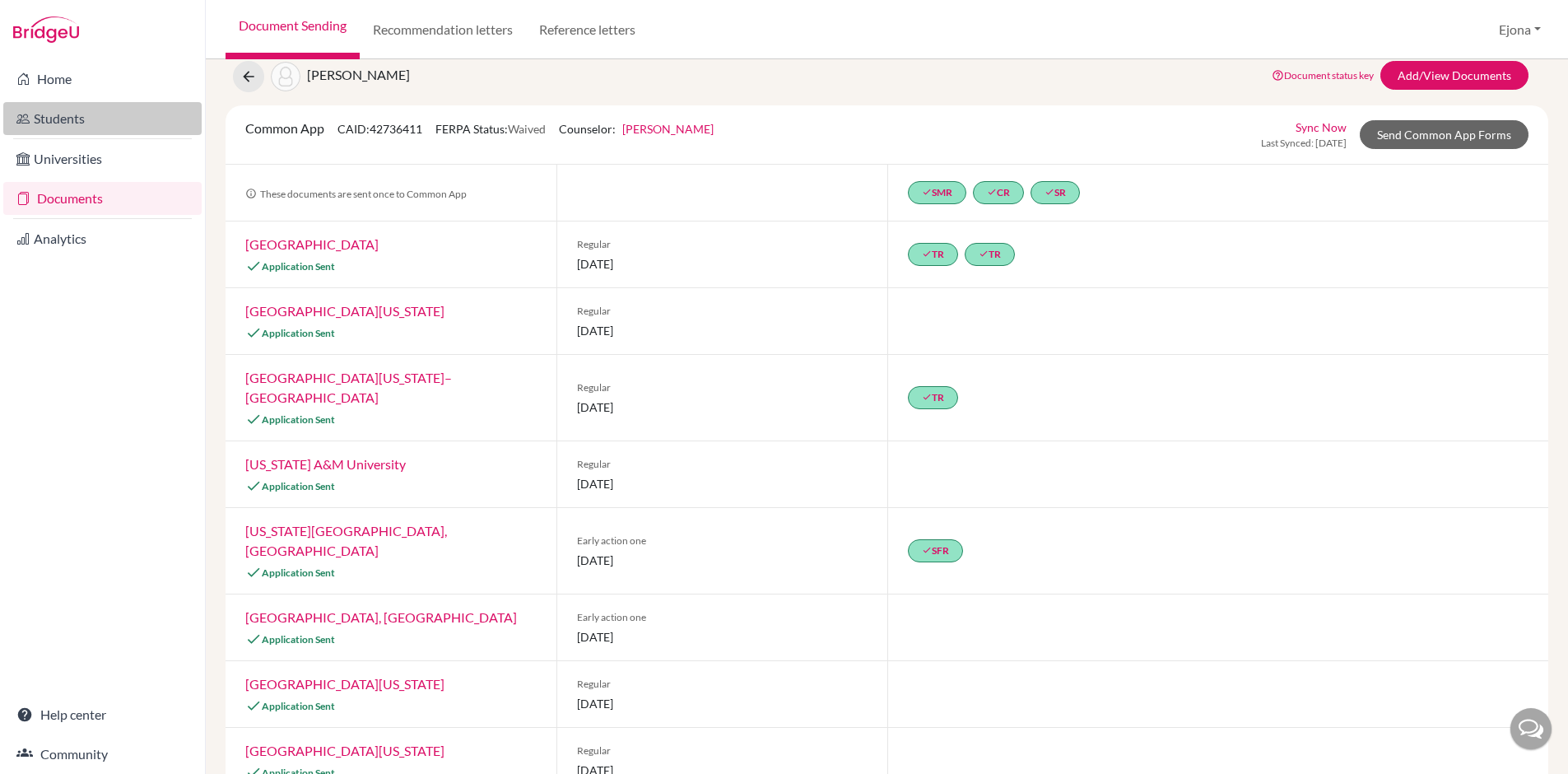 click on "Students" at bounding box center (102, 119) 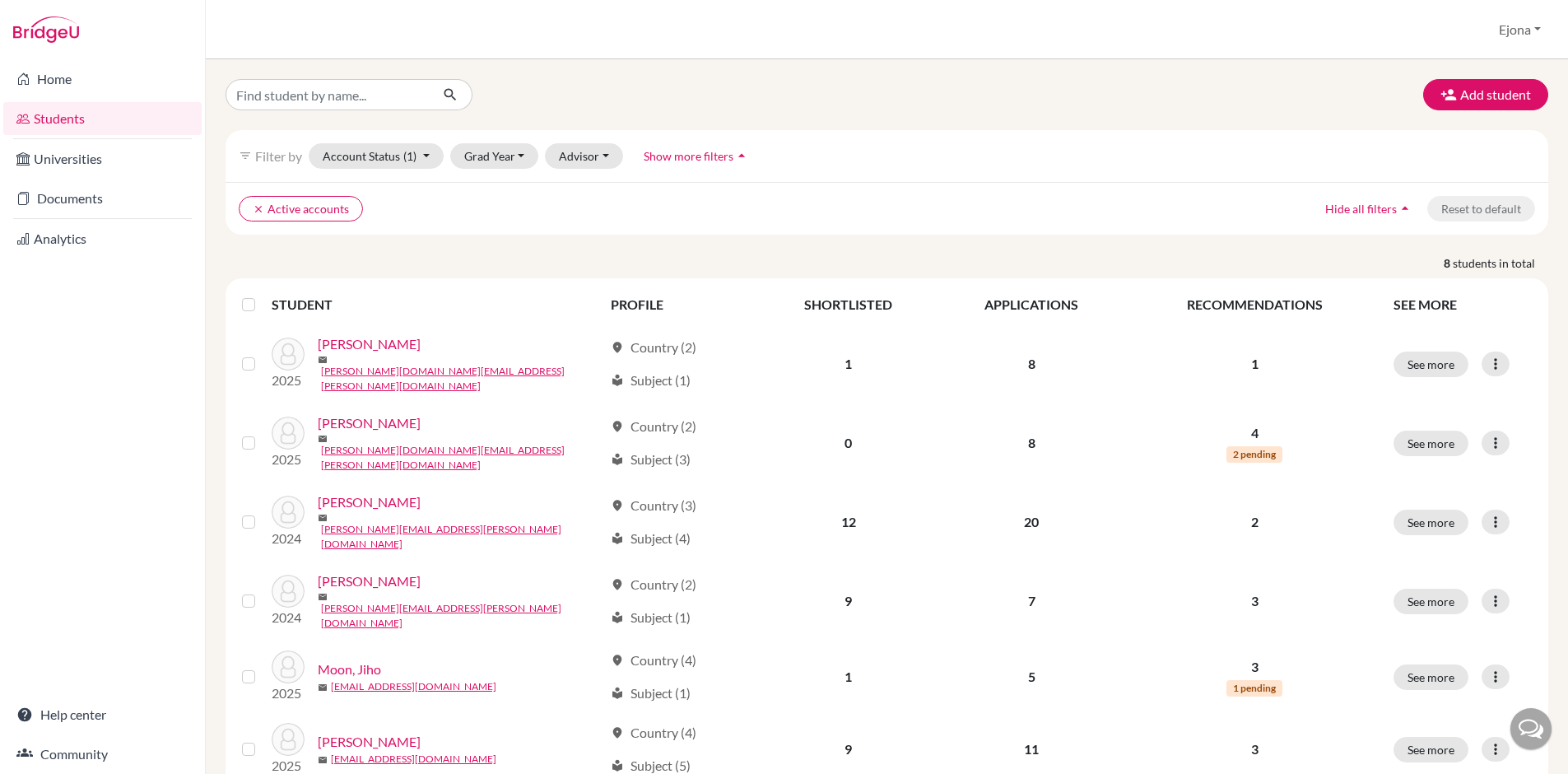 scroll, scrollTop: 0, scrollLeft: 0, axis: both 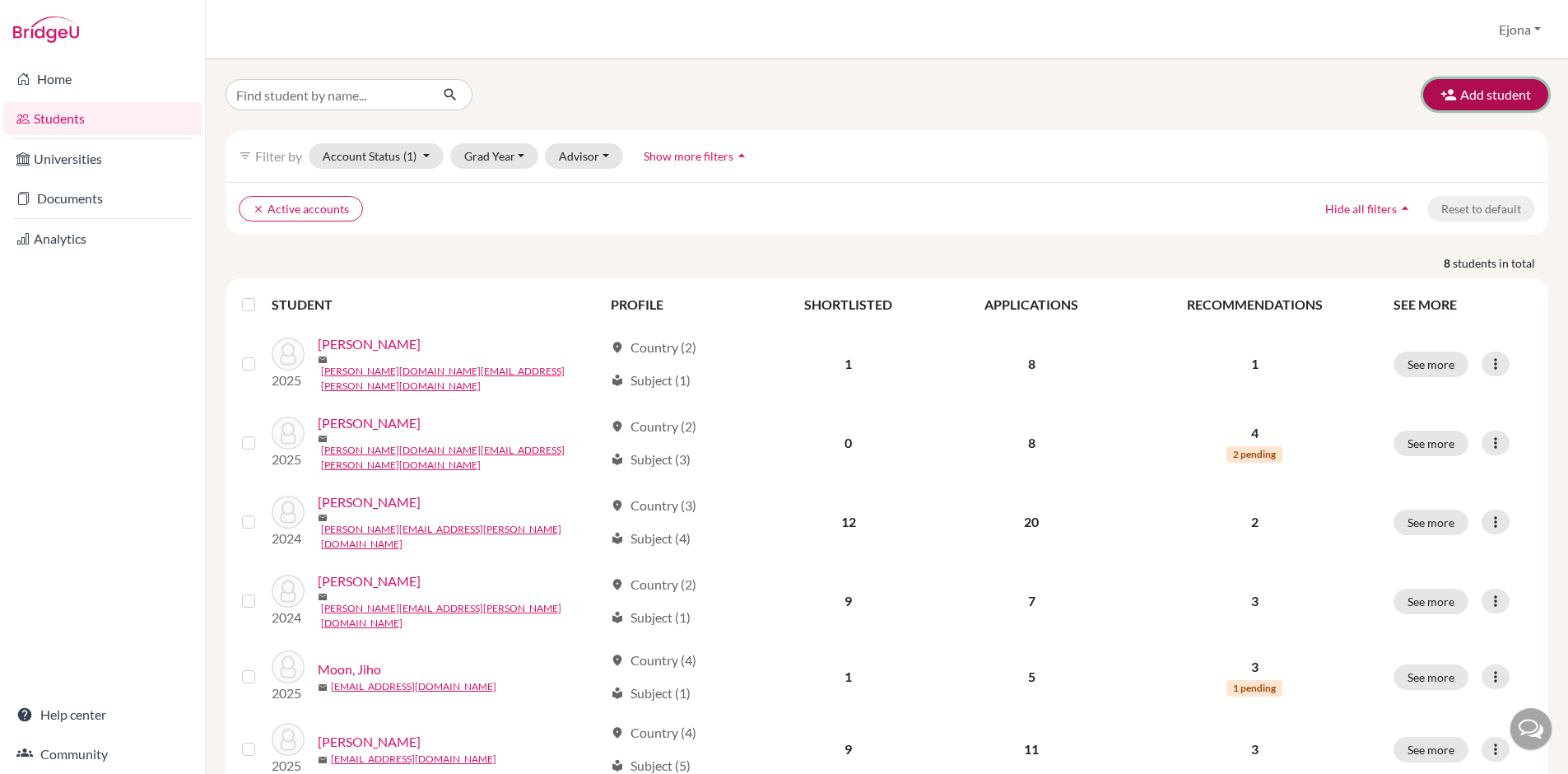 click on "Add student" at bounding box center (1486, 95) 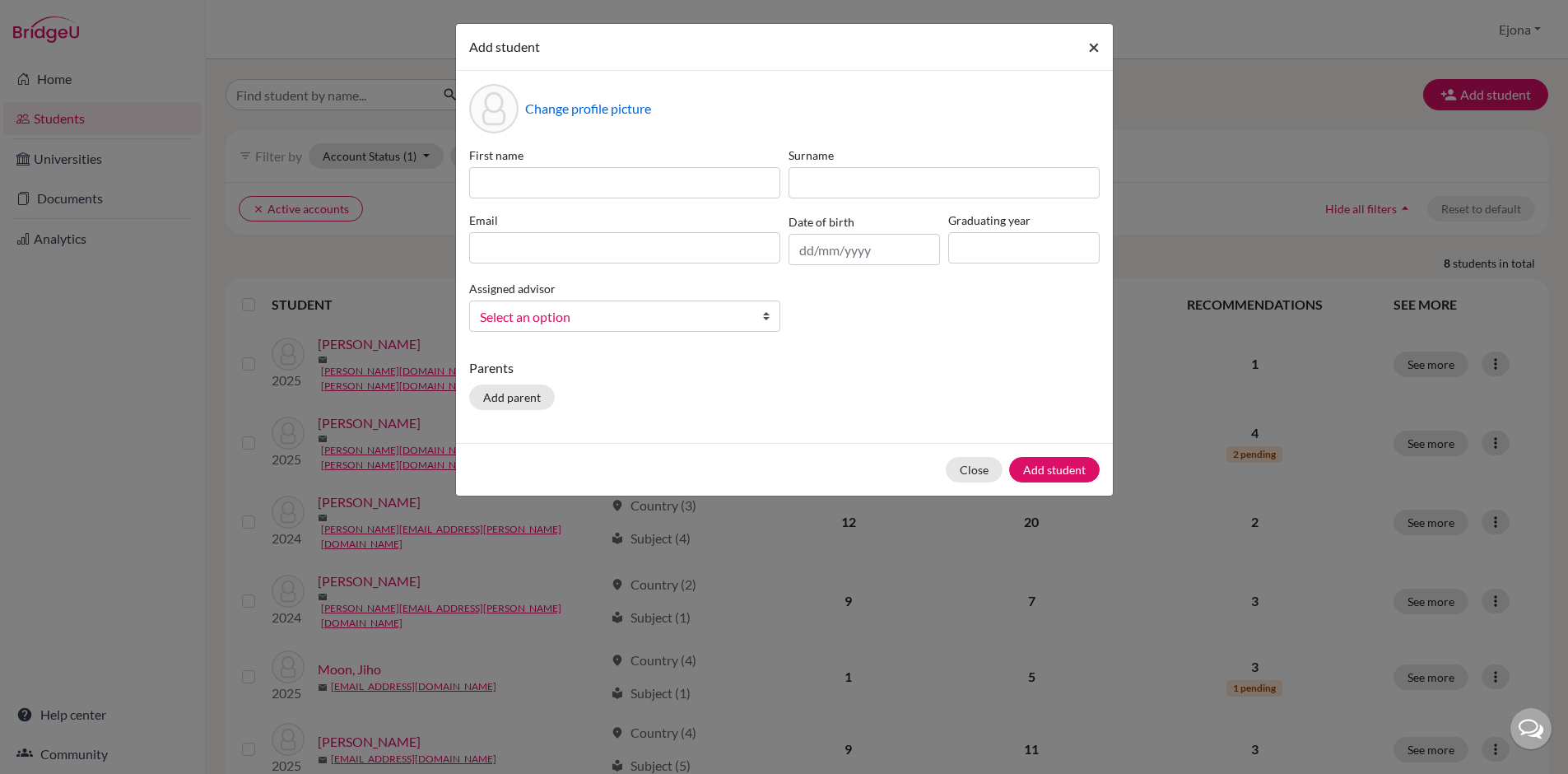 click on "×" at bounding box center [1094, 47] 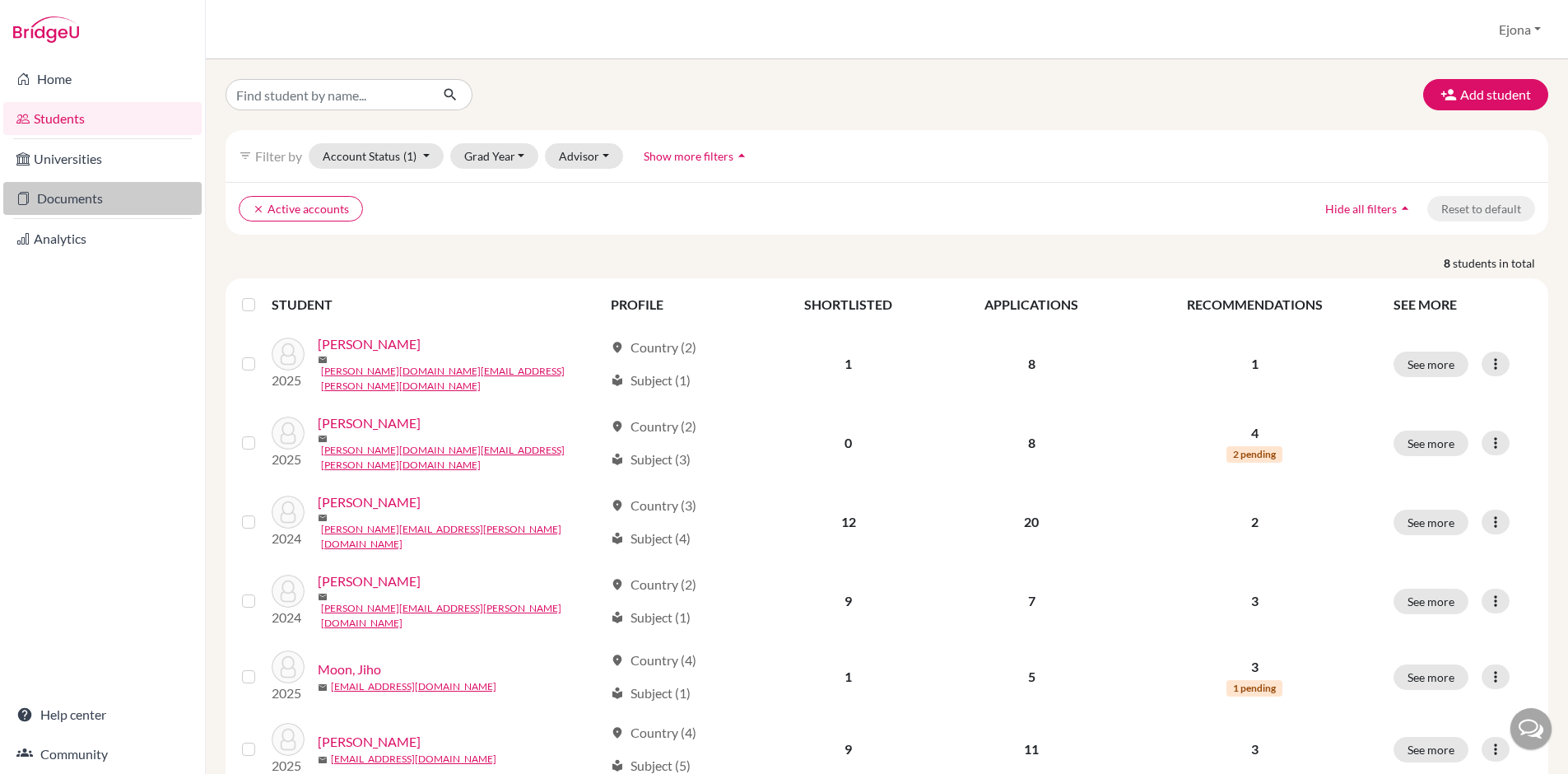 click on "Documents" at bounding box center [102, 198] 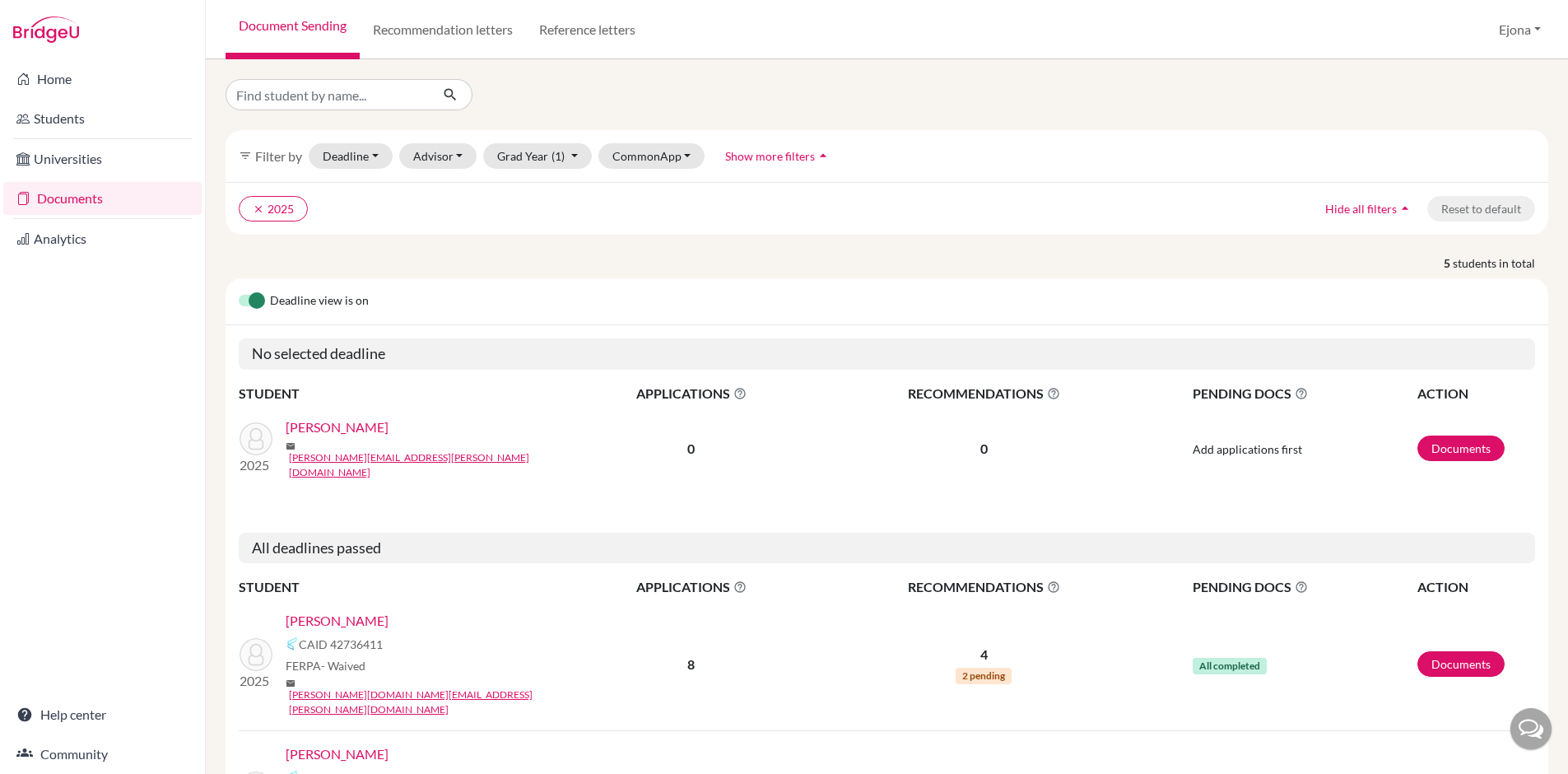 scroll, scrollTop: 0, scrollLeft: 0, axis: both 